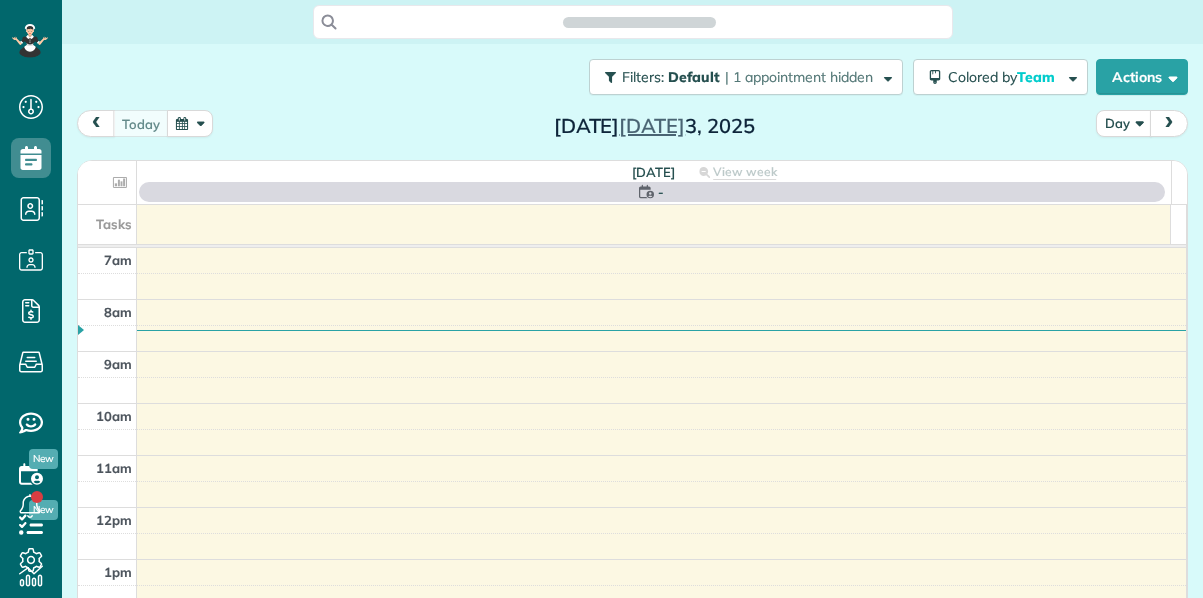 scroll, scrollTop: 0, scrollLeft: 0, axis: both 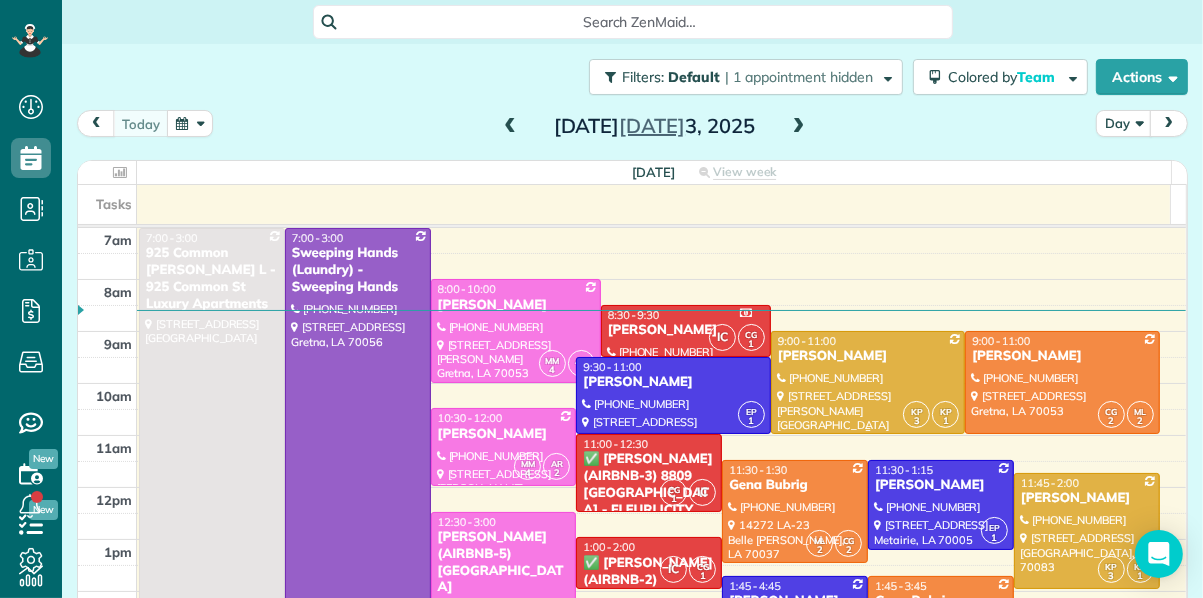 click on "[PERSON_NAME]" at bounding box center [868, 356] 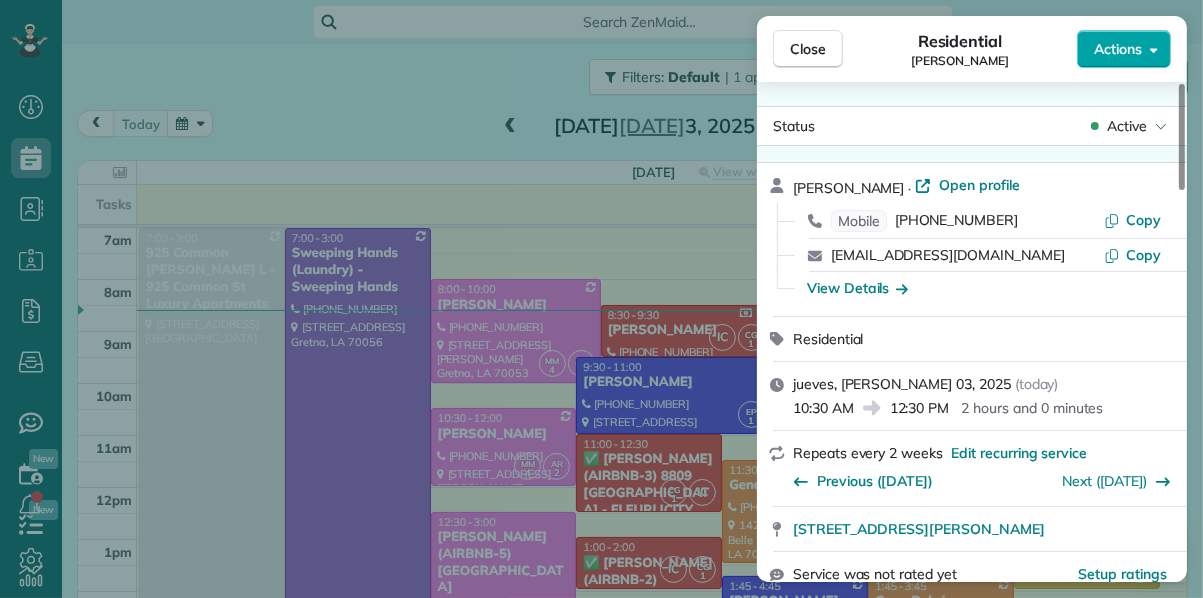 click on "Actions" at bounding box center (1124, 49) 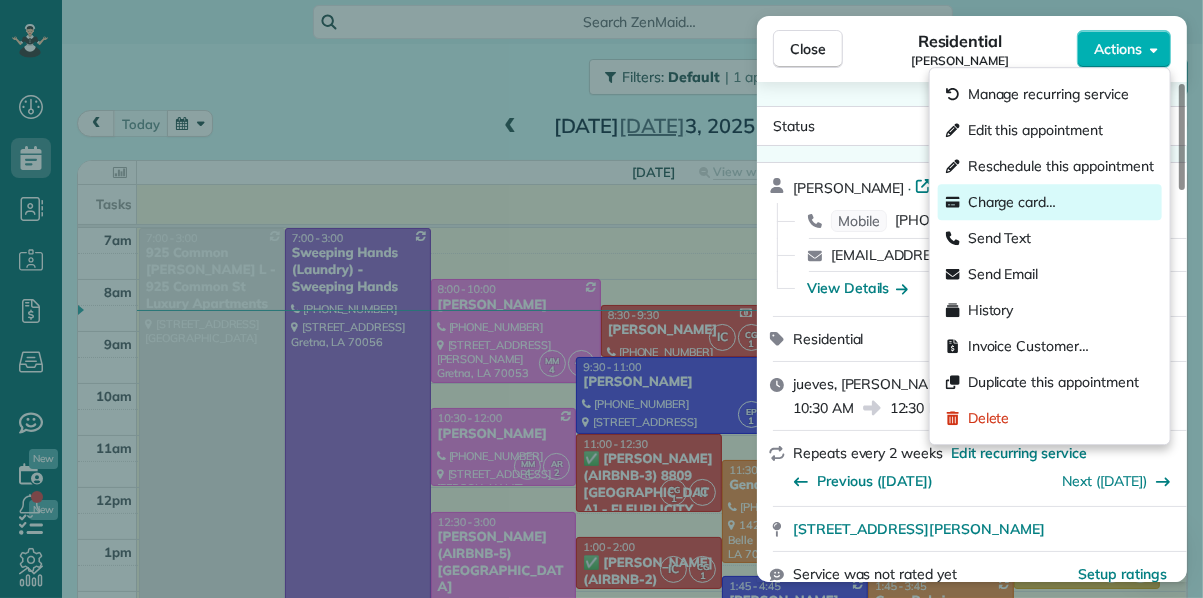 click on "Charge card…" at bounding box center (1012, 202) 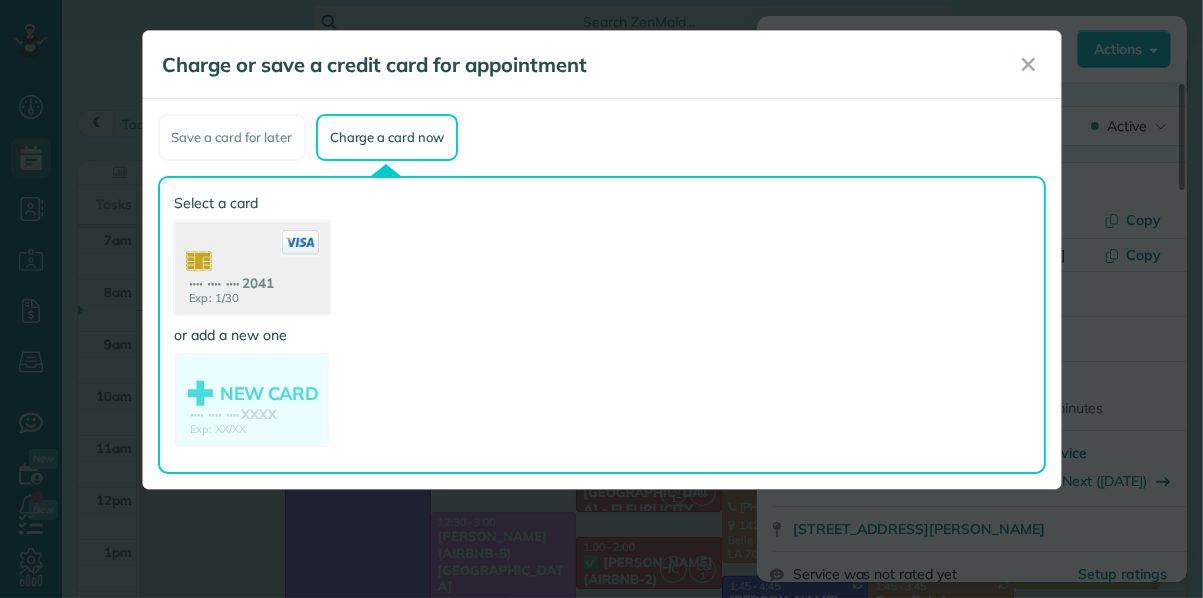 click 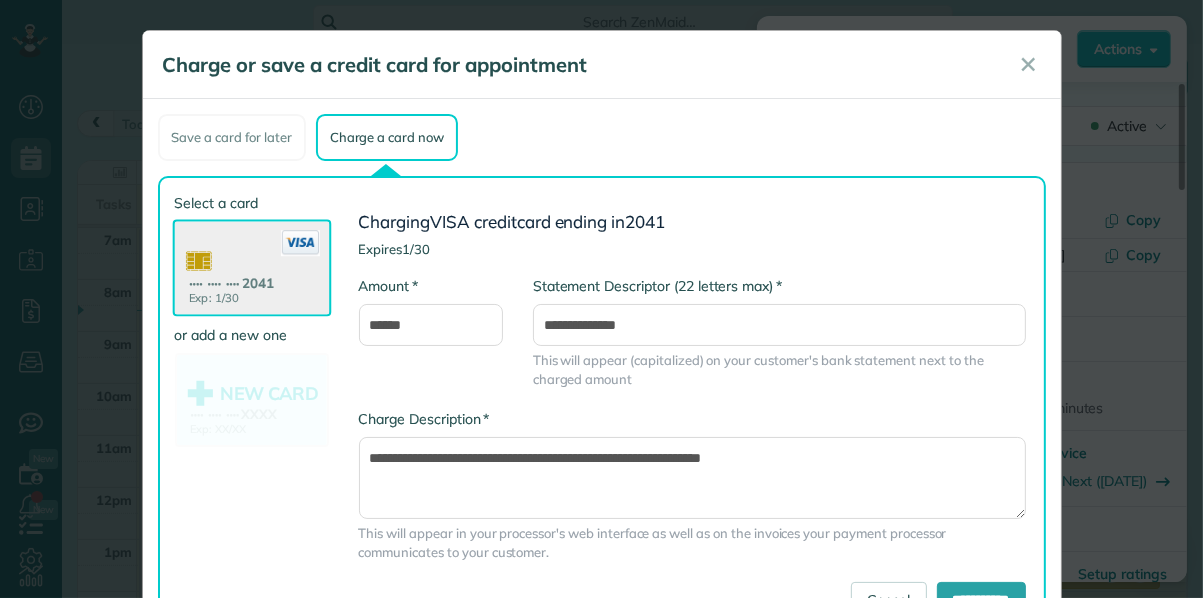 scroll, scrollTop: 89, scrollLeft: 0, axis: vertical 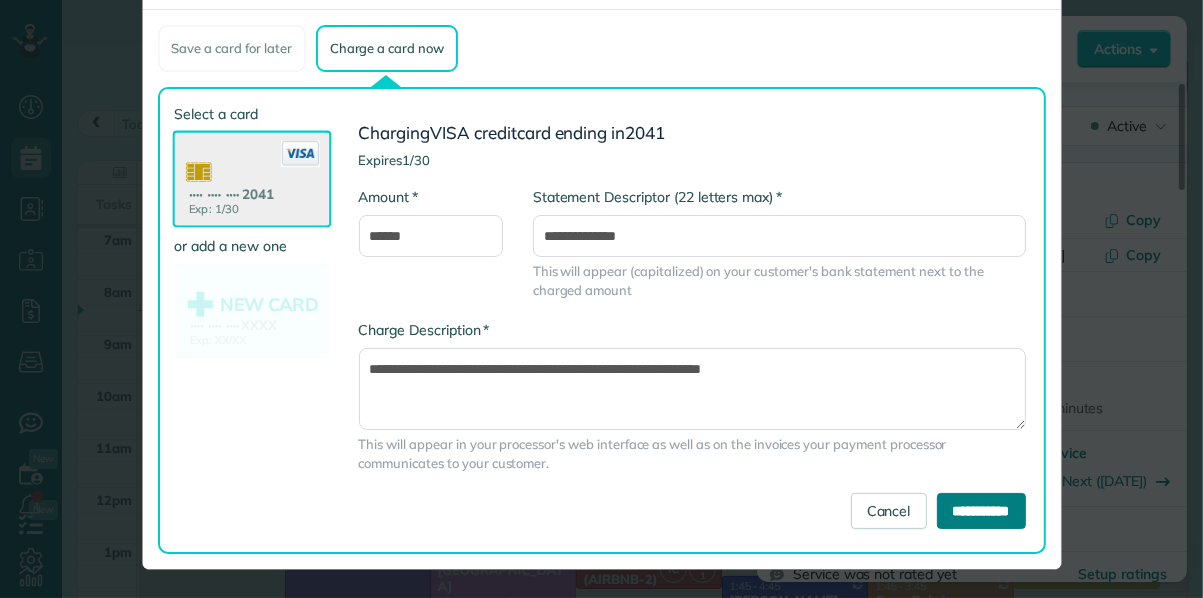 click on "**********" at bounding box center [981, 511] 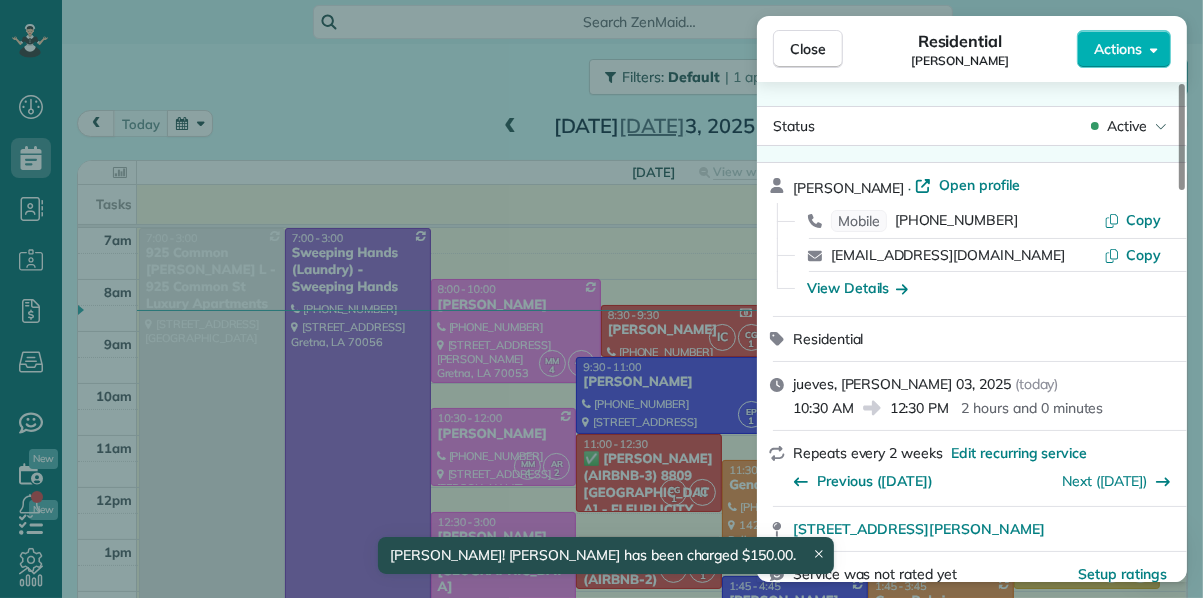click on "Close Residential MOLLY LOVE Actions Status Active MOLLY LOVE · Open profile Mobile (504) 237-3316 Copy mkwiedemann1@gmail.com Copy View Details Residential jueves, julio 03, 2025 ( today ) 10:30 AM 12:30 PM 2 hours and 0 minutes Repeats every 2 weeks Edit recurring service Previous (jun 19) Next (jul 17) 5511 Chamberlain Drive New Orleans LA 70122 Service was not rated yet Setup ratings Cleaners Time in and out Assign Invite Team YELLOW Cleaners KENIA   PACHECO 10:35 AM 12:41 PM KAREN   PACHECO 10:30 AM 12:30 PM Checklist Try Now Keep this appointment up to your standards. Stay on top of every detail, keep your cleaners organised, and your client happy. Assign a checklist Watch a 5 min demo Billing Billing actions Price $150.00 Overcharge $0.00 Discount $0.00 Coupon discount - Primary tax - Secondary tax - Total appointment price $150.00 Tips collected New feature! $0.00 Paid by card Total including tip $150.00 Get paid online in no-time! Send an invoice and reward your cleaners with tips Work items Notes 0" at bounding box center [601, 299] 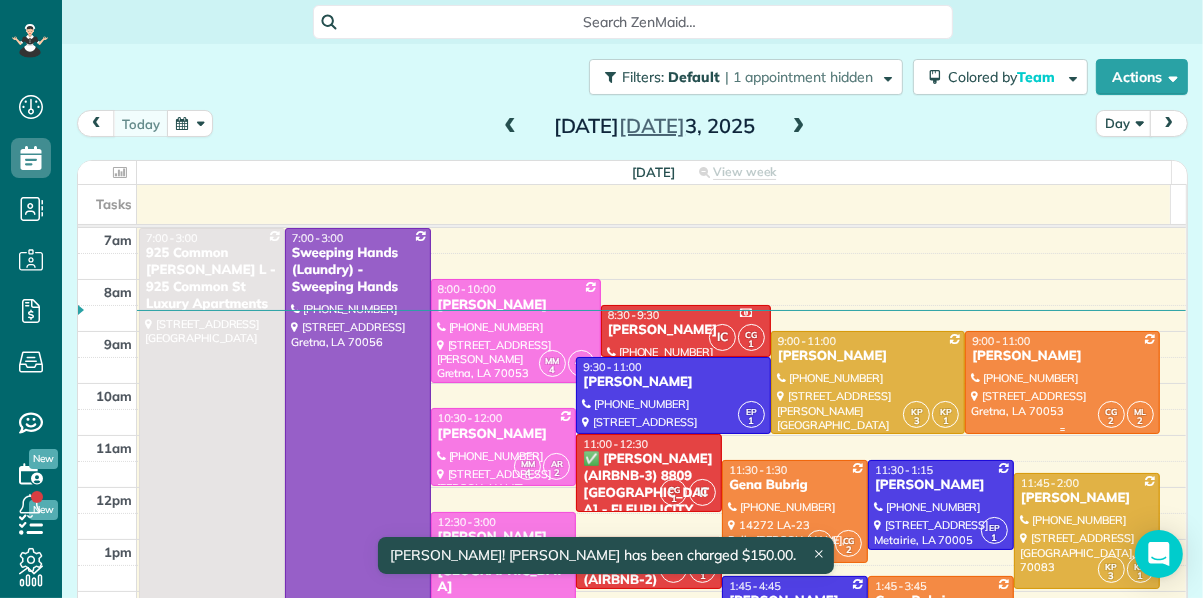 click on "[PERSON_NAME]" at bounding box center (1062, 356) 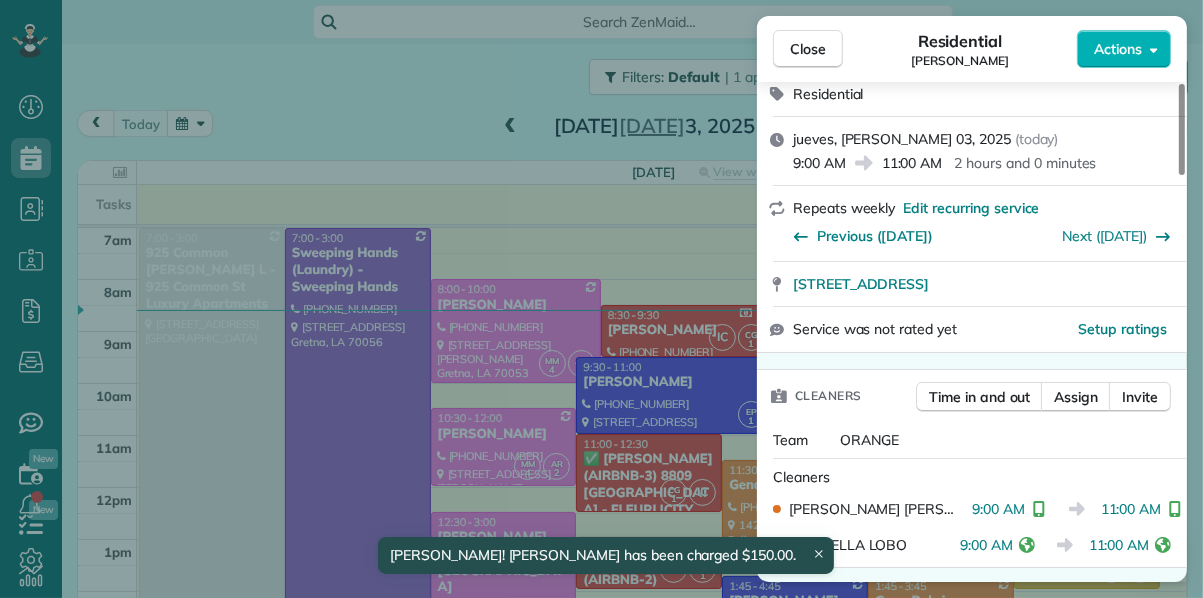 scroll, scrollTop: 0, scrollLeft: 0, axis: both 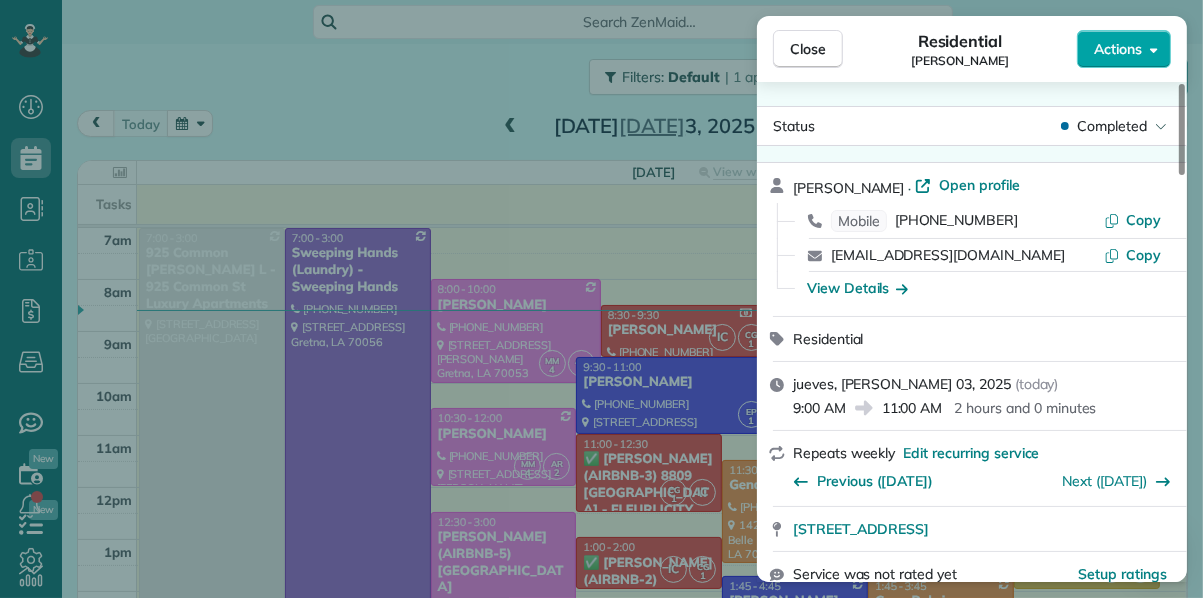 click on "Actions" at bounding box center [1124, 49] 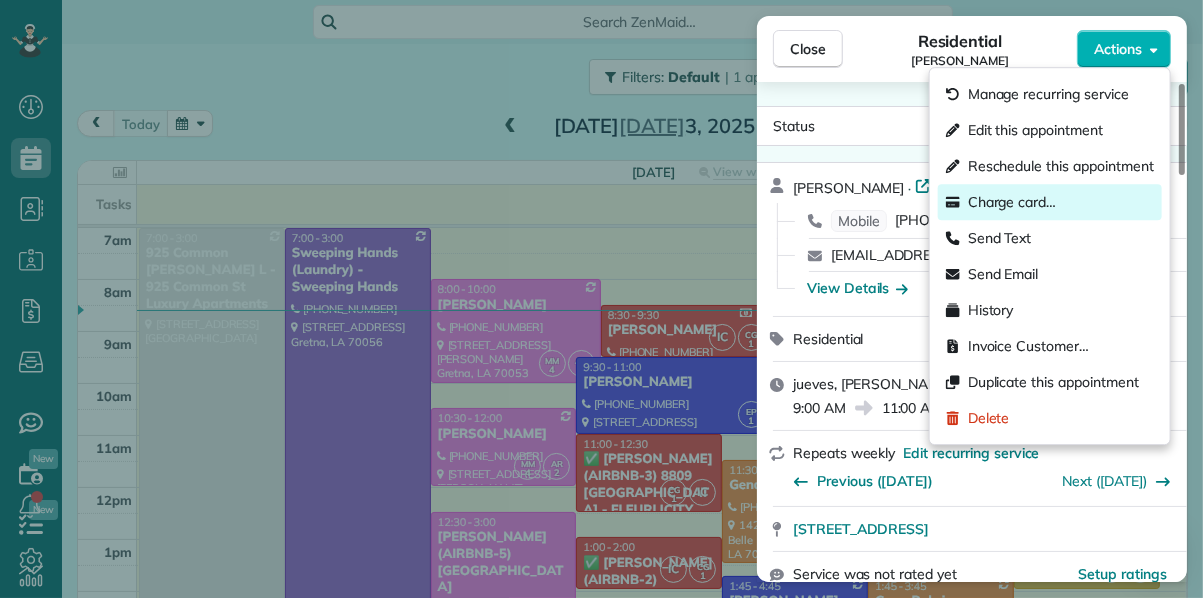 click on "Charge card…" at bounding box center [1012, 202] 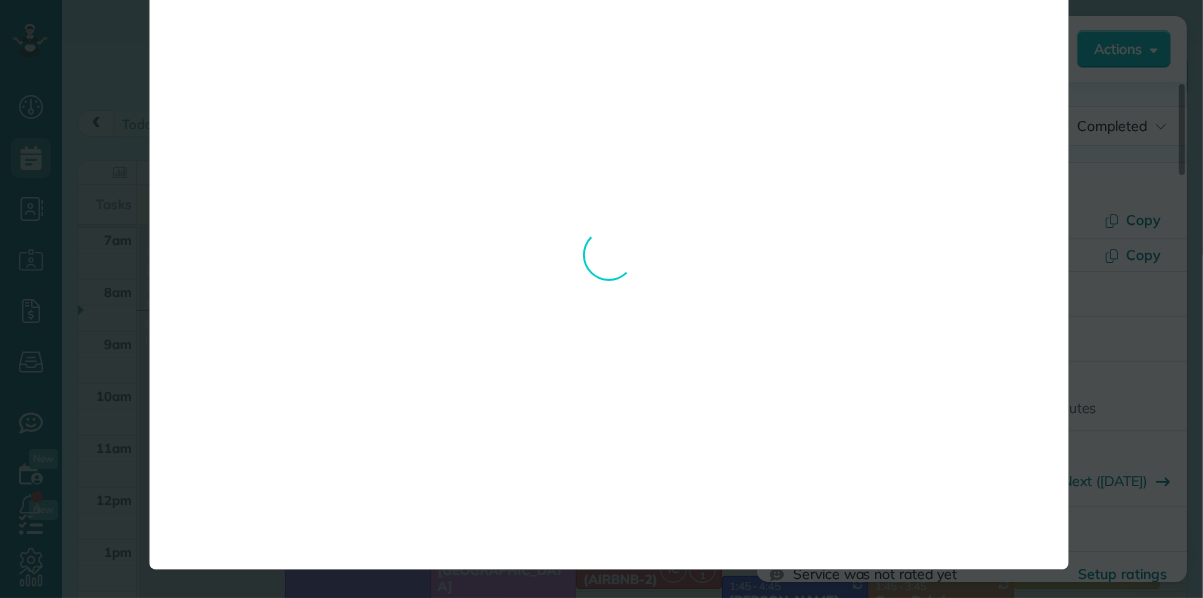 scroll, scrollTop: 0, scrollLeft: 0, axis: both 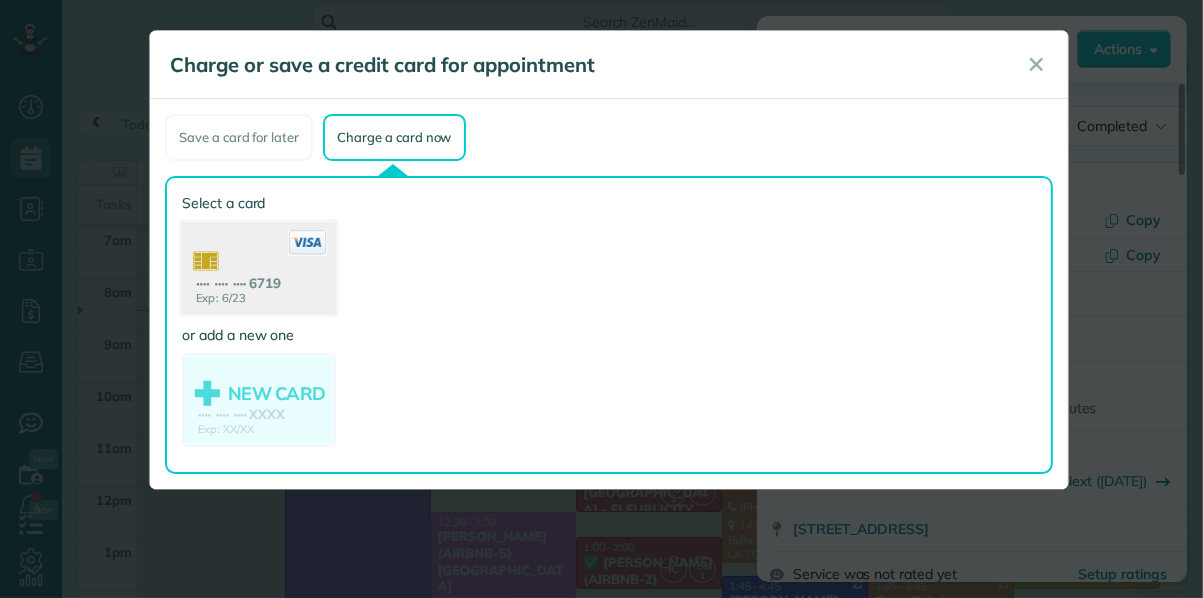 click 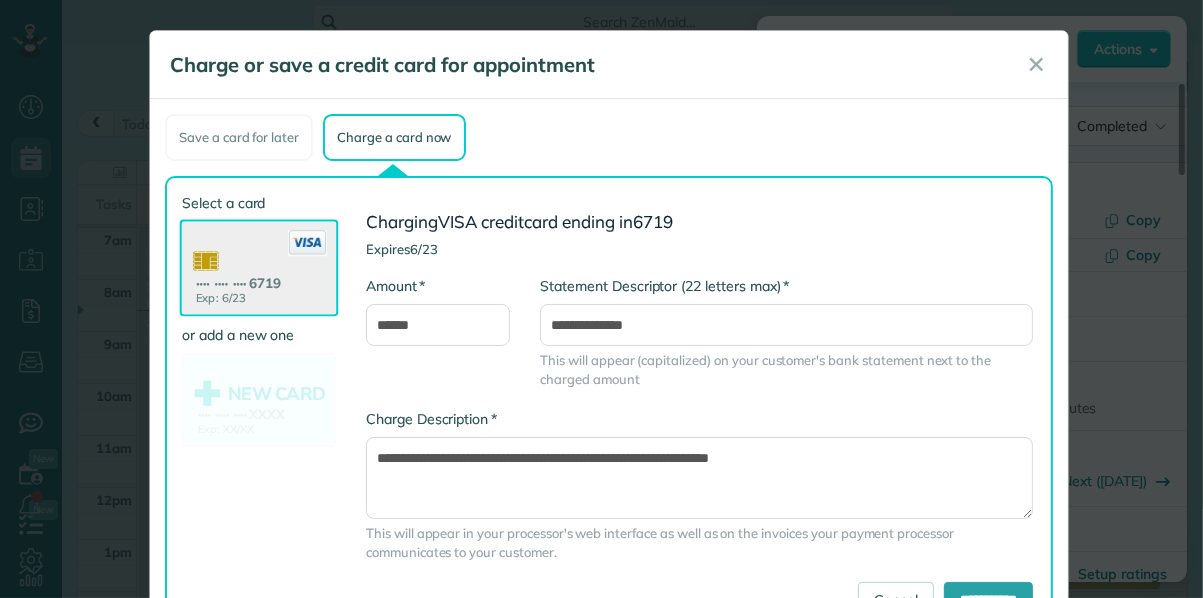 scroll, scrollTop: 89, scrollLeft: 0, axis: vertical 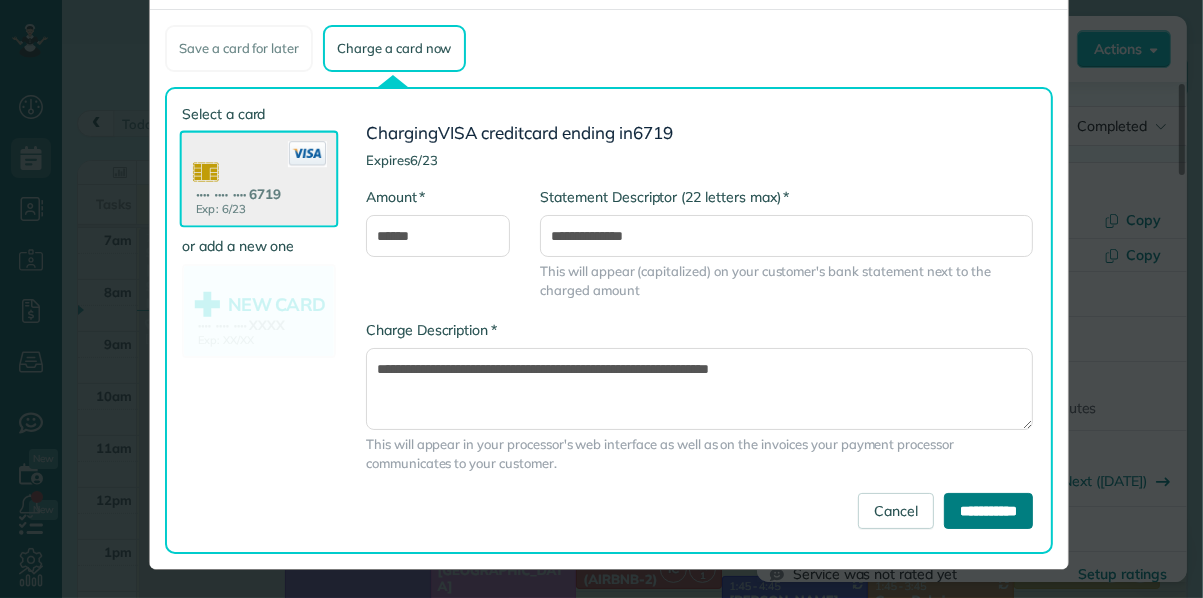 click on "**********" at bounding box center [988, 511] 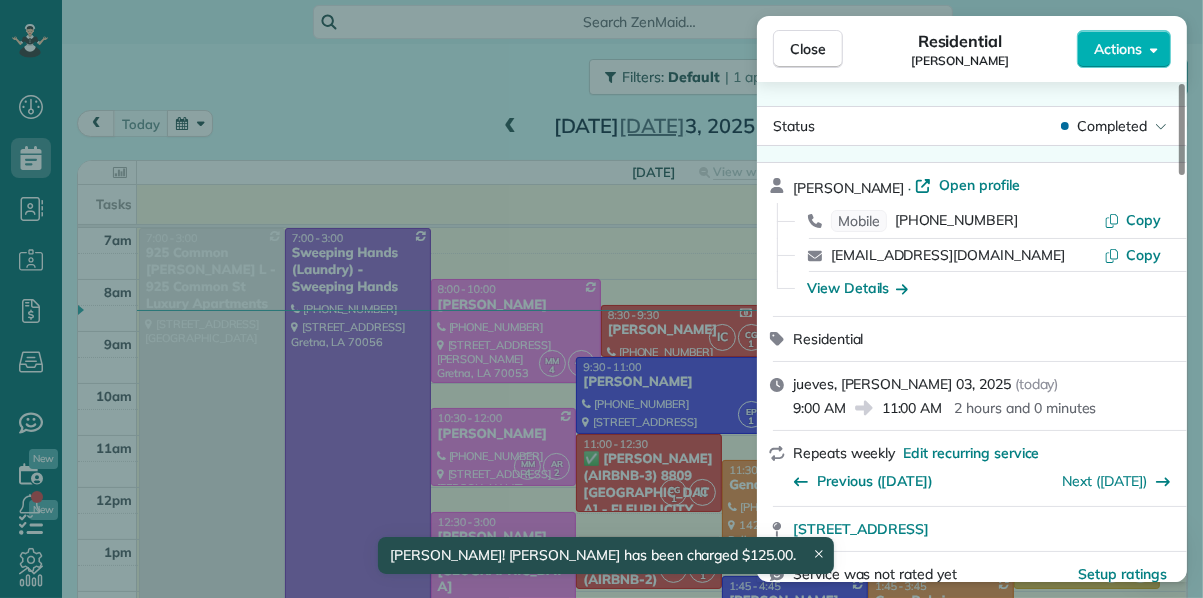 click on "Close Residential SHAWAN HARRIS Actions Status Completed SHAWAN HARRIS · Open profile Mobile (985) 709-1319 Copy shawan@mac.com Copy View Details Residential jueves, julio 03, 2025 ( today ) 9:00 AM 11:00 AM 2 hours and 0 minutes Repeats weekly Edit recurring service Previous (jun 27) Next (jul 11) 422 8th Street Gretna LA 70053 Service was not rated yet Setup ratings Cleaners Time in and out Assign Invite Team ORANGE Cleaners CAREN   GARCIA 9:00 AM 11:00 AM MARBELLA   LOBO 9:00 AM 11:00 AM Checklist Try Now Keep this appointment up to your standards. Stay on top of every detail, keep your cleaners organised, and your client happy. Assign a checklist Watch a 5 min demo Billing Billing actions Price $125.00 Overcharge $0.00 Discount $0.00 Coupon discount - Primary tax - Secondary tax - Total appointment price $125.00 Tips collected New feature! $0.00 Paid by card Total including tip $125.00 Get paid online in no-time! Send an invoice and reward your cleaners with tips Charge customer credit card Work items 2" at bounding box center [601, 299] 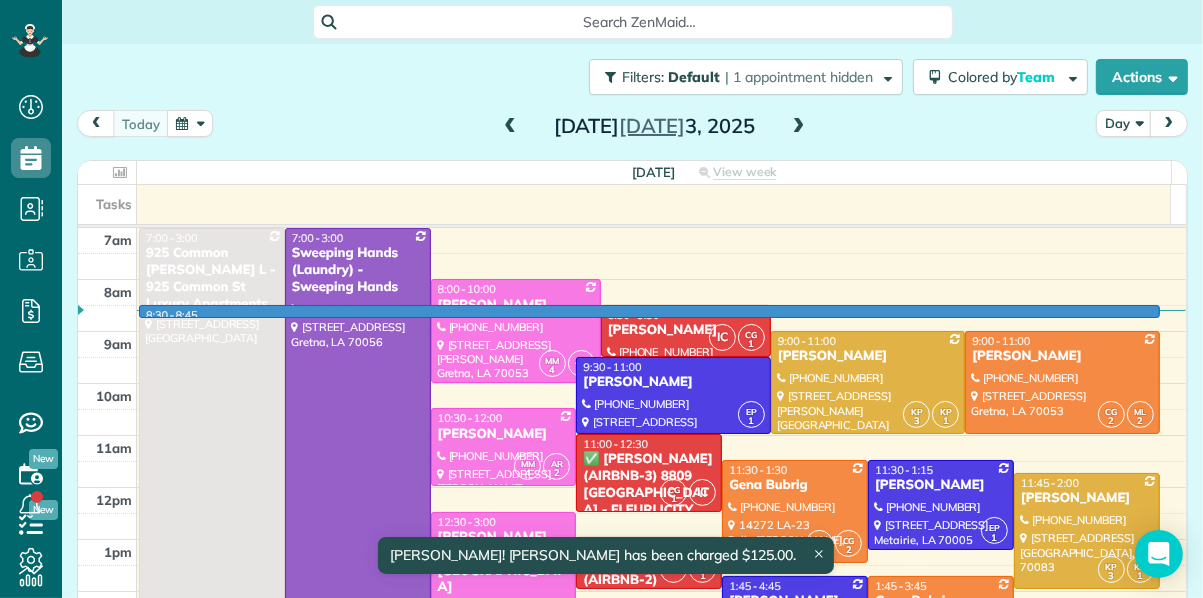 click on "8:30 - 8:45 7:00 - 3:00 925 Common Melissa L - 925 Common St Luxury Apartments 925 Common Street New Orleans, LA 70112 WC 7:00 - 3:00 Sweeping Hands (Laundry) - Sweeping Hands (504) 610-5305 546 Lapalco Boulevard Gretna, LA 70056 MM 4 AR 2 8:00 - 10:00 SHARON WITTE (504) 606-3743 44 Howard Street Gretna, LA 70053 IC CG 1 8:30 - 9:30 LaSHANDA BROWN (504) 610-5305 553 Willowbrook Dr Gretna, LA 70056-7923 KP 3 KP 1 9:00 - 11:00 MOLLY LOVE (504) 237-3316 5511 Chamberlain Drive New Orleans, LA 70122 CG 2 ML 2 9:00 - 11:00 SHAWAN HARRIS (985) 709-1319 422 8th Street Gretna, LA 70053 EP 1 9:30 - 11:00 BRYCE CRIER (504) 331-4203 2130 Annunciation Street New Orleans, LA 70130 MM 4 AR 2 10:30 - 12:00 MARY PHILLIPS (504) 258-4704 2820 Soniat Street New Orleans, LA 70115 CG 1 IC 11:00 - 12:30 ✅ MATT GLAPION (AIRBNB-3) 8809 EDINBURGH - FLEURLICITY LLC 8809 Edinburgh Street New Orleans, LA 70118 ML 2 CG 2 11:30 - 1:30 Gena Bubrig (504) 722-2751 14272 LA-23 Belle Chasse, LA 70037 EP 1 11:30 - 1:15 Melinda Sothern KP 3 KP" at bounding box center [661, 228] 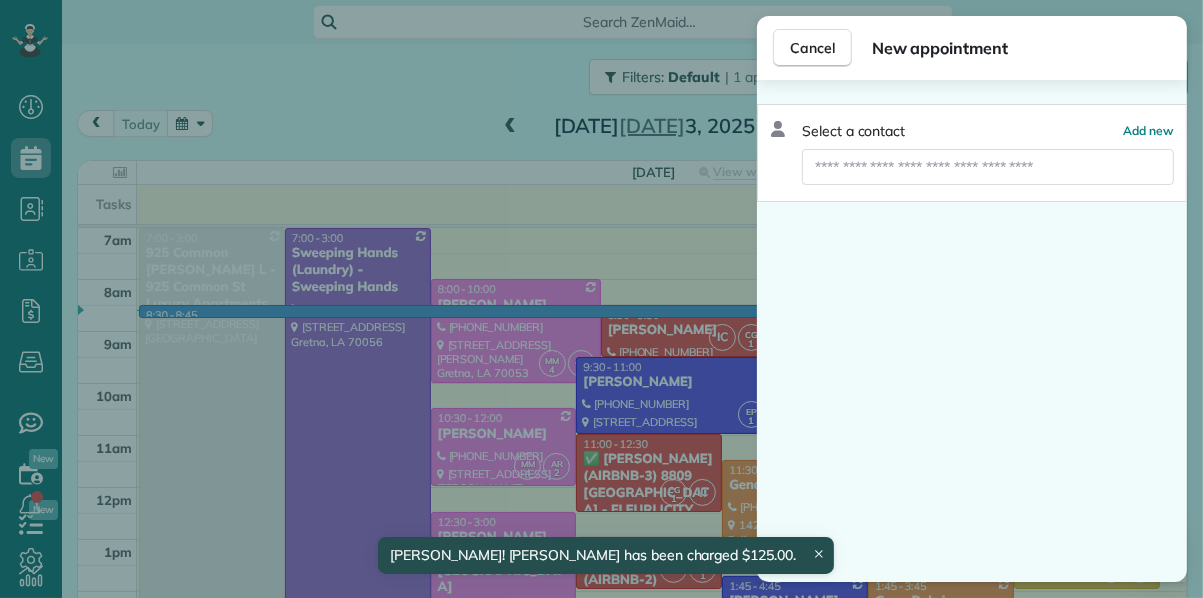 click on "Cancel New appointment Select a contact Add new" at bounding box center [601, 299] 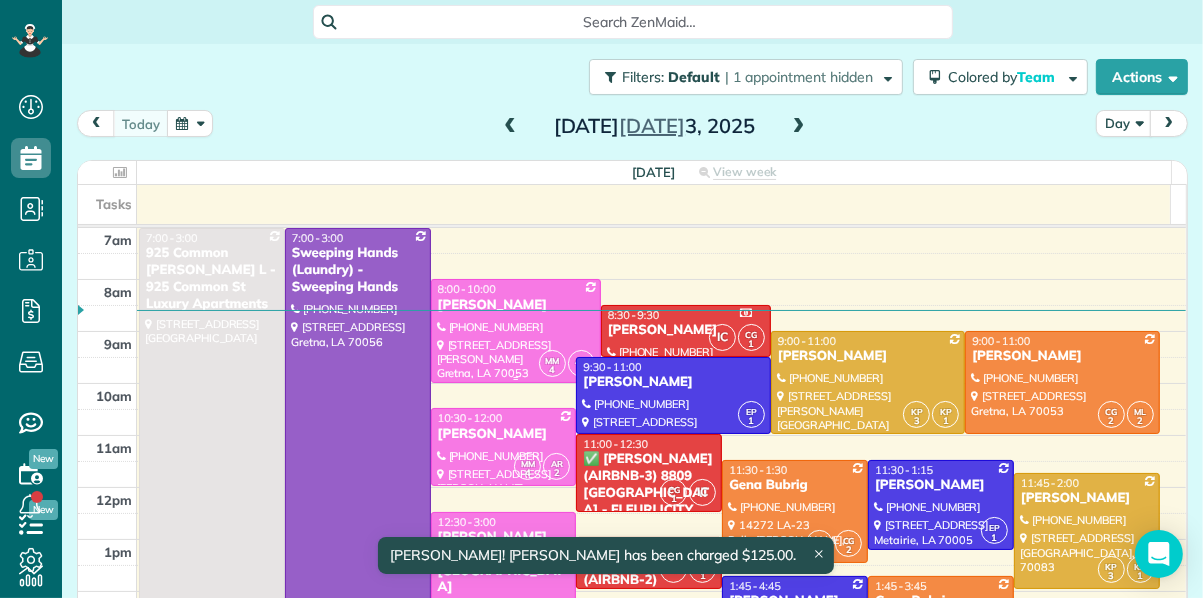 click at bounding box center [516, 330] 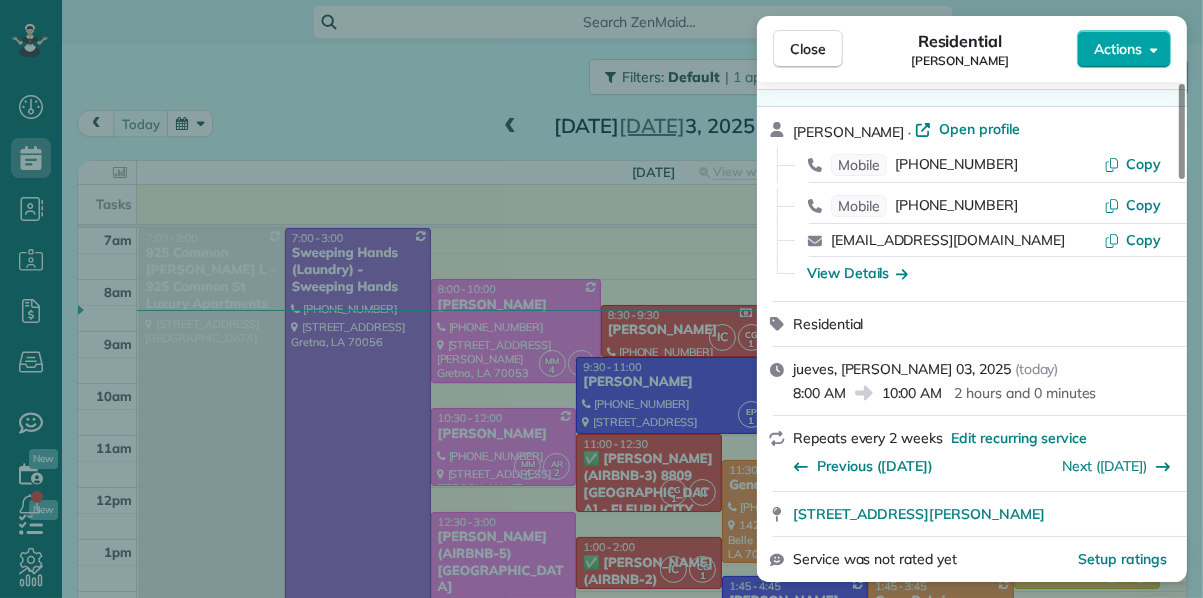 scroll, scrollTop: 0, scrollLeft: 0, axis: both 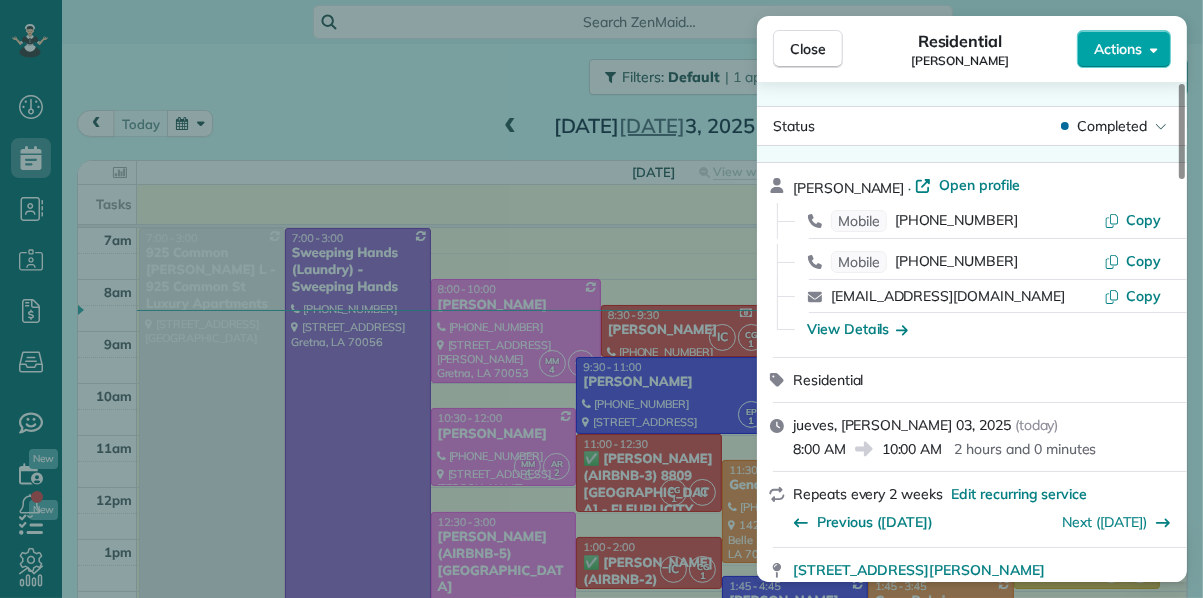 click on "Actions" at bounding box center (1124, 49) 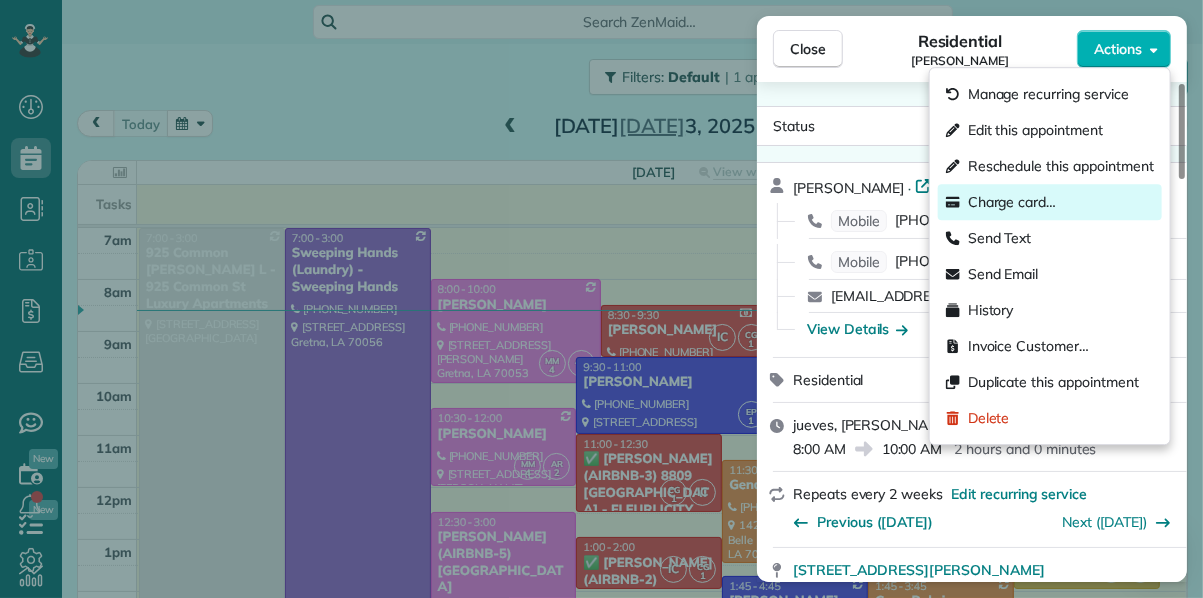 click on "Charge card…" at bounding box center (1012, 202) 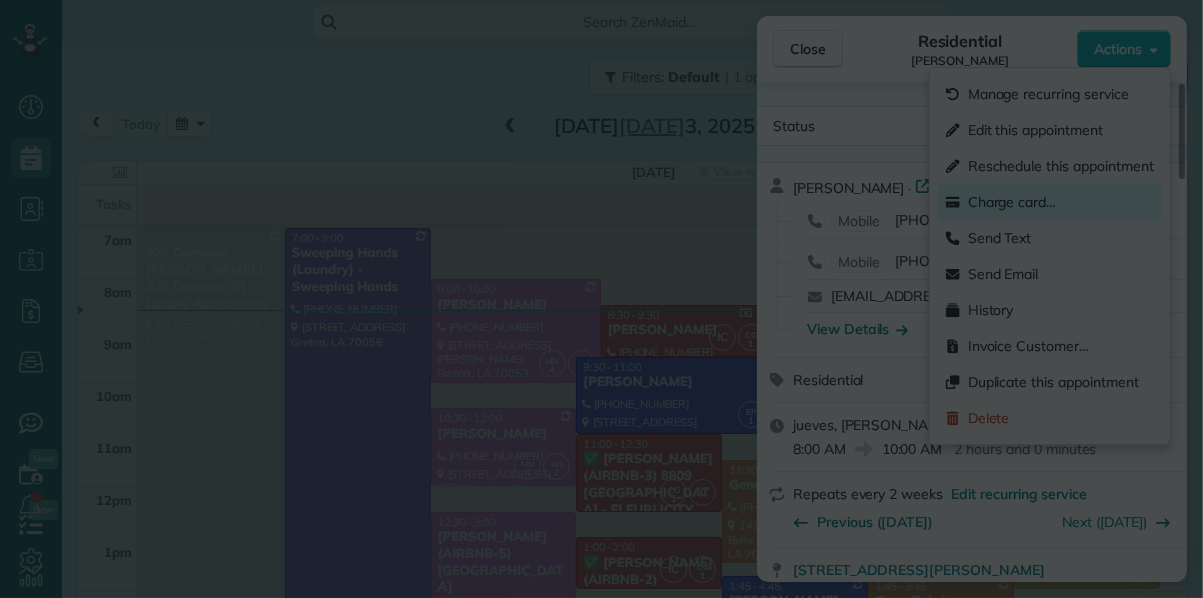 scroll, scrollTop: 0, scrollLeft: 0, axis: both 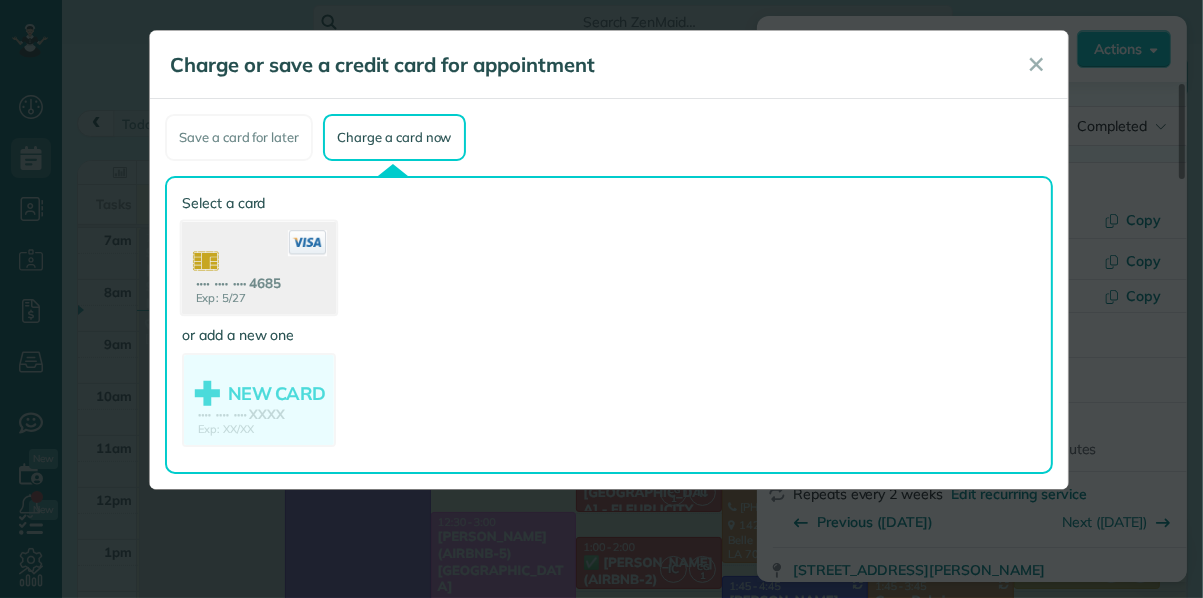 click 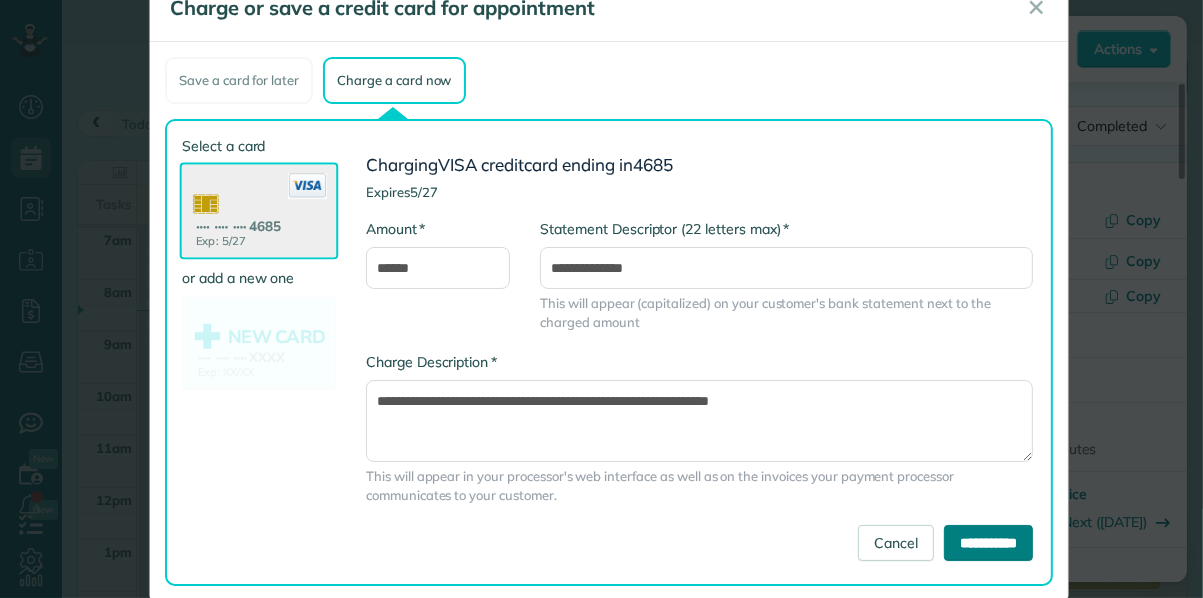 scroll, scrollTop: 89, scrollLeft: 0, axis: vertical 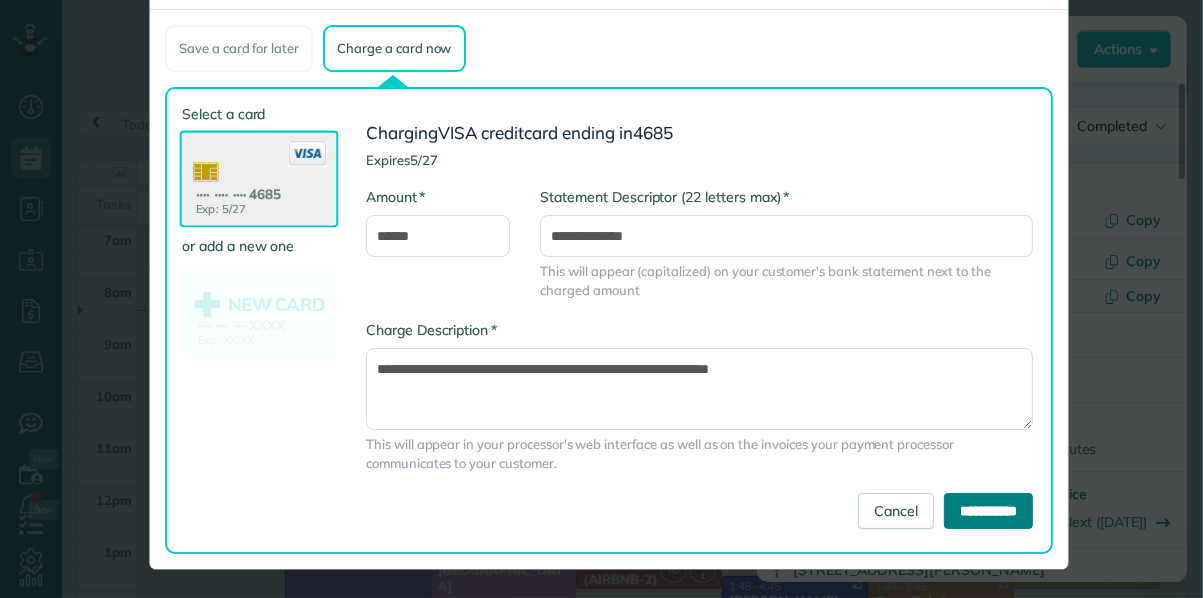click on "**********" at bounding box center [988, 511] 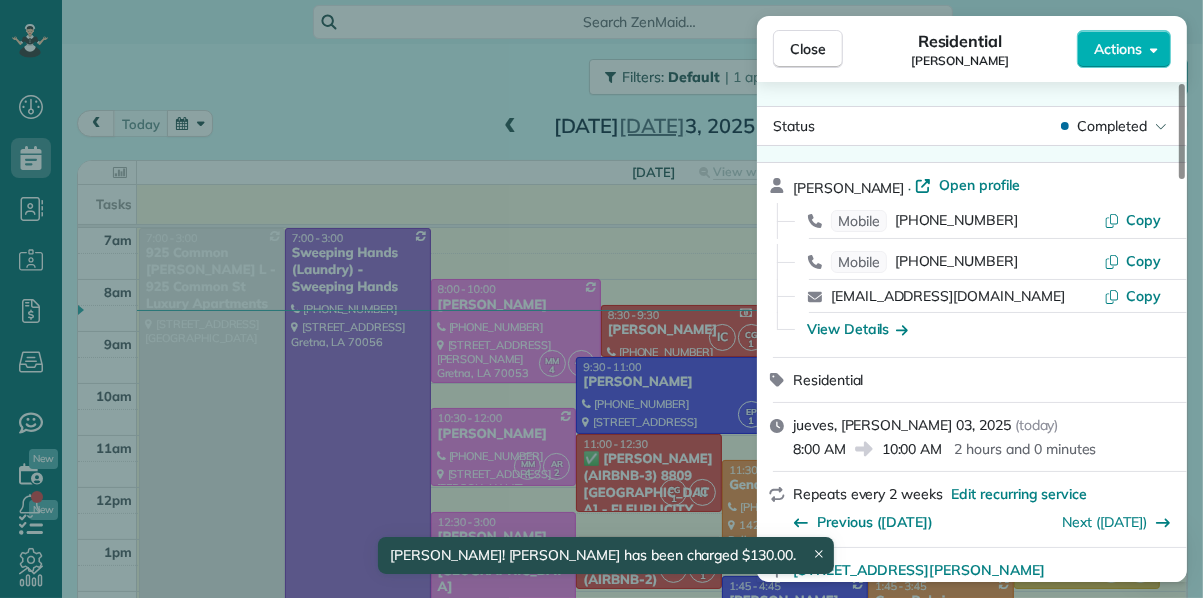 click on "Close Residential SHARON WITTE Actions Status Completed SHARON WITTE · Open profile Mobile (855) 516-7651 Copy Mobile (504) 606-3743 Copy switte1221@aol.com Copy View Details Residential jueves, julio 03, 2025 ( today ) 8:00 AM 10:00 AM 2 hours and 0 minutes Repeats every 2 weeks Edit recurring service Previous (jun 19) Next (jul 17) 44 Howard Street Gretna LA 70053 Service was not rated yet Setup ratings Cleaners Time in and out Assign Invite Team PINK Cleaners ALISENIA   RAMIREZ 8:04 AM 10:00 AM MARYURIE   MURILLO 8:04 AM 10:00 AM Checklist Try Now Keep this appointment up to your standards. Stay on top of every detail, keep your cleaners organised, and your client happy. Assign a checklist Watch a 5 min demo Billing Billing actions Price $130.00 Overcharge $0.00 Discount $0.00 Coupon discount - Primary tax - Secondary tax - Total appointment price $130.00 Tips collected New feature! $0.00 Paid by card Total including tip $130.00 Get paid online in no-time! Charge customer credit card Work items Notes 1 0" at bounding box center [601, 299] 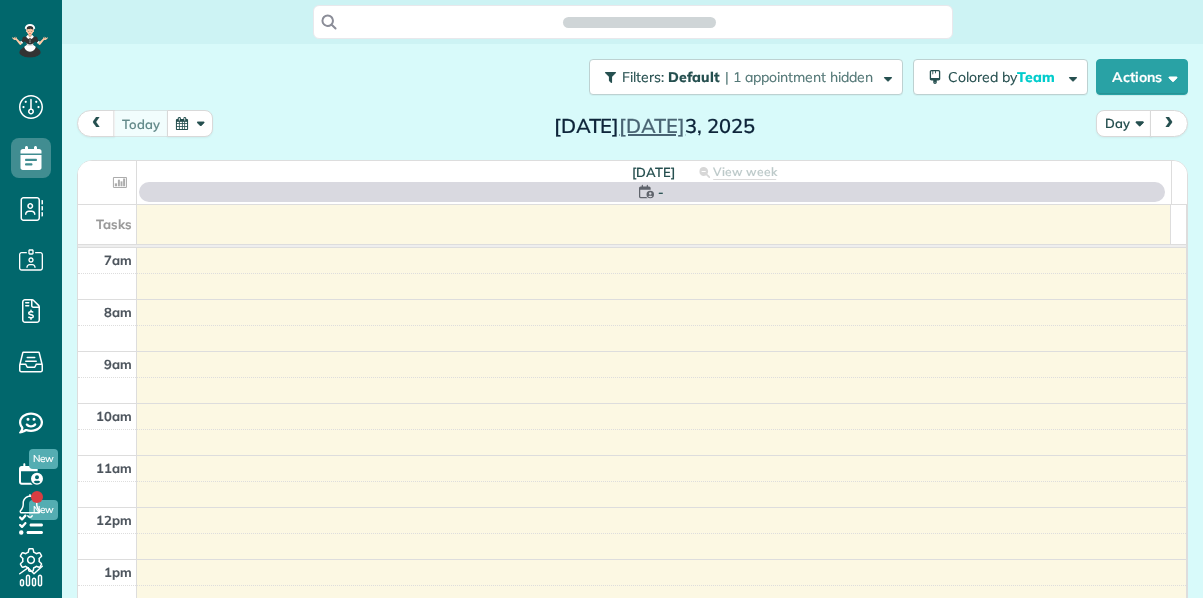 scroll, scrollTop: 0, scrollLeft: 0, axis: both 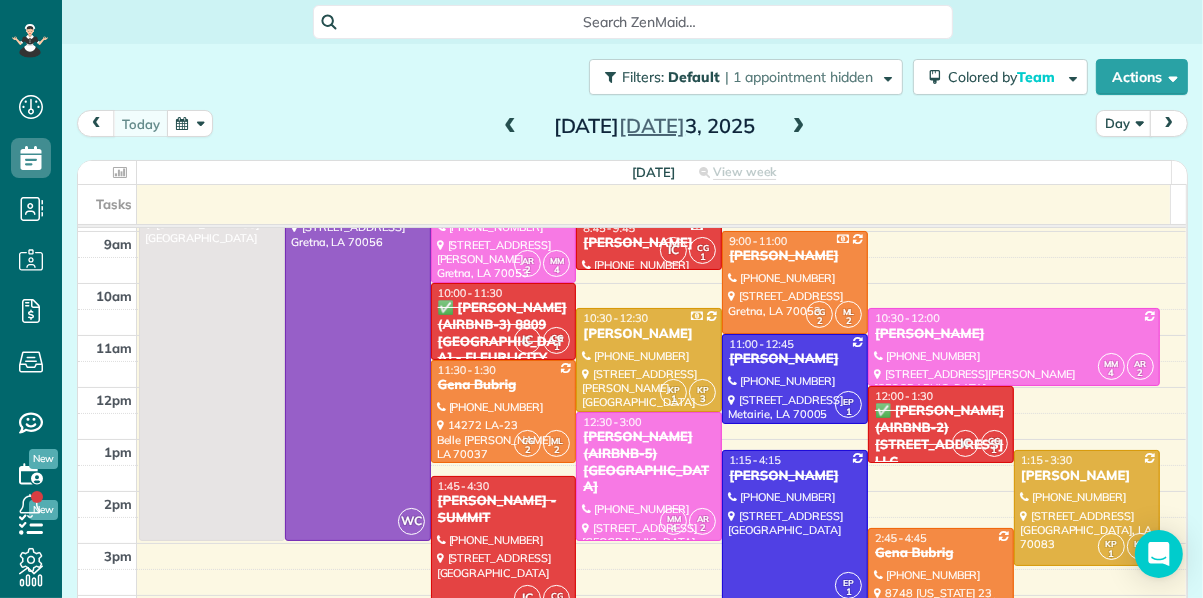 click on "✅ [PERSON_NAME] (AIRBNB-3) 8809 [GEOGRAPHIC_DATA] - FLEURLICITY LLC" at bounding box center [504, 342] 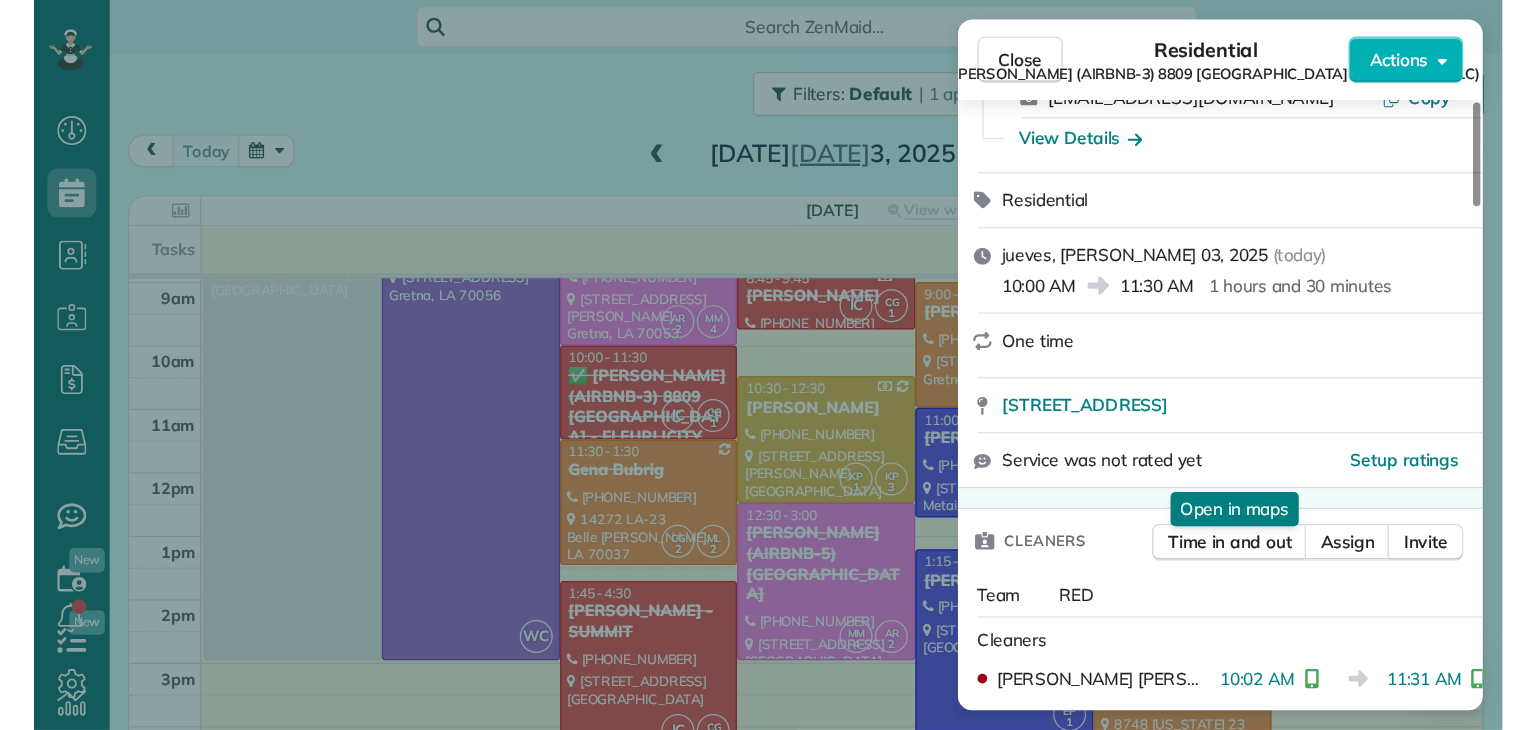 scroll, scrollTop: 100, scrollLeft: 0, axis: vertical 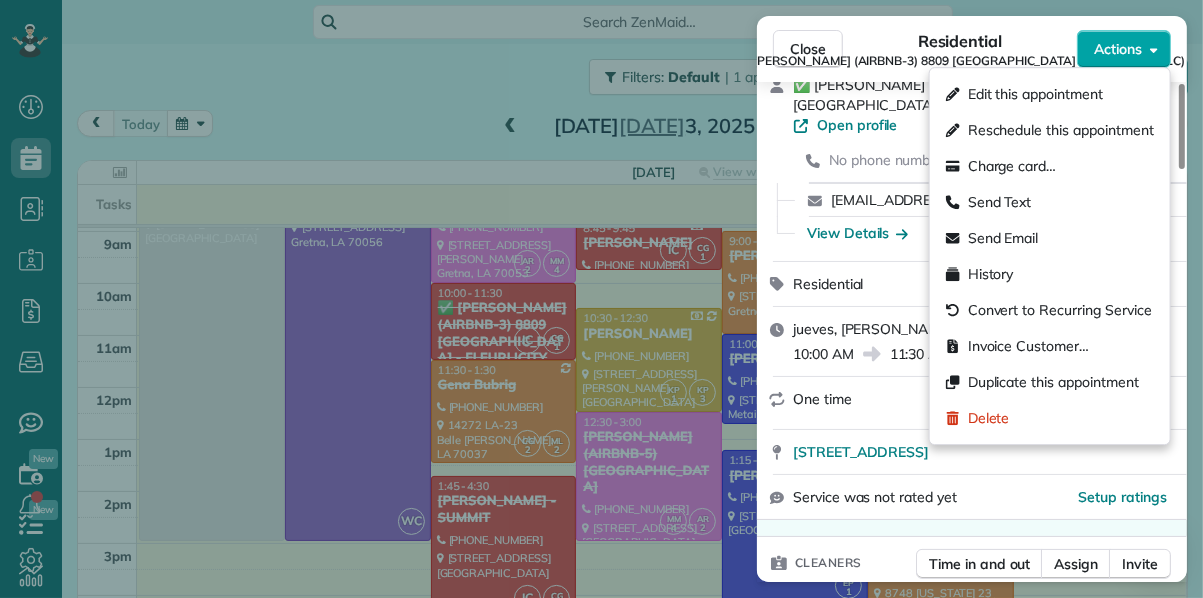 click on "Actions" at bounding box center (1118, 49) 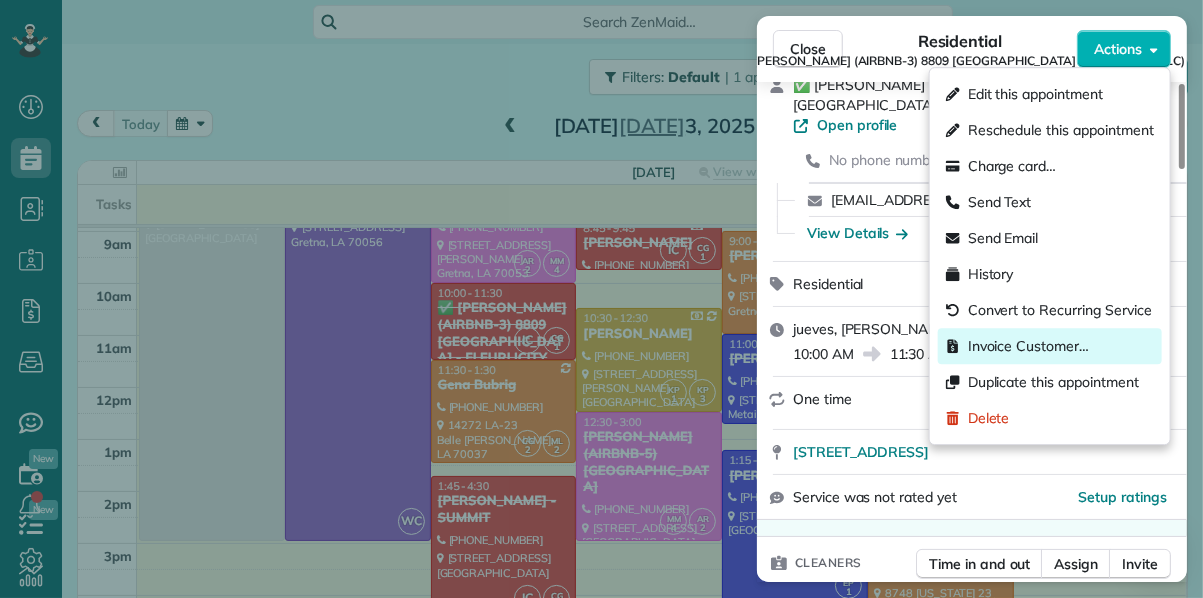 click on "Invoice Customer…" at bounding box center [1028, 346] 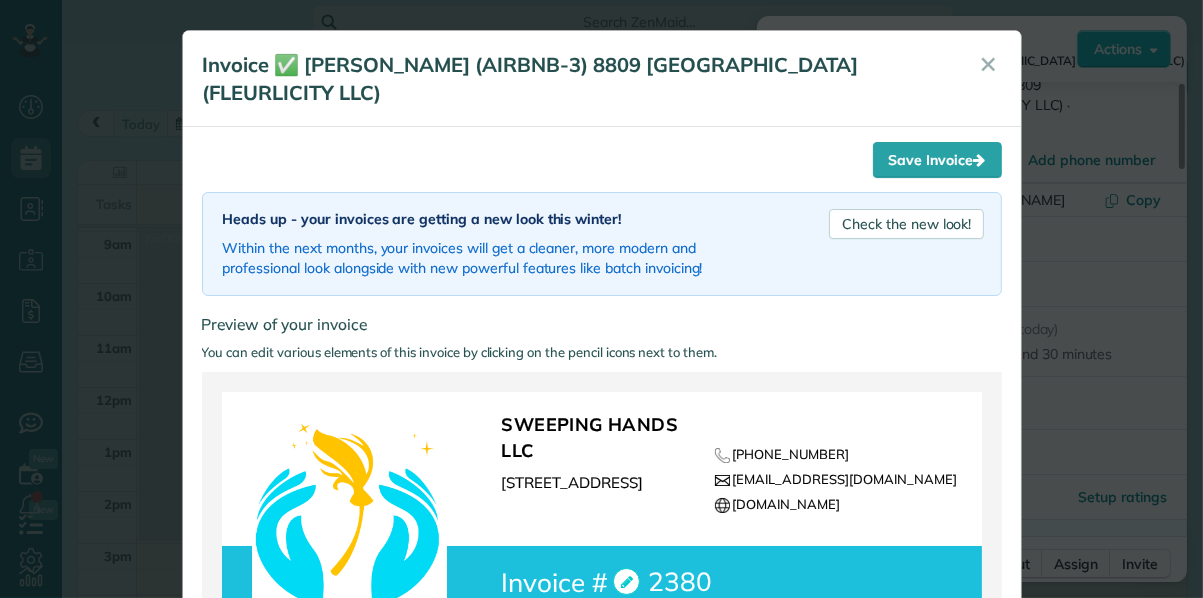 click on "Save Invoice
Heads up - your invoices are getting a new look this winter!
Within the next months, your invoices will get a cleaner, more modern and professional look alongside with new powerful features like batch invoicing!
Check the new look!
Preview of your invoice
You can edit various elements of this invoice by clicking on the pencil icons next to them.
Sweeping Hands LLC
546 Lapalco Boulevard Gretna LA 70056
(504) 610-5305
sweepinghandsllc@yahoo.com" at bounding box center (602, 691) 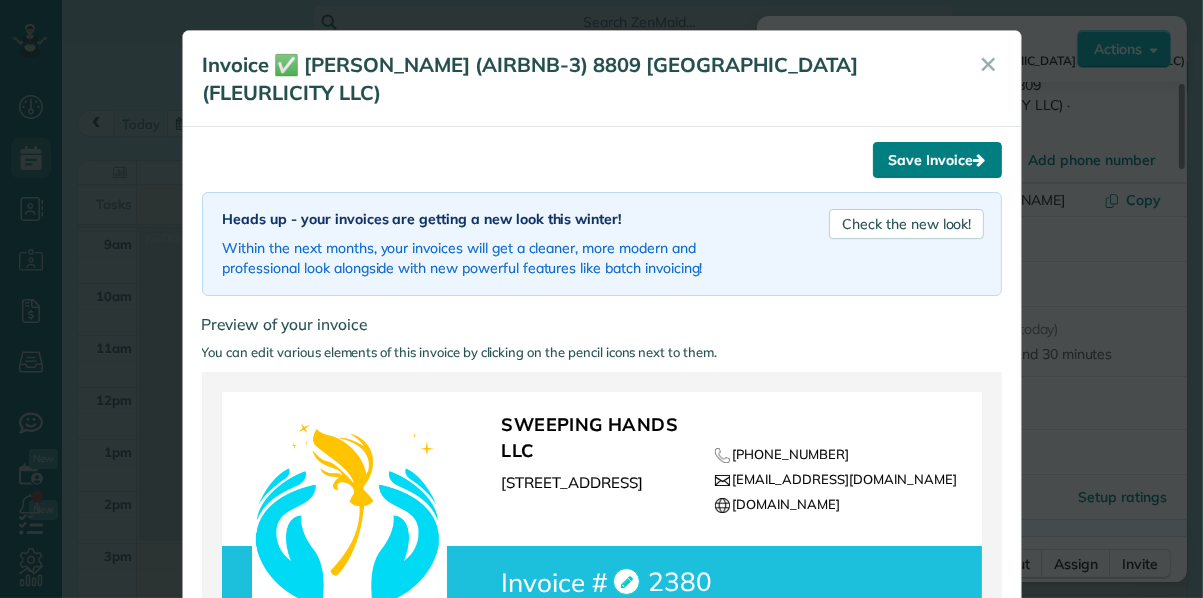 click on "Save Invoice" at bounding box center (937, 160) 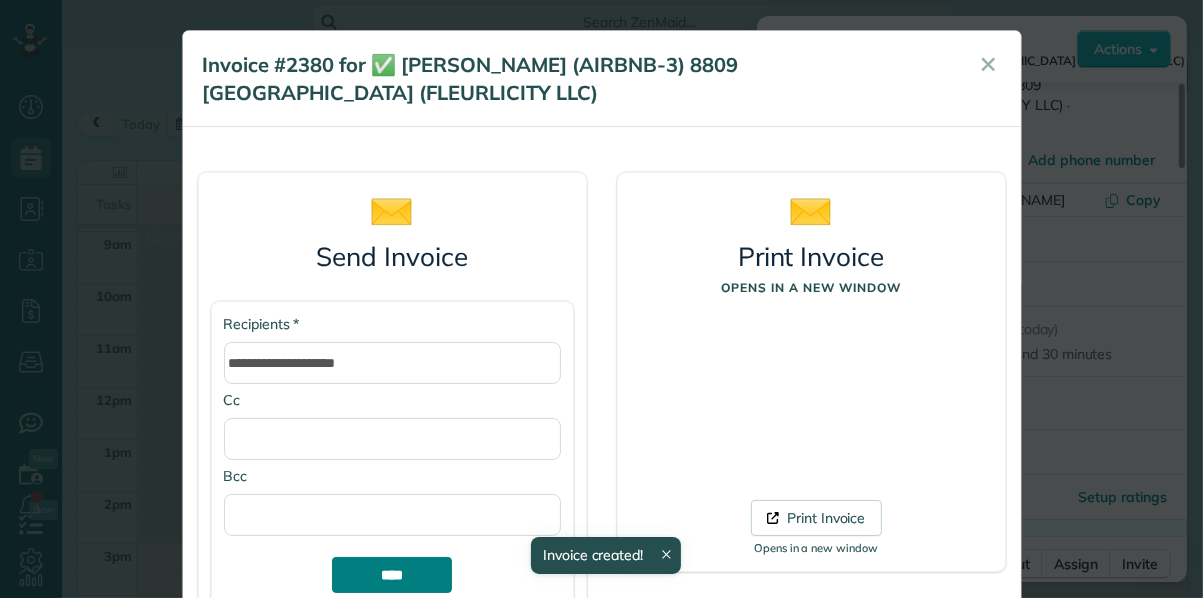 click on "****" at bounding box center (392, 575) 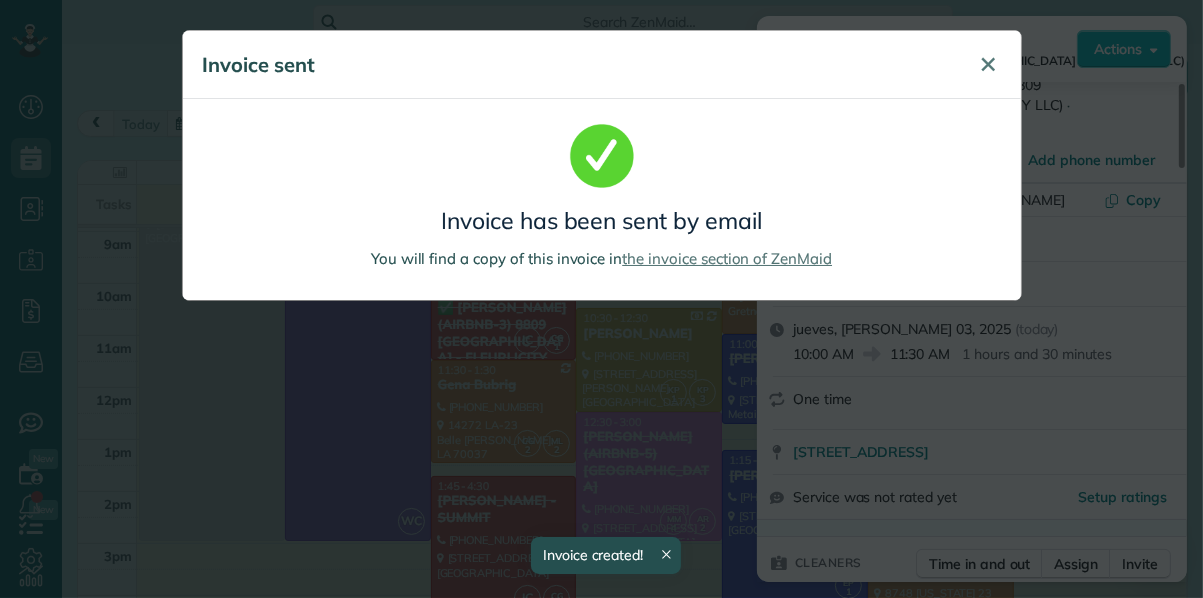 click on "✕" at bounding box center [989, 64] 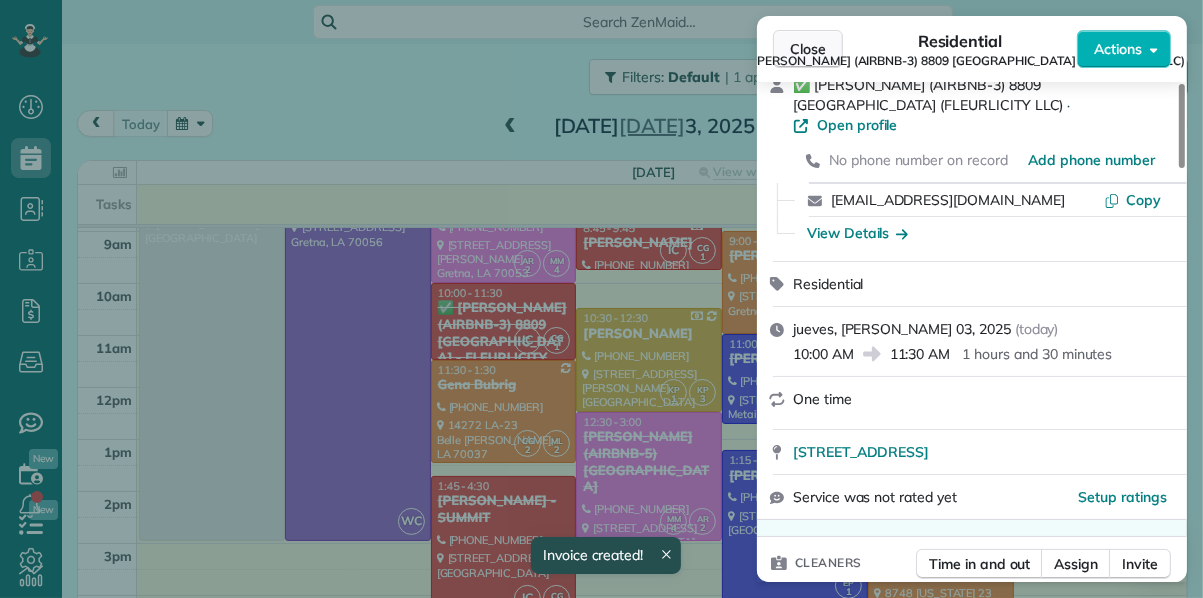 click on "Close" at bounding box center [808, 49] 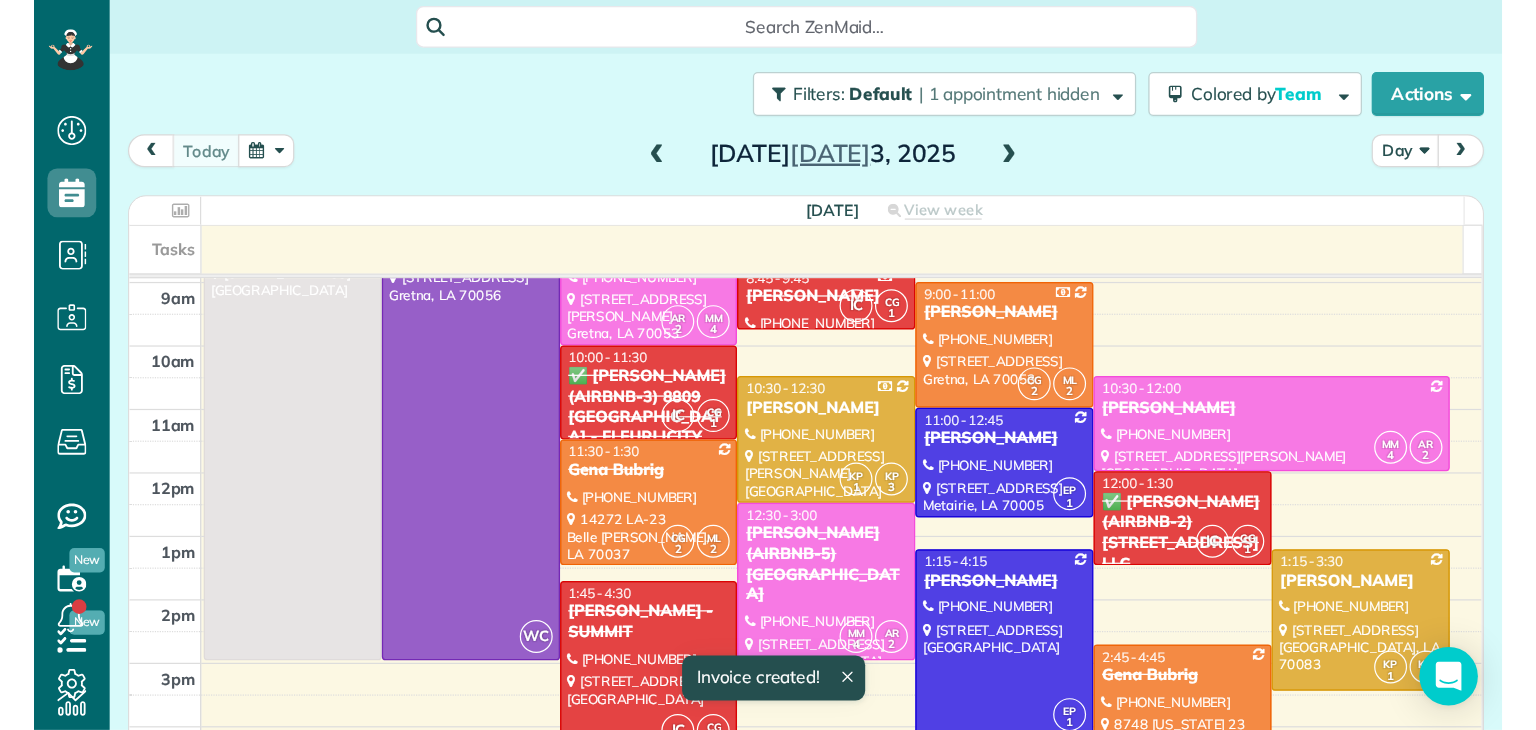 scroll, scrollTop: 729, scrollLeft: 61, axis: both 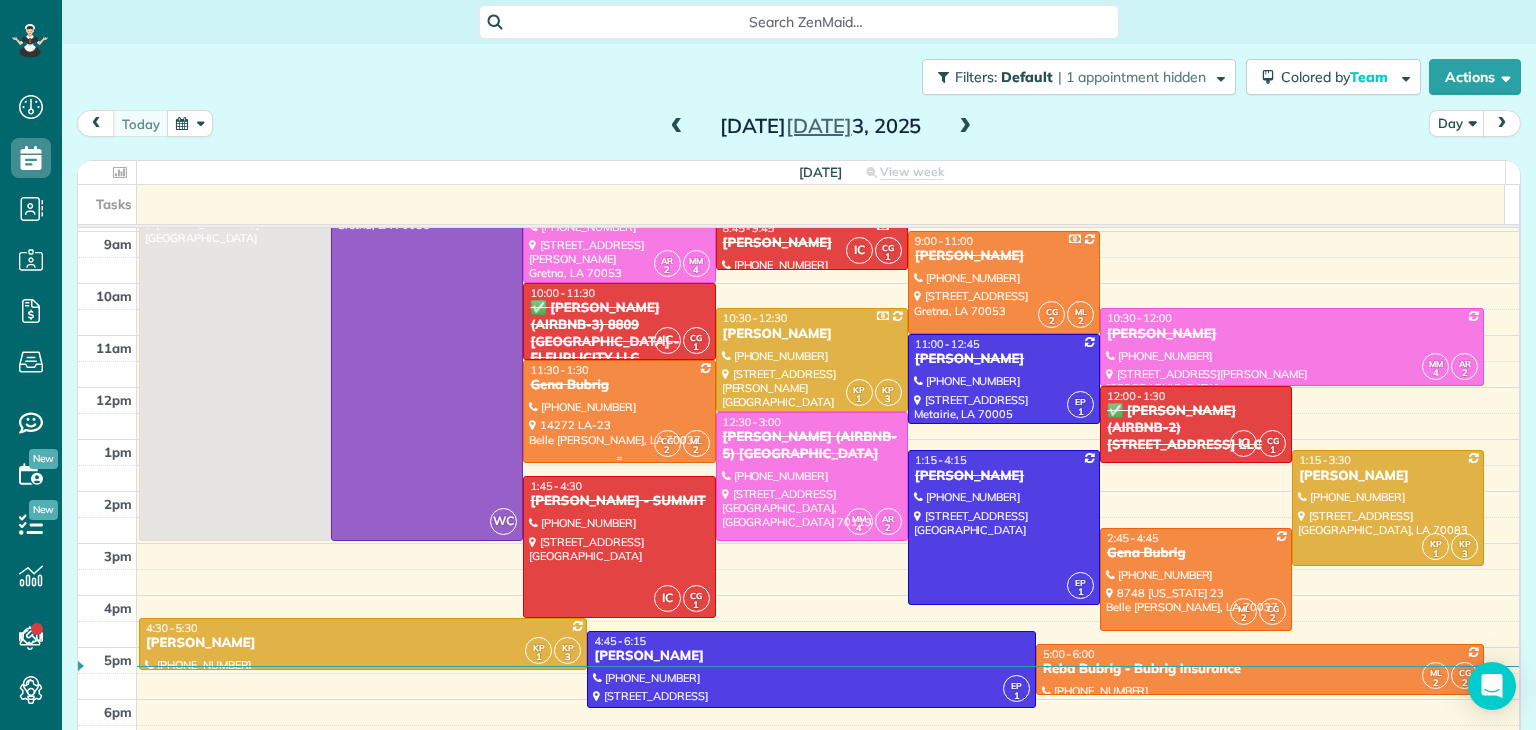 click at bounding box center [619, 411] 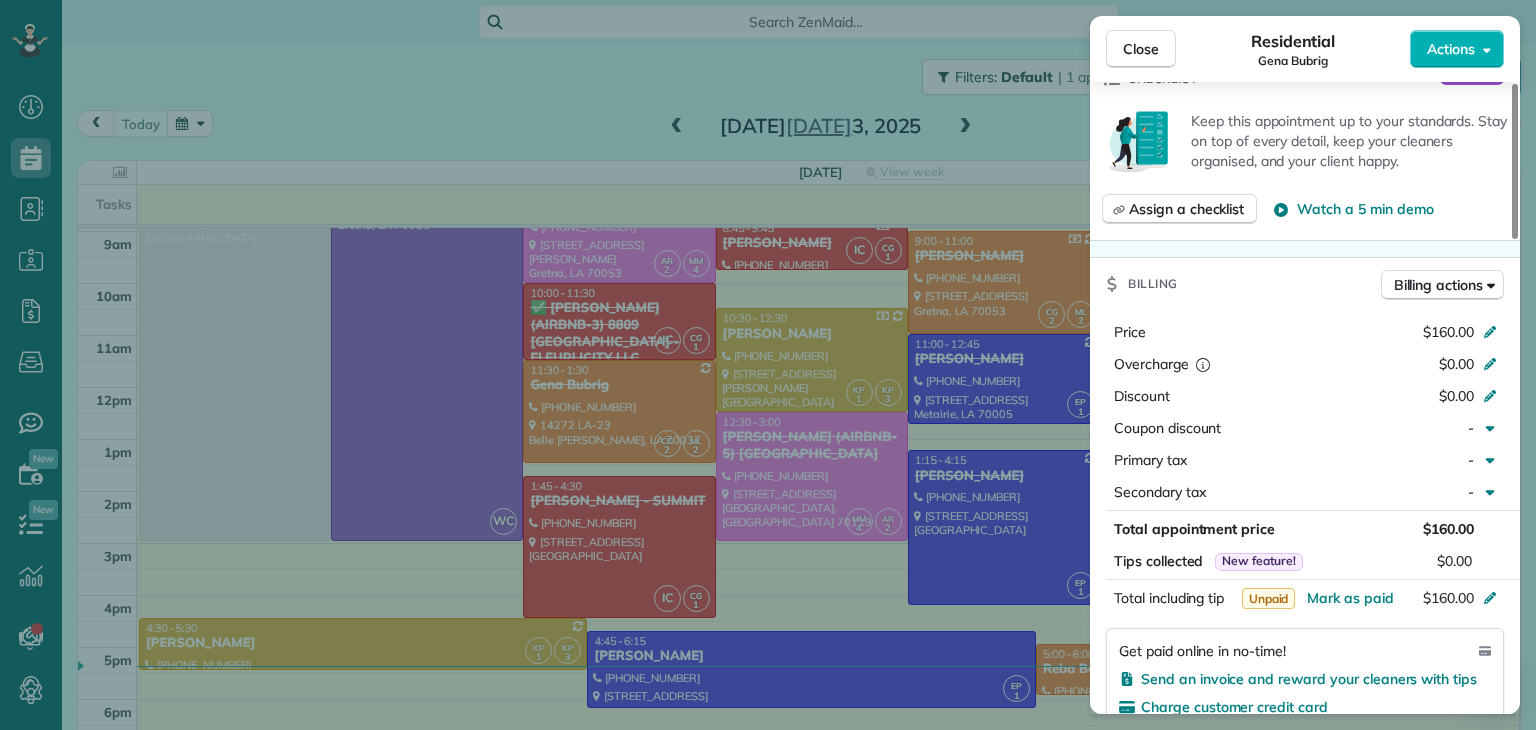 scroll, scrollTop: 1000, scrollLeft: 0, axis: vertical 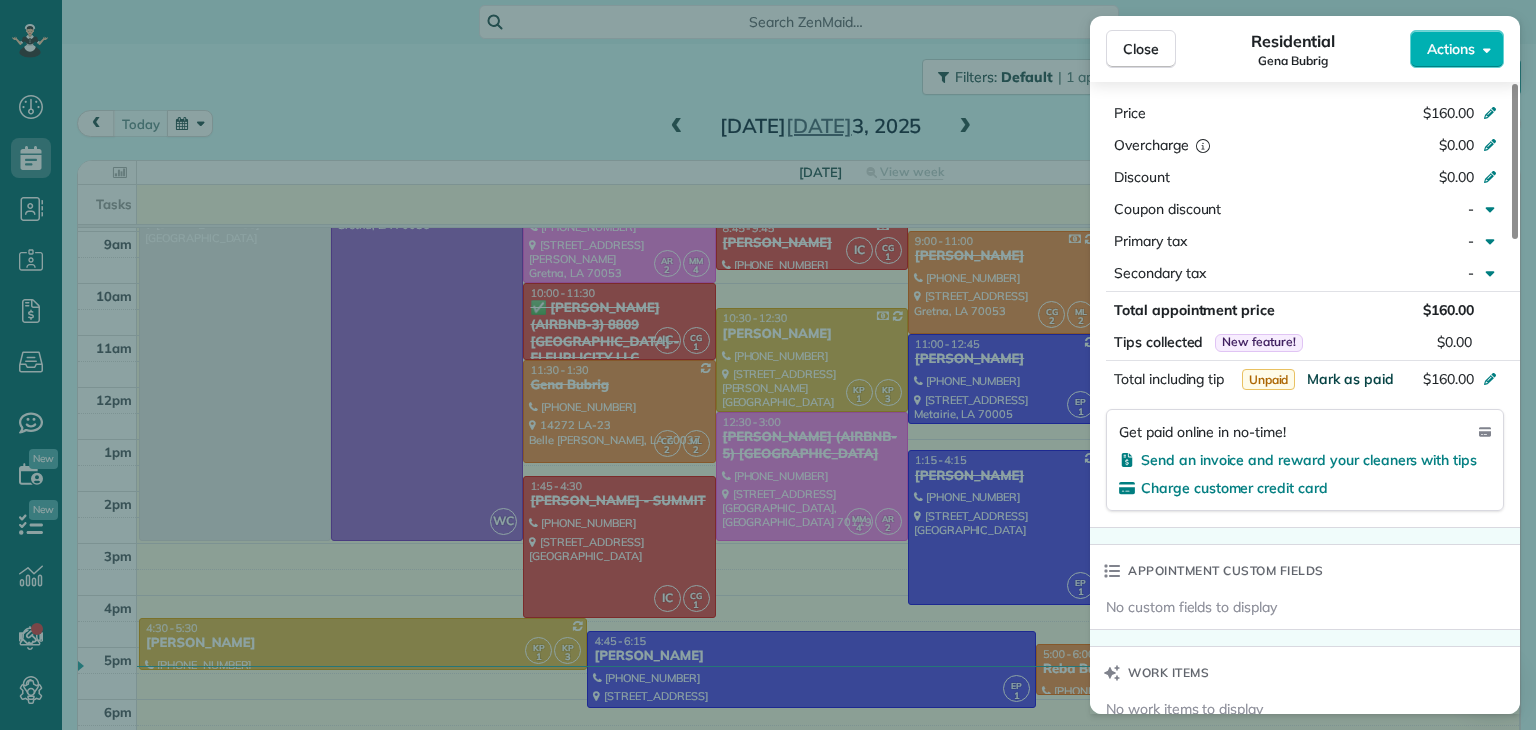 click on "Mark as paid" at bounding box center [1350, 379] 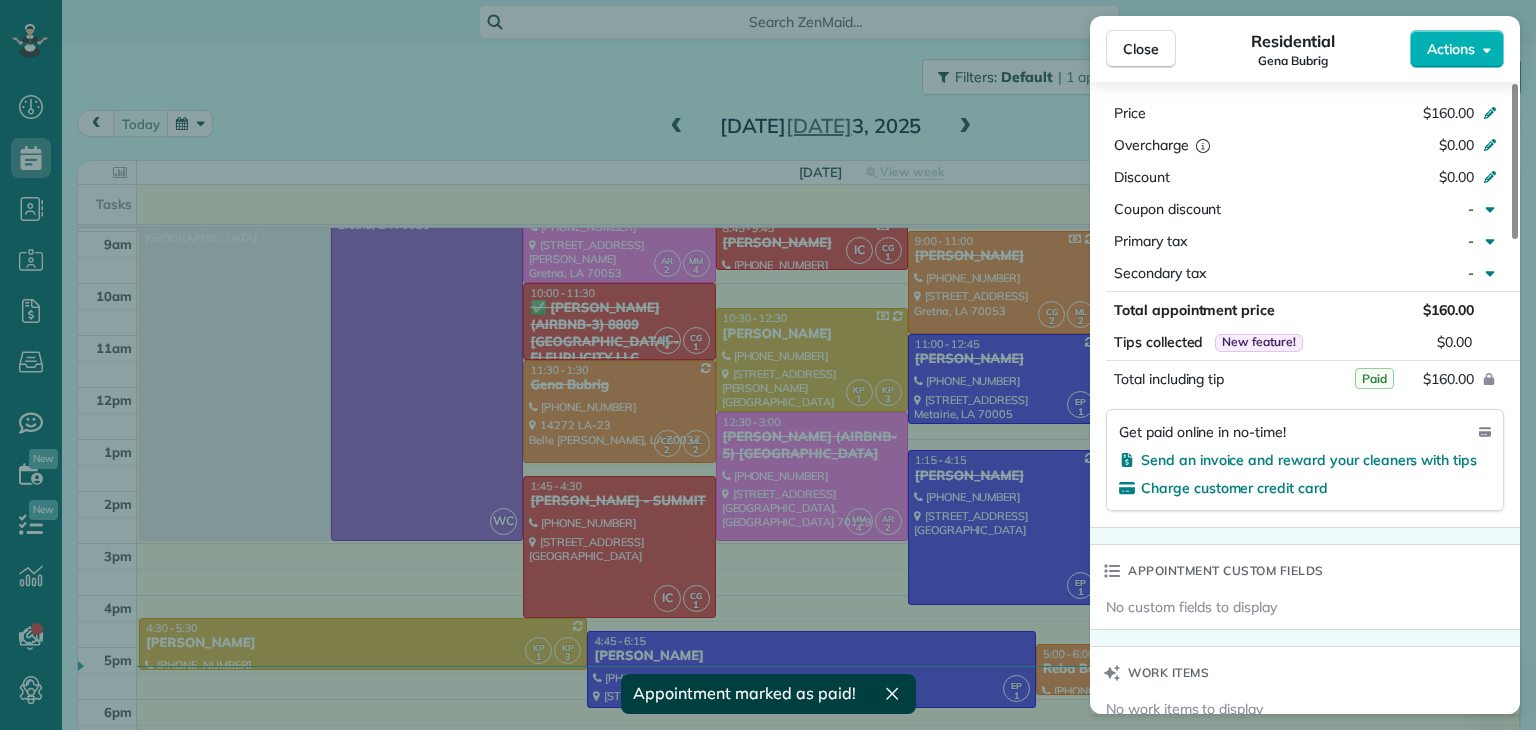 click on "Close Residential Gena Bubrig Actions Status Completed Gena Bubrig · Open profile Mobile (504) 722-2751 Copy genabubrig@att.net Copy View Details Residential jueves, julio 03, 2025 ( today ) 11:30 AM 1:30 PM 2 hours and 0 minutes Repeats every 2 weeks Edit recurring service Previous (jun 19) Next (jul 16) 14272 LA-23 Belle Chasse LA 70037 Open access information Service was not rated yet Setup ratings Cleaners Time in and out Assign Invite Team ORANGE Cleaners CAREN   GARCIA 11:32 AM 1:50 PM MARBELLA   LOBO 11:32 AM 1:50 PM Checklist Try Now Keep this appointment up to your standards. Stay on top of every detail, keep your cleaners organised, and your client happy. Assign a checklist Watch a 5 min demo Billing Billing actions Price $160.00 Overcharge $0.00 Discount $0.00 Coupon discount - Primary tax - Secondary tax - Total appointment price $160.00 Tips collected New feature! $0.00 Paid Total including tip $160.00 Get paid online in no-time! Send an invoice and reward your cleaners with tips Work items 1 1" at bounding box center [768, 365] 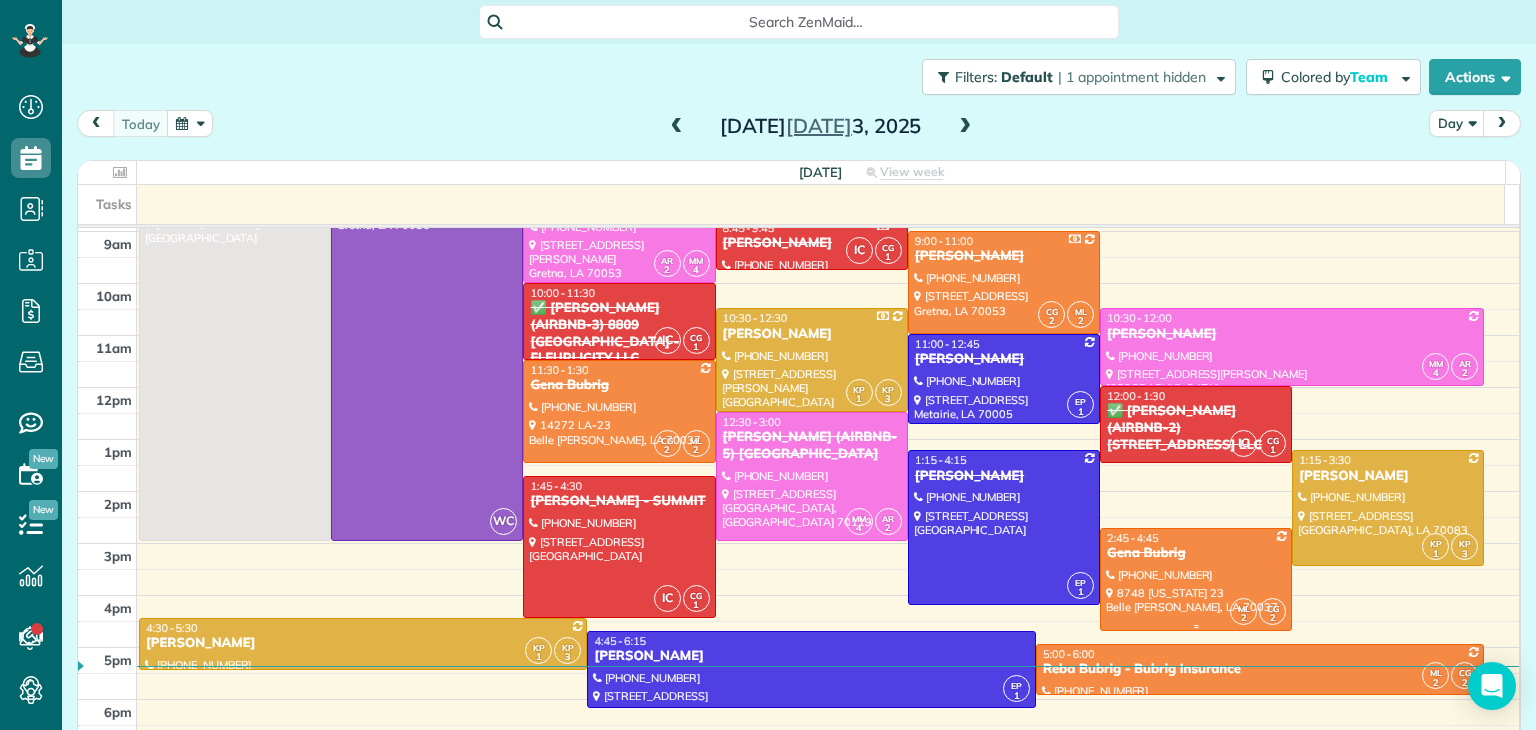 click at bounding box center [1196, 579] 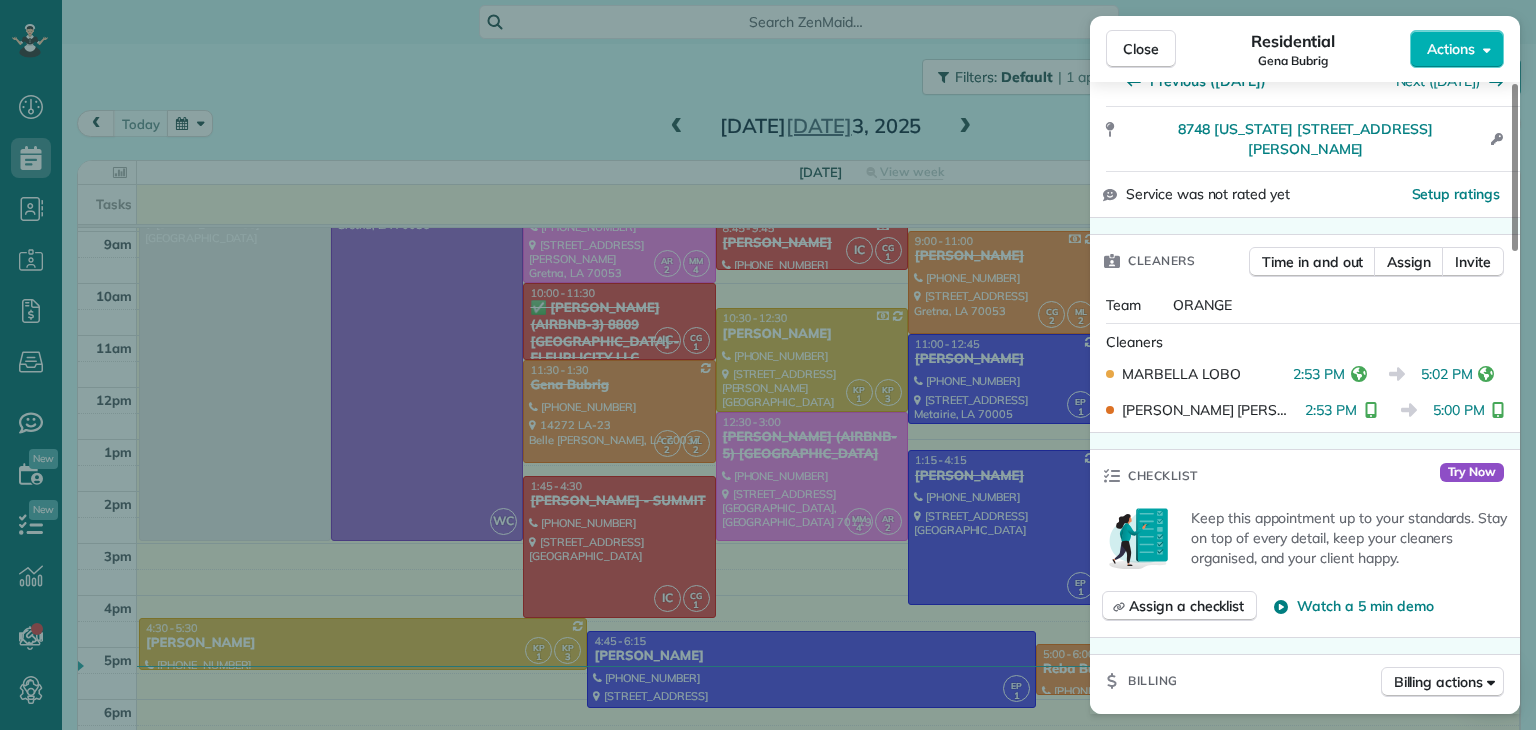 scroll, scrollTop: 800, scrollLeft: 0, axis: vertical 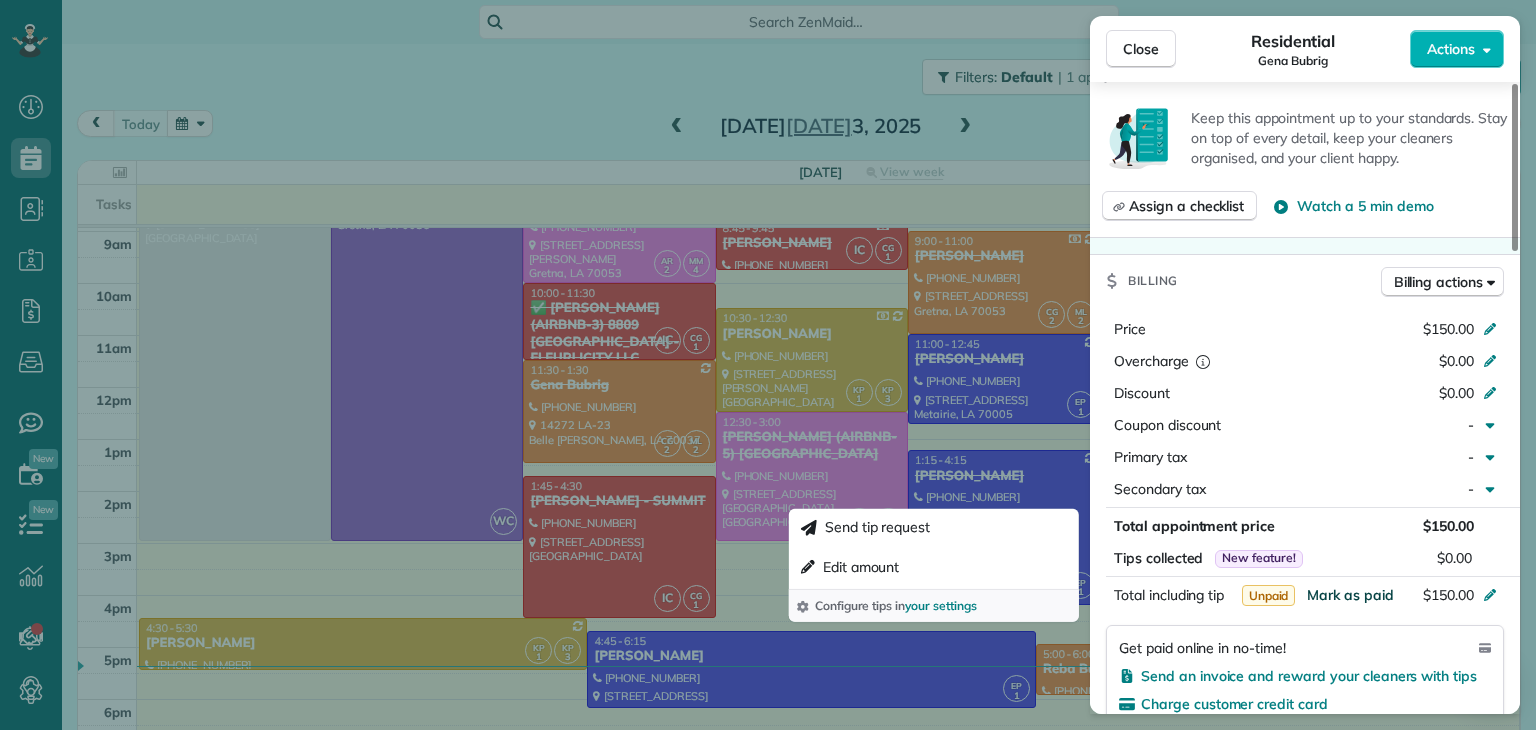 click on "Mark as paid" at bounding box center (1350, 595) 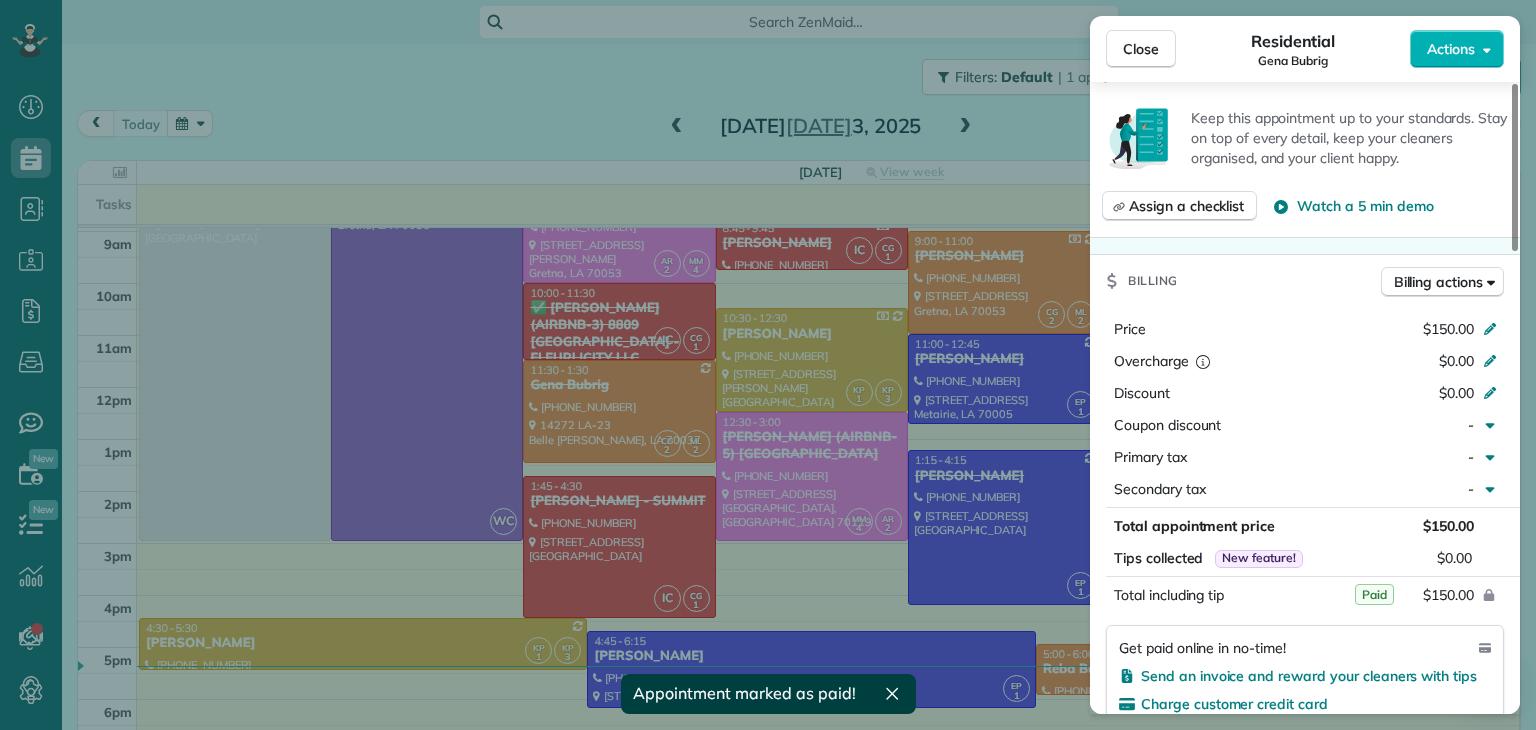 click on "Close Residential Gena Bubrig Actions Status Completed Gena Bubrig · Open profile Mobile (504) 722-2751 Copy genabubrig@att.net Copy View Details Residential jueves, julio 03, 2025 ( today ) 2:45 PM 4:45 PM 2 hours and 0 minutes Repeats every 2 weeks Edit recurring service Previous (jun 19) Next (jul 16) 8748 Louisiana 23 BACK HOUSE Belle Chasse LA 70037 Open access information Service was not rated yet Setup ratings Cleaners Time in and out Assign Invite Team ORANGE Cleaners MARBELLA   LOBO 2:53 PM 5:02 PM CAREN   GARCIA 2:53 PM 5:00 PM Checklist Try Now Keep this appointment up to your standards. Stay on top of every detail, keep your cleaners organised, and your client happy. Assign a checklist Watch a 5 min demo Billing Billing actions Price $150.00 Overcharge $0.00 Discount $0.00 Coupon discount - Primary tax - Secondary tax - Total appointment price $150.00 Tips collected New feature! $0.00 Paid Total including tip $150.00 Get paid online in no-time! Send an invoice and reward your cleaners with tips 0" at bounding box center [768, 365] 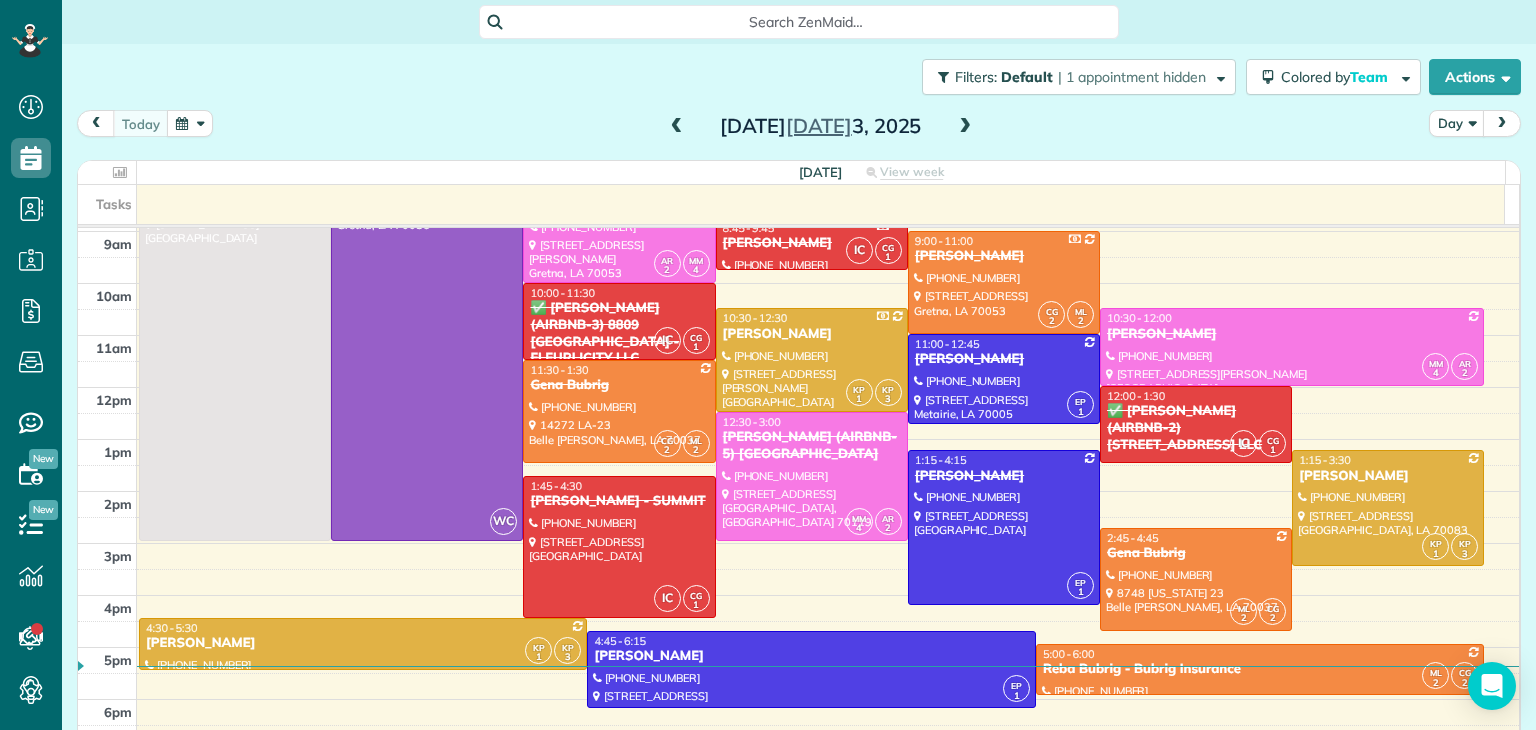 click on "7:00 - 3:00 925 Common Melissa L - 925 Common St Luxury Apartments 925 Common Street New Orleans, LA 70112 WC 7:00 - 3:00 Sweeping Hands (Laundry) - Sweeping Hands (504) 610-5305 546 Lapalco Boulevard Gretna, LA 70056 AR 2 MM 4 8:00 - 10:00 SHARON WITTE (504) 606-3743 44 Howard Street Gretna, LA 70053 IC CG 1 8:45 - 9:45 LaSHANDA BROWN (504) 610-5305 553 Willowbrook Dr Gretna, LA 70056-7923 CG 2 ML 2 9:00 - 11:00 SHAWAN HARRIS (985) 709-1319 422 8th Street Gretna, LA 70053 IC CG 1 10:00 - 11:30 ✅ MATT GLAPION (AIRBNB-3) 8809 EDINBURGH - FLEURLICITY LLC 8809 Edinburgh Street New Orleans, LA 70118 KP 1 KP 3 10:30 - 12:30 MOLLY LOVE (504) 237-3316 5511 Chamberlain Drive New Orleans, LA 70122 MM 4 AR 2 10:30 - 12:00 MARY PHILLIPS (504) 258-4704 2820 Soniat Street New Orleans, LA 70115 EP 1 11:00 - 12:45 Melinda Sothern (504) 261-3437 248 Aris Avenue Metairie, LA 70005 CG 2 ML 2 11:30 - 1:30 Gena Bubrig (504) 722-2751 14272 LA-23 Belle Chasse, LA 70037 IC CG 1 12:00 - 1:30 (510) 463-4471 2227 Second Street MM 4" at bounding box center [828, 128] 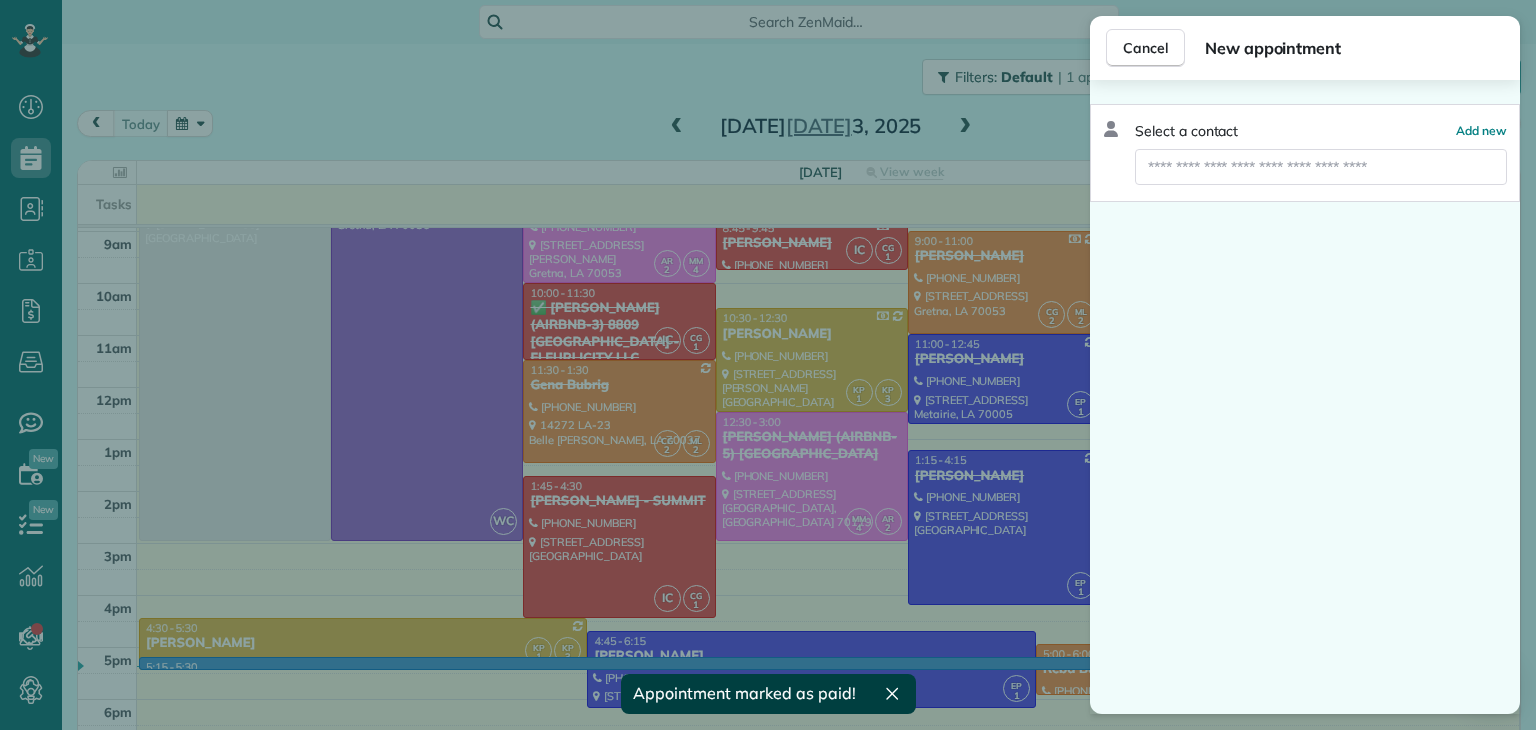 drag, startPoint x: 780, startPoint y: 492, endPoint x: 826, endPoint y: 532, distance: 60.959003 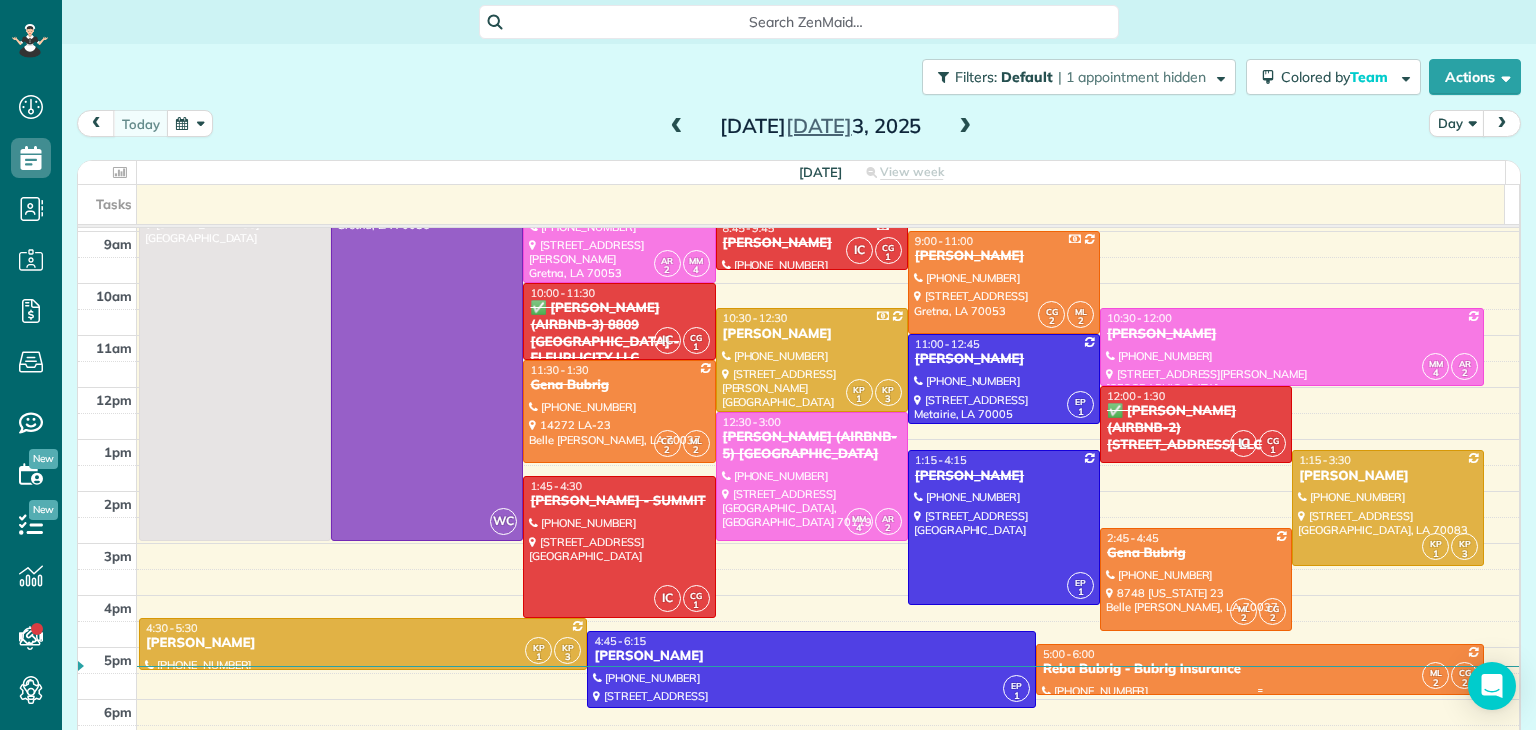 click on "Reba Bubrig - Bubrig Insurance" at bounding box center [1260, 669] 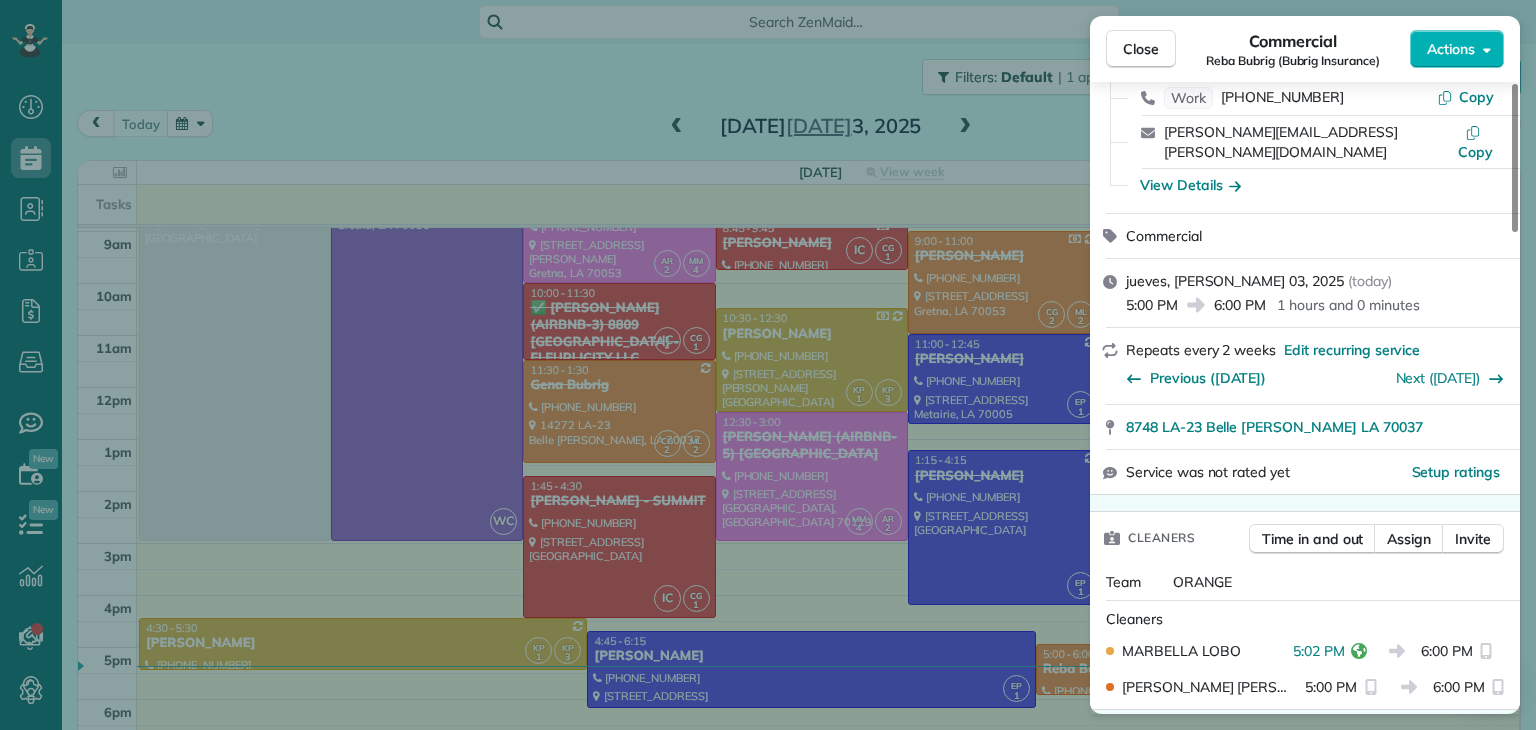scroll, scrollTop: 600, scrollLeft: 0, axis: vertical 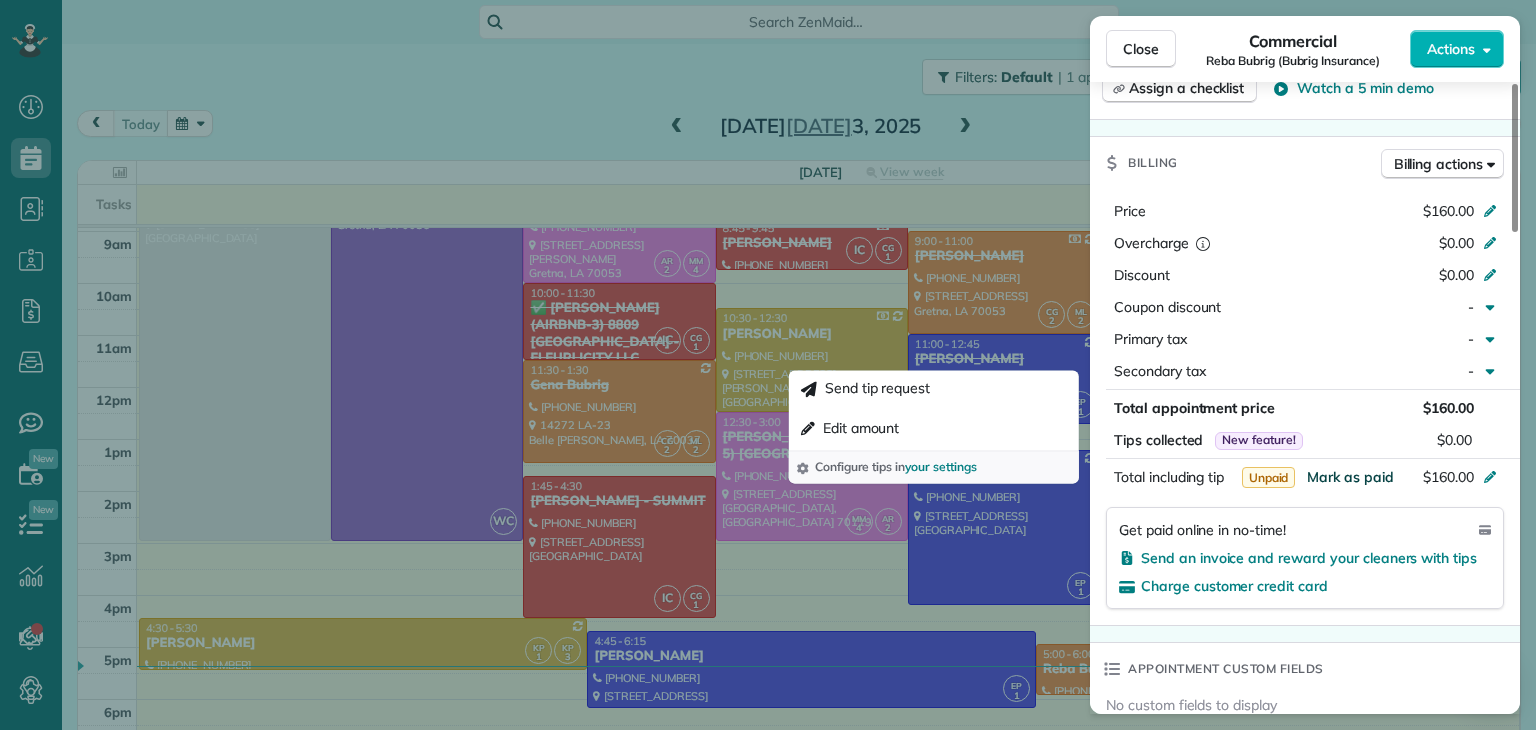 click on "Mark as paid" at bounding box center (1350, 477) 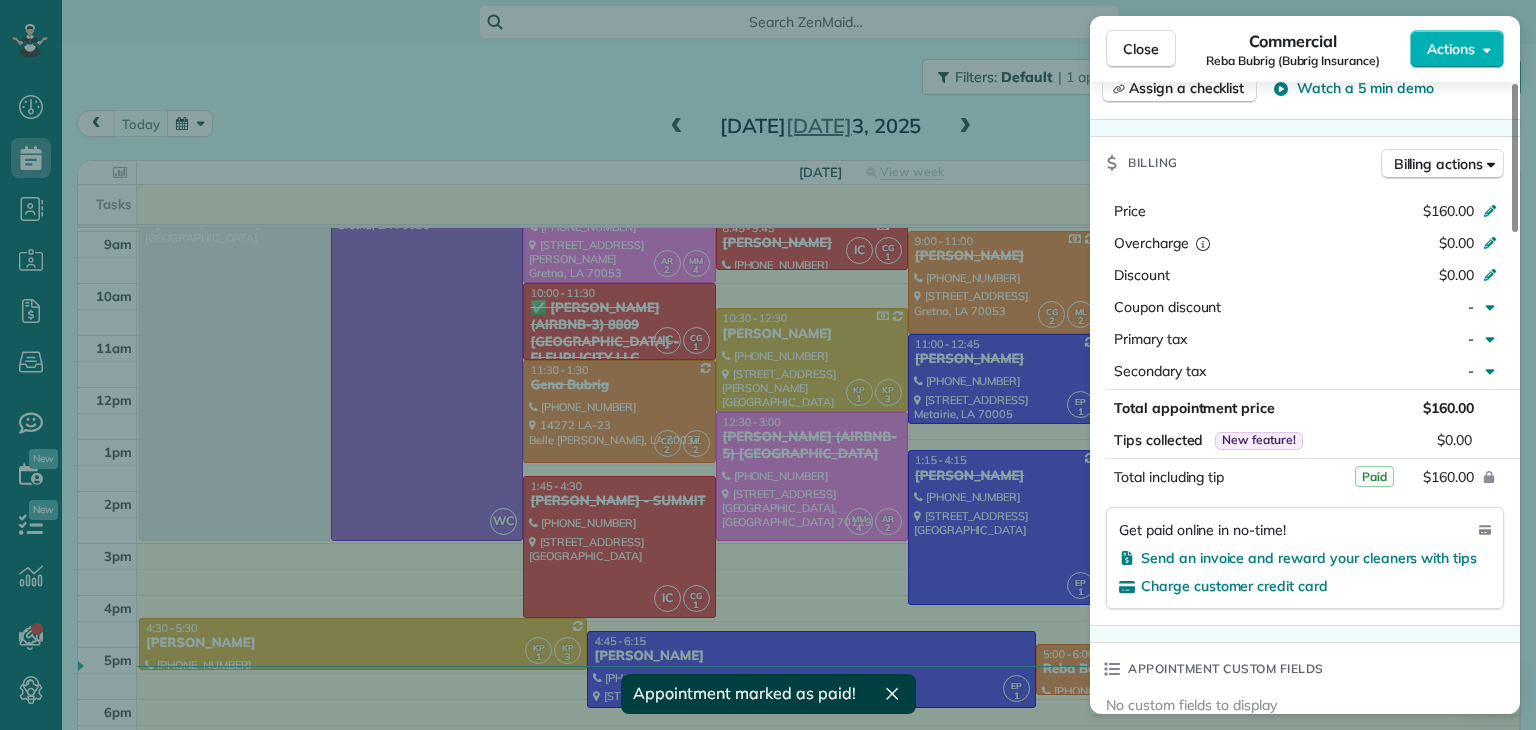 click on "Close Commercial Reba Bubrig (Bubrig Insurance) Actions Status Active Reba Bubrig (Bubrig Insurance) · Open profile Mobile (504) 881-7901 Copy Home (504) 433-2875 Copy Work (504) 382-4898 Copy cathy.sullivan@hubinternational.com Copy View Details Commercial jueves, julio 03, 2025 ( today ) 5:00 PM 6:00 PM 1 hours and 0 minutes Repeats every 2 weeks Edit recurring service Previous (jun 19) Next (jul 16) 8748 LA-23 Belle Chasse LA 70037 Service was not rated yet Setup ratings Cleaners Time in and out Assign Invite Team ORANGE Cleaners MARBELLA   LOBO 5:02 PM 6:00 PM CAREN   GARCIA 5:00 PM 6:00 PM Checklist Try Now Keep this appointment up to your standards. Stay on top of every detail, keep your cleaners organised, and your client happy. Assign a checklist Watch a 5 min demo Billing Billing actions Price $160.00 Overcharge $0.00 Discount $0.00 Coupon discount - Primary tax - Secondary tax - Total appointment price $160.00 Tips collected New feature! $0.00 Paid Total including tip $160.00 Work items Notes 2 2 (" at bounding box center (768, 365) 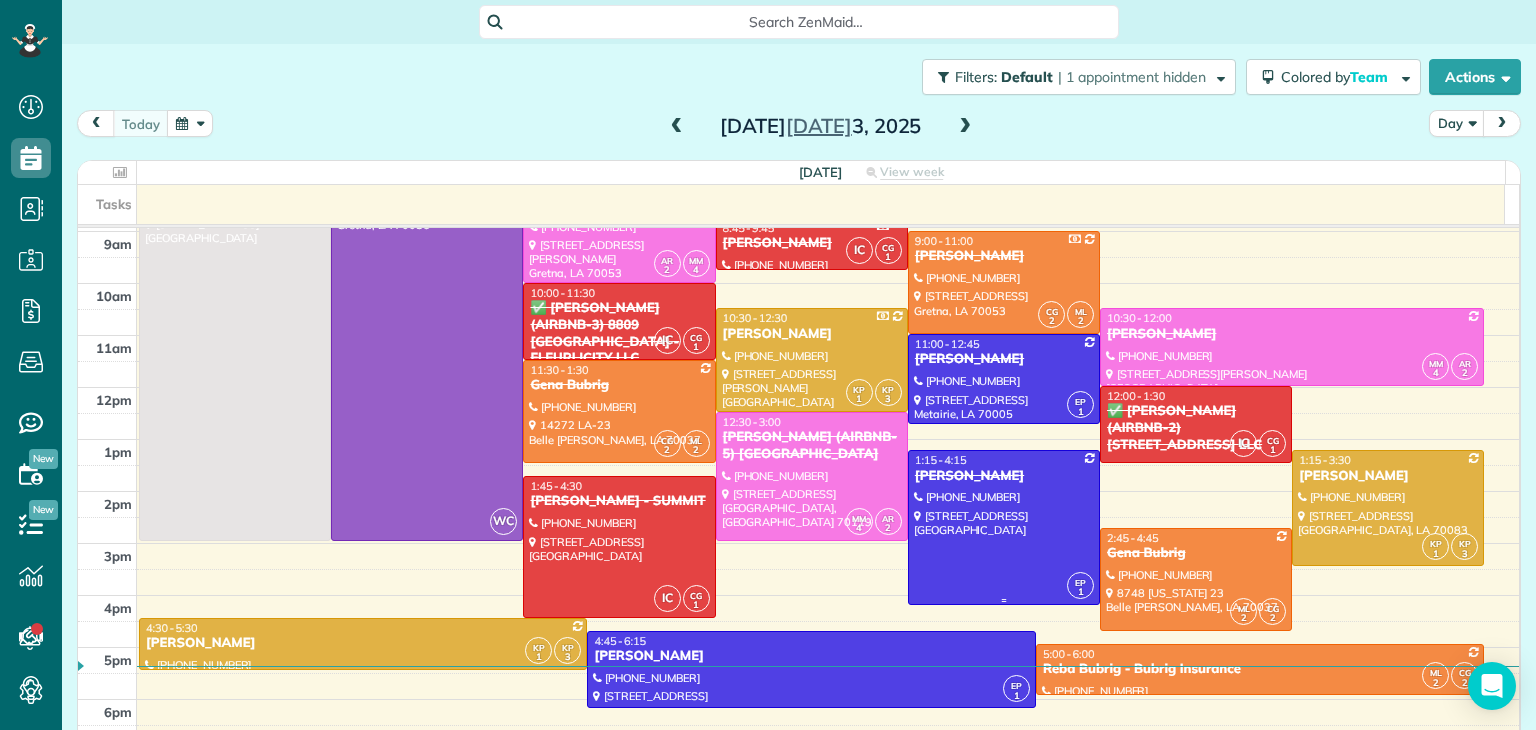 click at bounding box center (1004, 527) 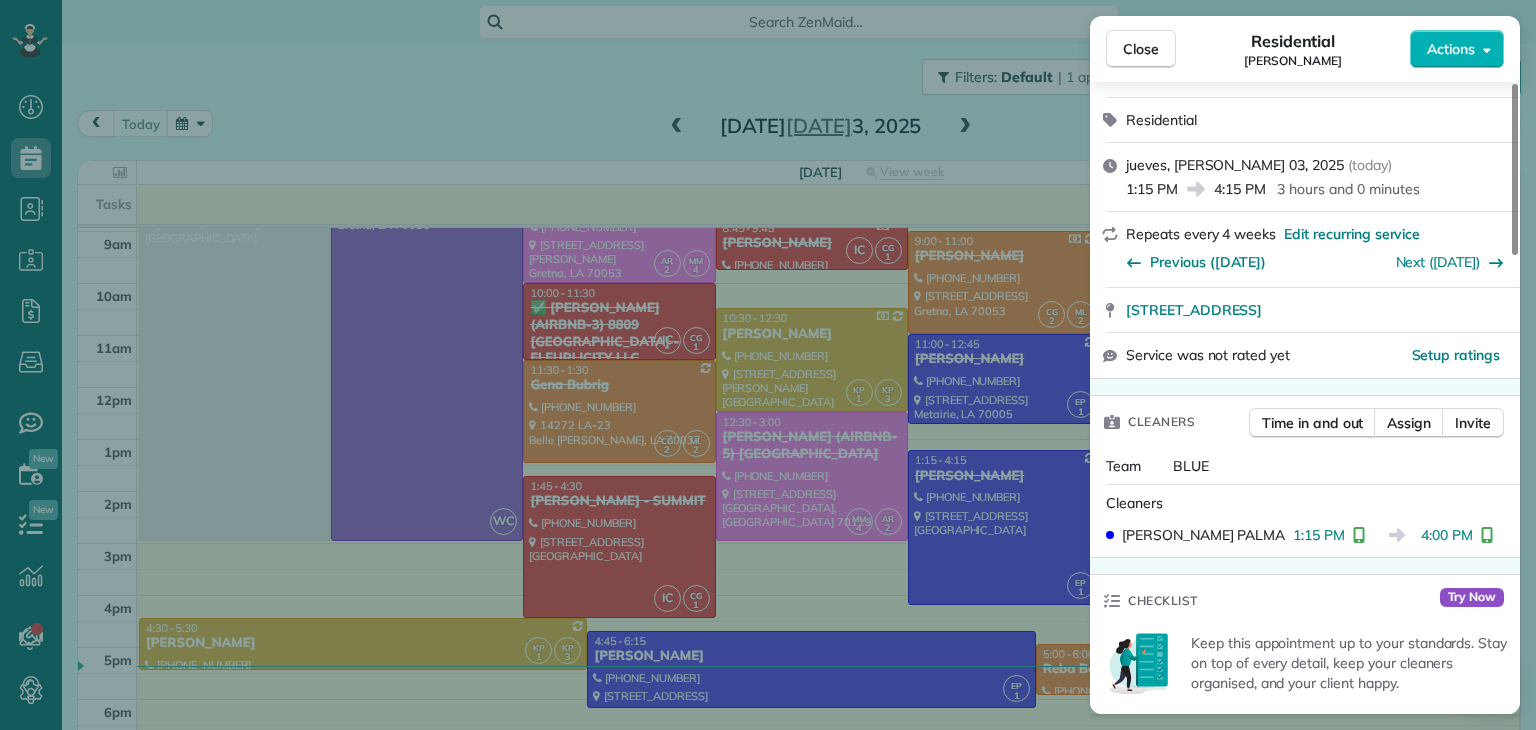 scroll, scrollTop: 0, scrollLeft: 0, axis: both 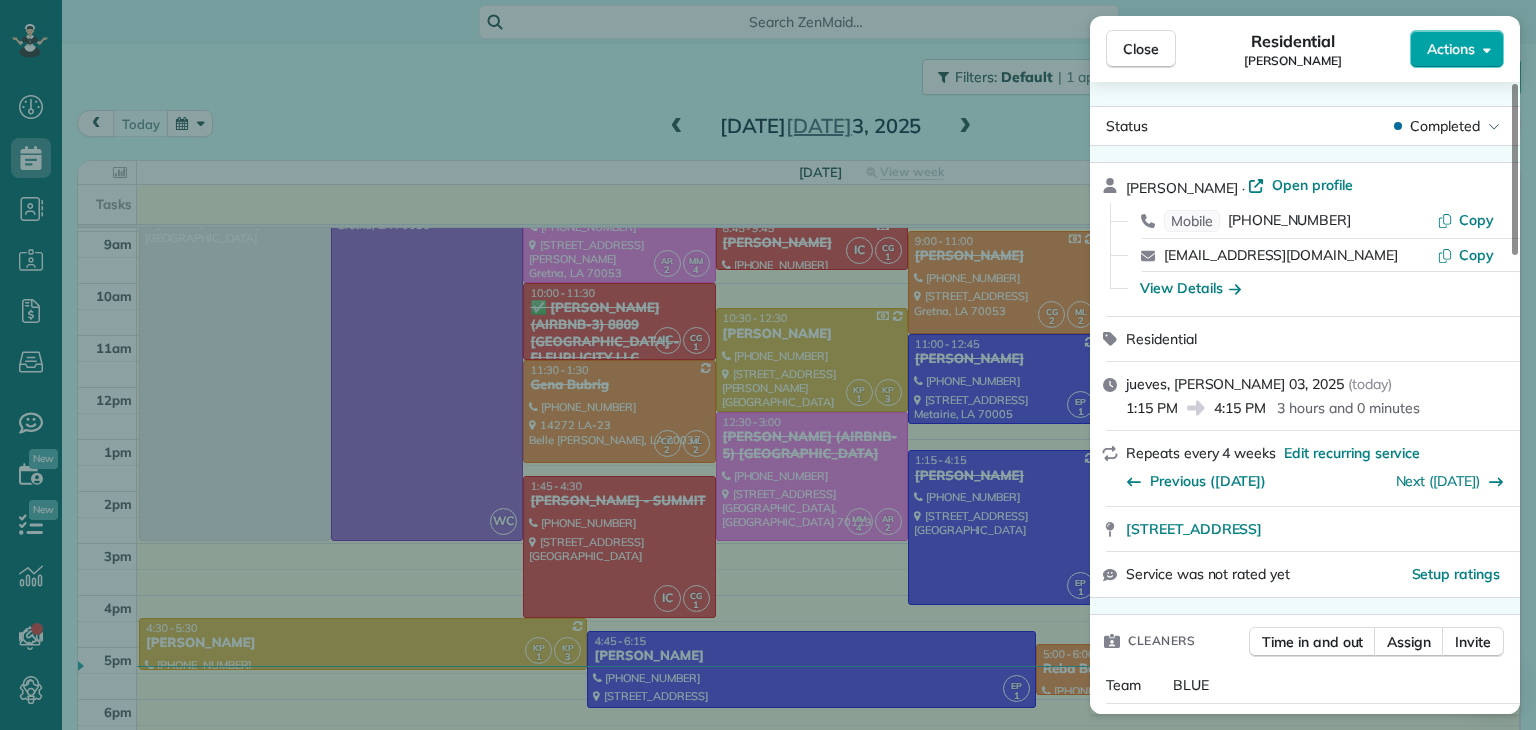 click on "Actions" at bounding box center (1451, 49) 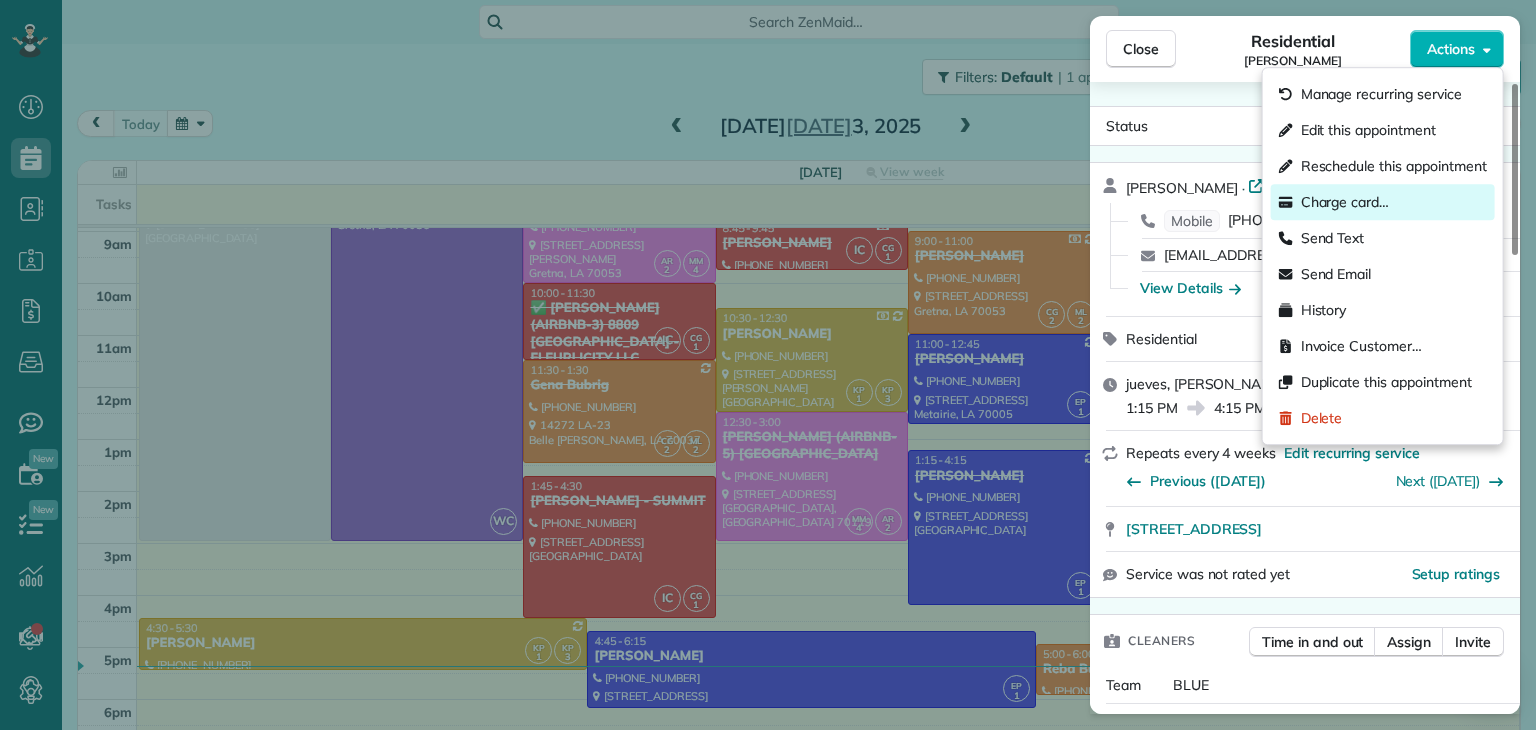 click on "Charge card…" at bounding box center [1345, 202] 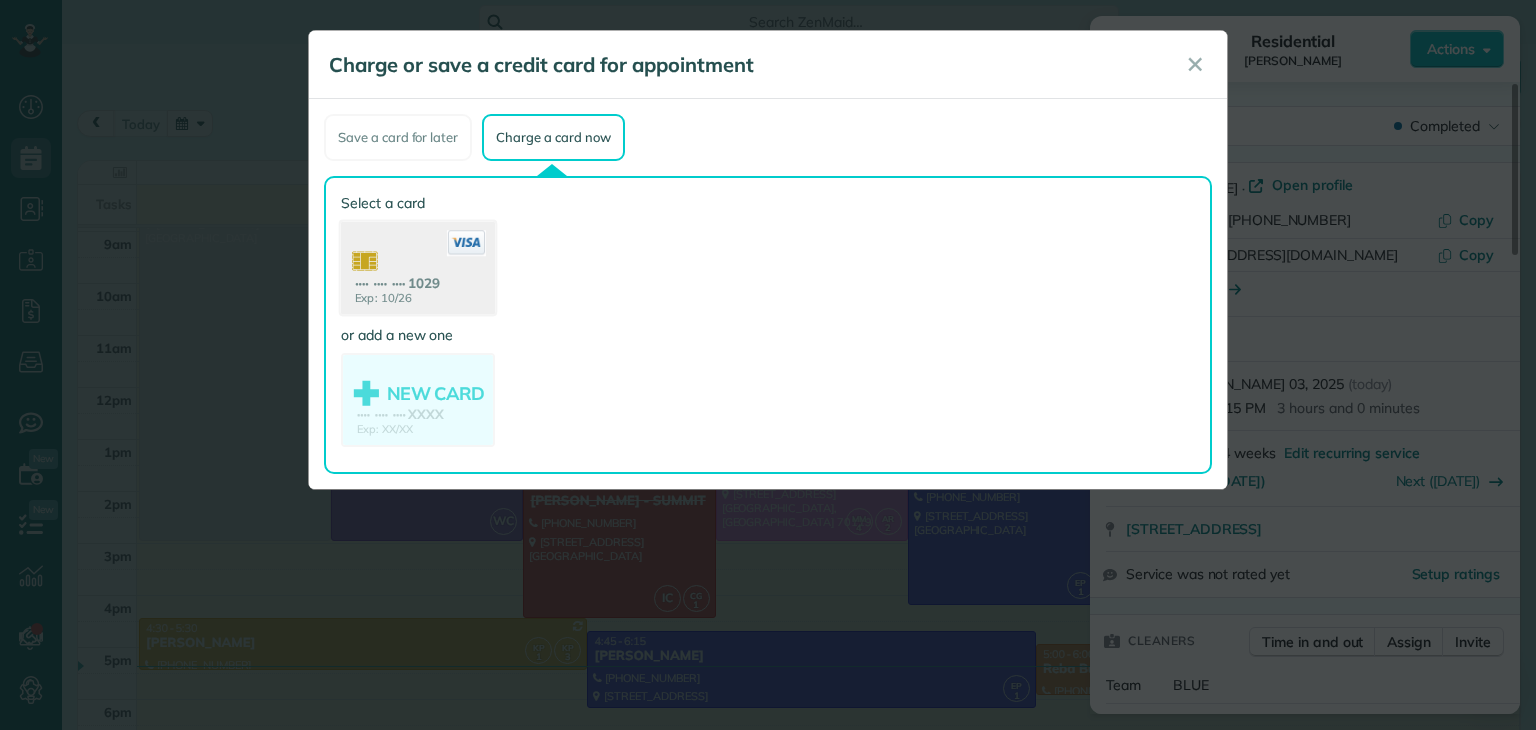 click 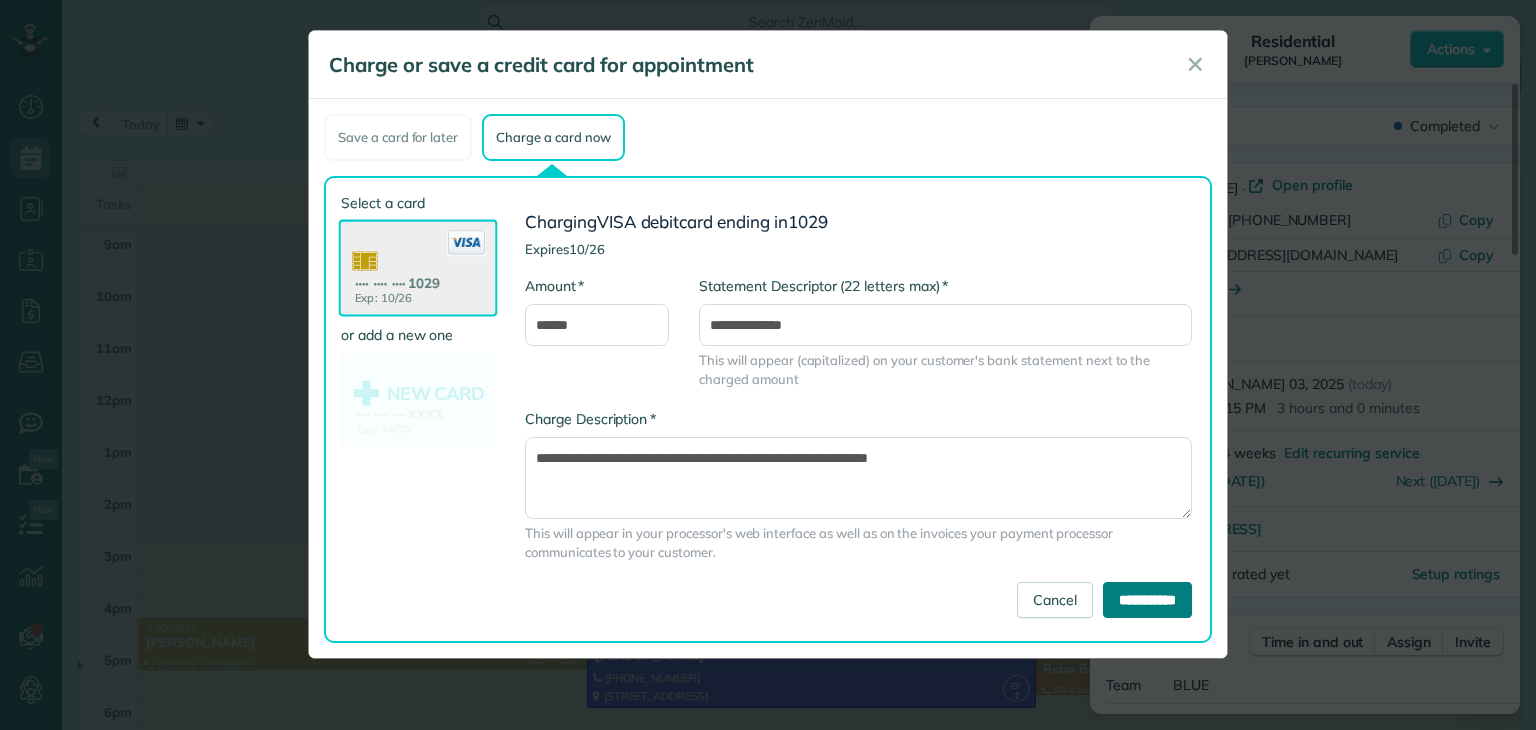 click on "**********" at bounding box center [1147, 600] 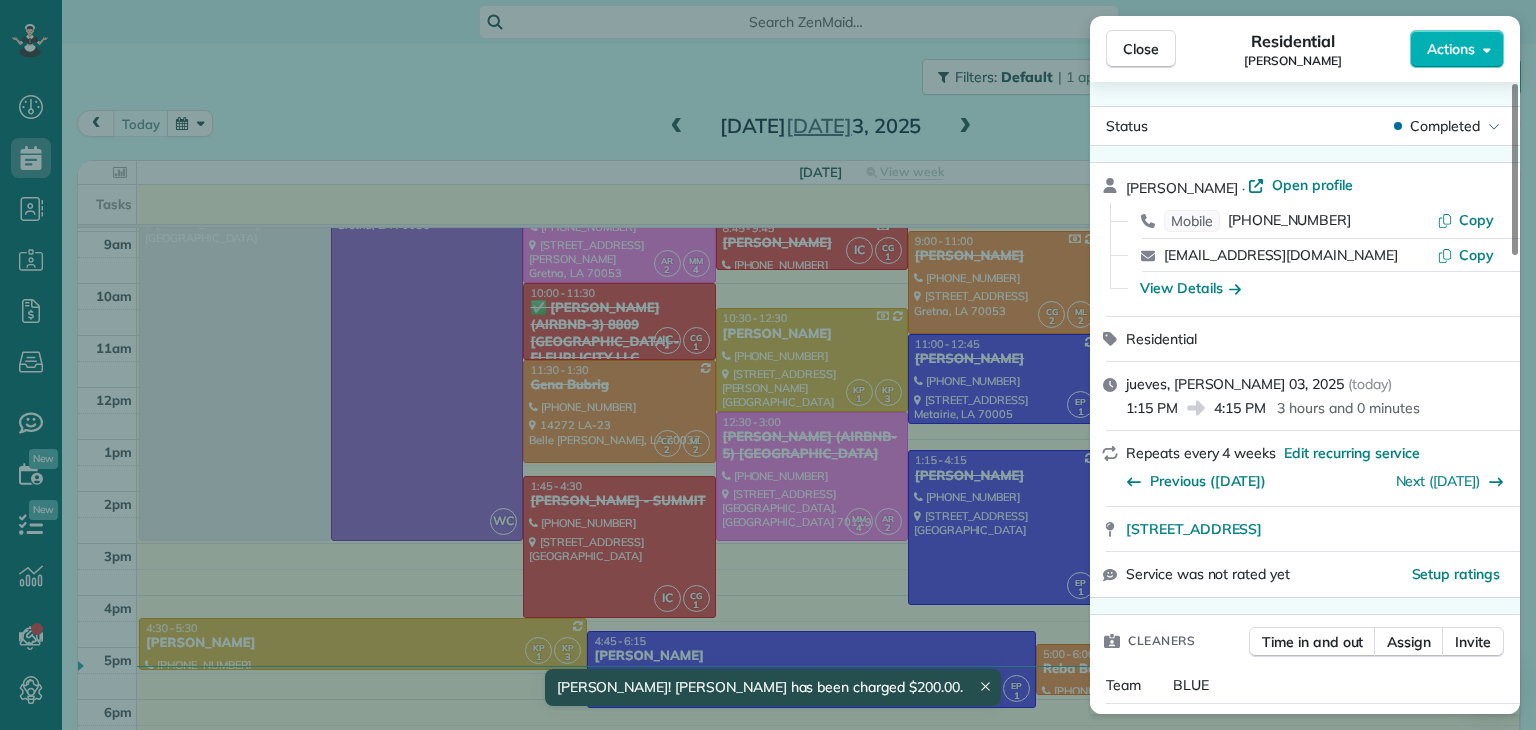 click on "Close Residential LETTY DIGIULIO Actions Status Completed LETTY DIGIULIO · Open profile Mobile (504) 756-8880 Copy lettydigiulio@hotmail.com Copy View Details Residential jueves, julio 03, 2025 ( today ) 1:15 PM 4:15 PM 3 hours and 0 minutes Repeats every 4 weeks Edit recurring service Previous (jun 05) Next (jul 31) 15 Neron Place New Orleans LA 70125 Service was not rated yet Setup ratings Cleaners Time in and out Assign Invite Team BLUE Cleaners EUNICE   PALMA 1:15 PM 4:00 PM Checklist Try Now Keep this appointment up to your standards. Stay on top of every detail, keep your cleaners organised, and your client happy. Assign a checklist Watch a 5 min demo Billing Billing actions Price $200.00 Overcharge $0.00 Discount $0.00 Coupon discount - Primary tax - Secondary tax - Total appointment price $200.00 Tips collected New feature! $0.00 Paid by card Total including tip $200.00 Get paid online in no-time! Send an invoice and reward your cleaners with tips Charge customer credit card Appointment custom fields" at bounding box center [768, 365] 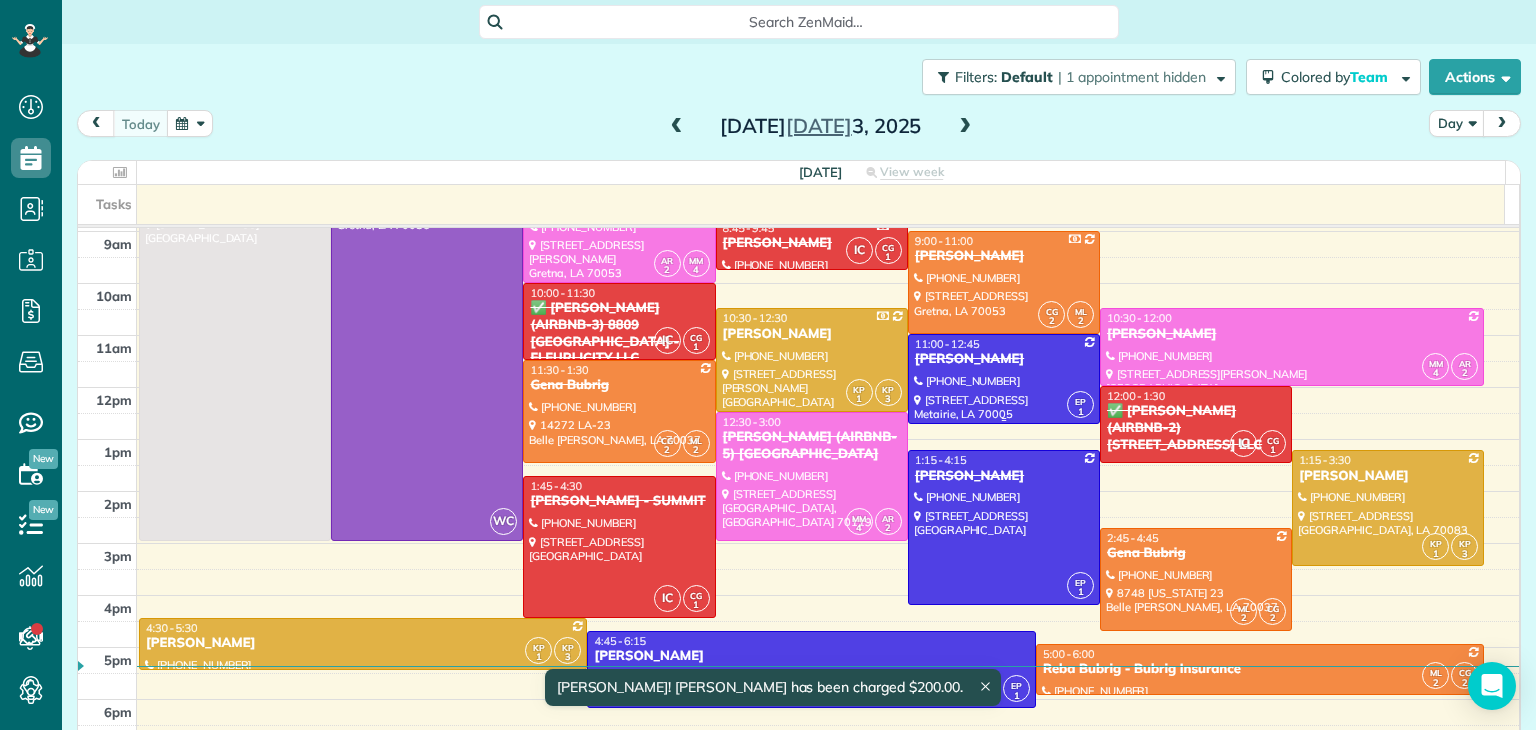 click at bounding box center (1004, 379) 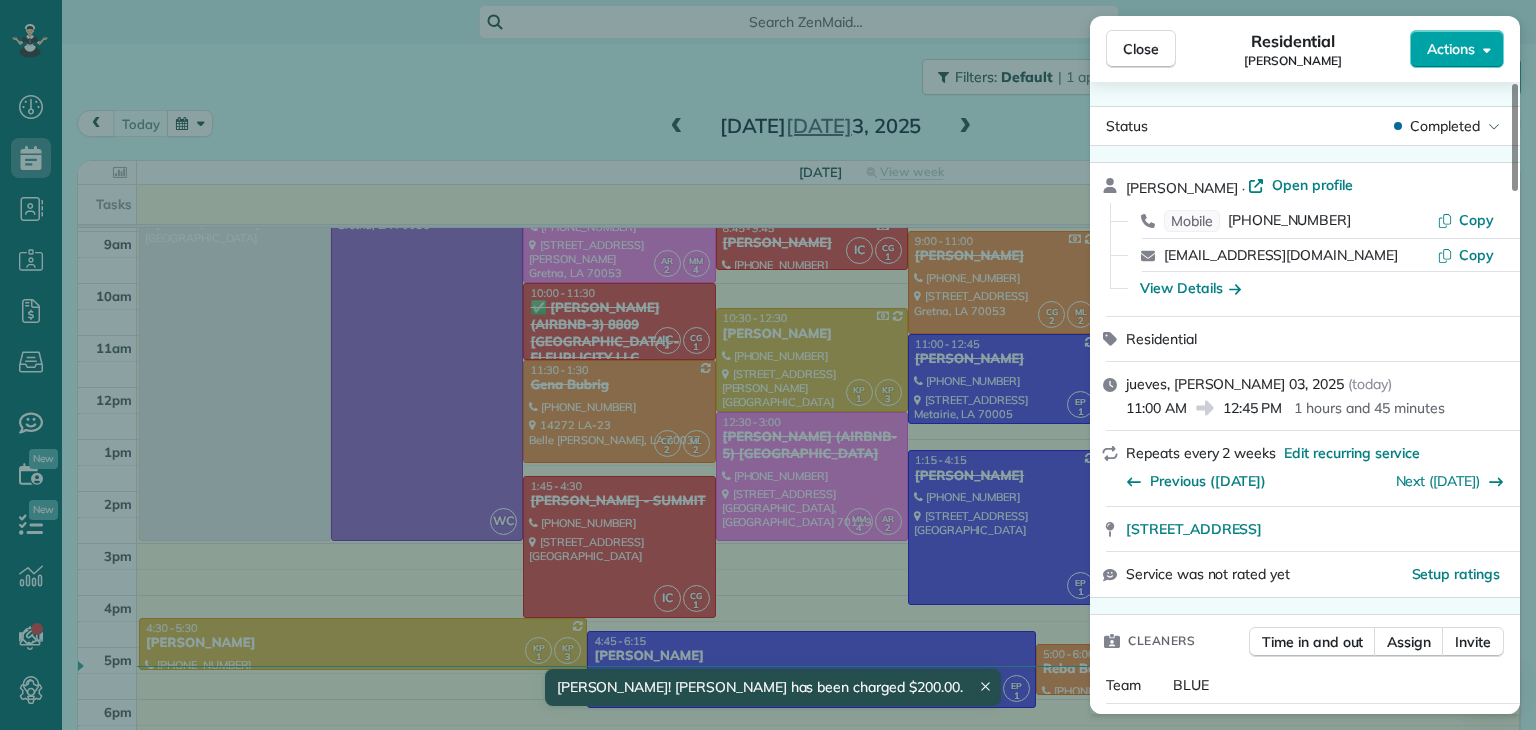 click on "Actions" at bounding box center (1451, 49) 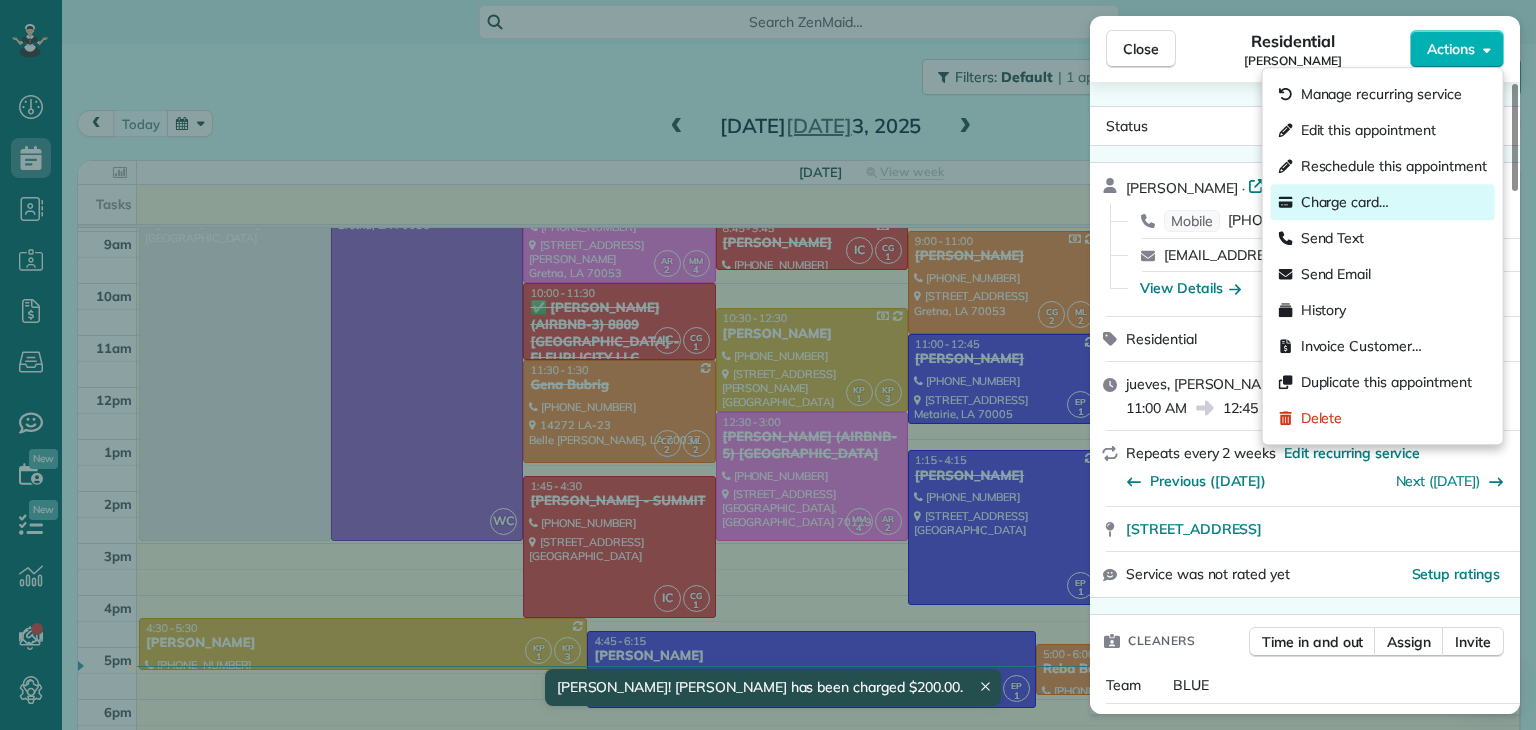 click on "Charge card…" at bounding box center (1345, 202) 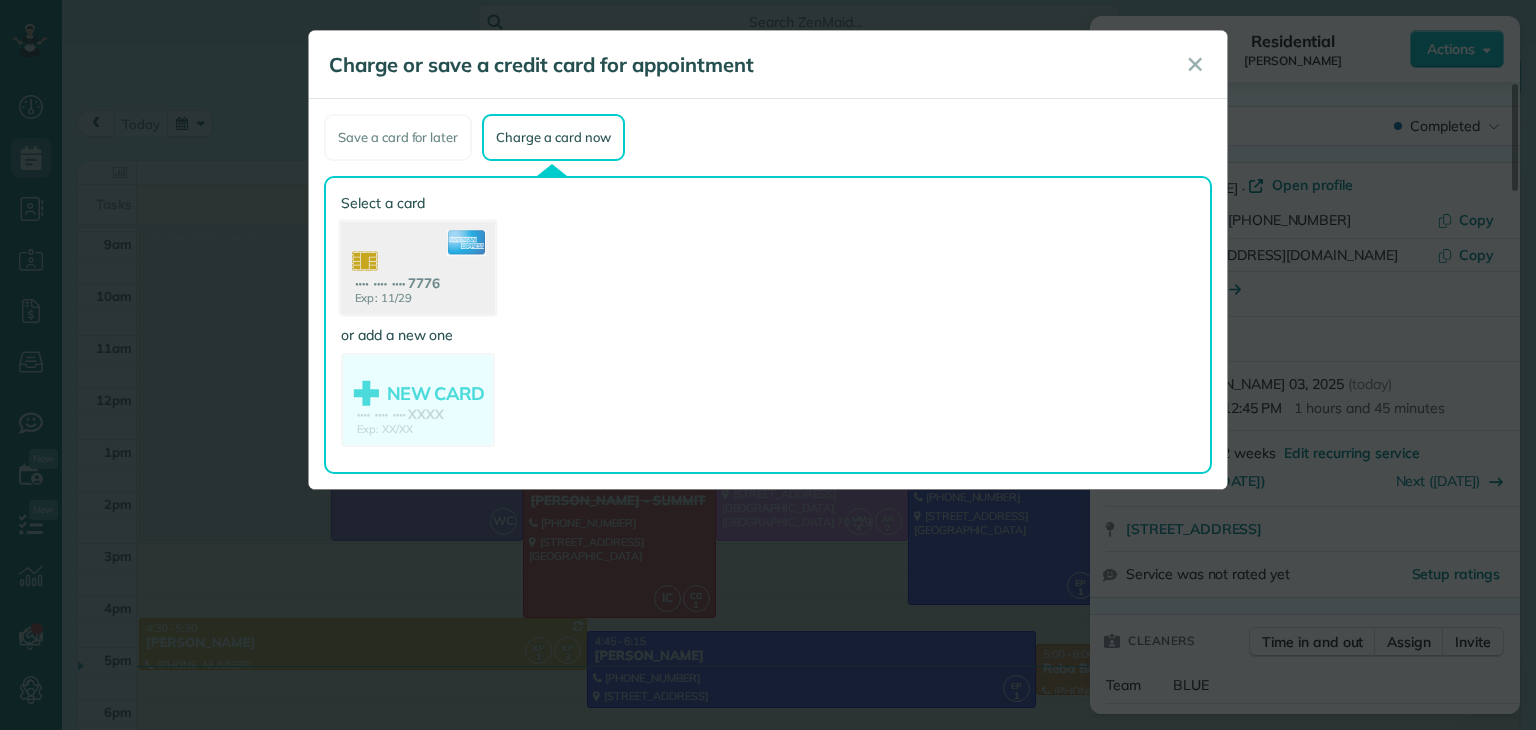 drag, startPoint x: 431, startPoint y: 272, endPoint x: 442, endPoint y: 273, distance: 11.045361 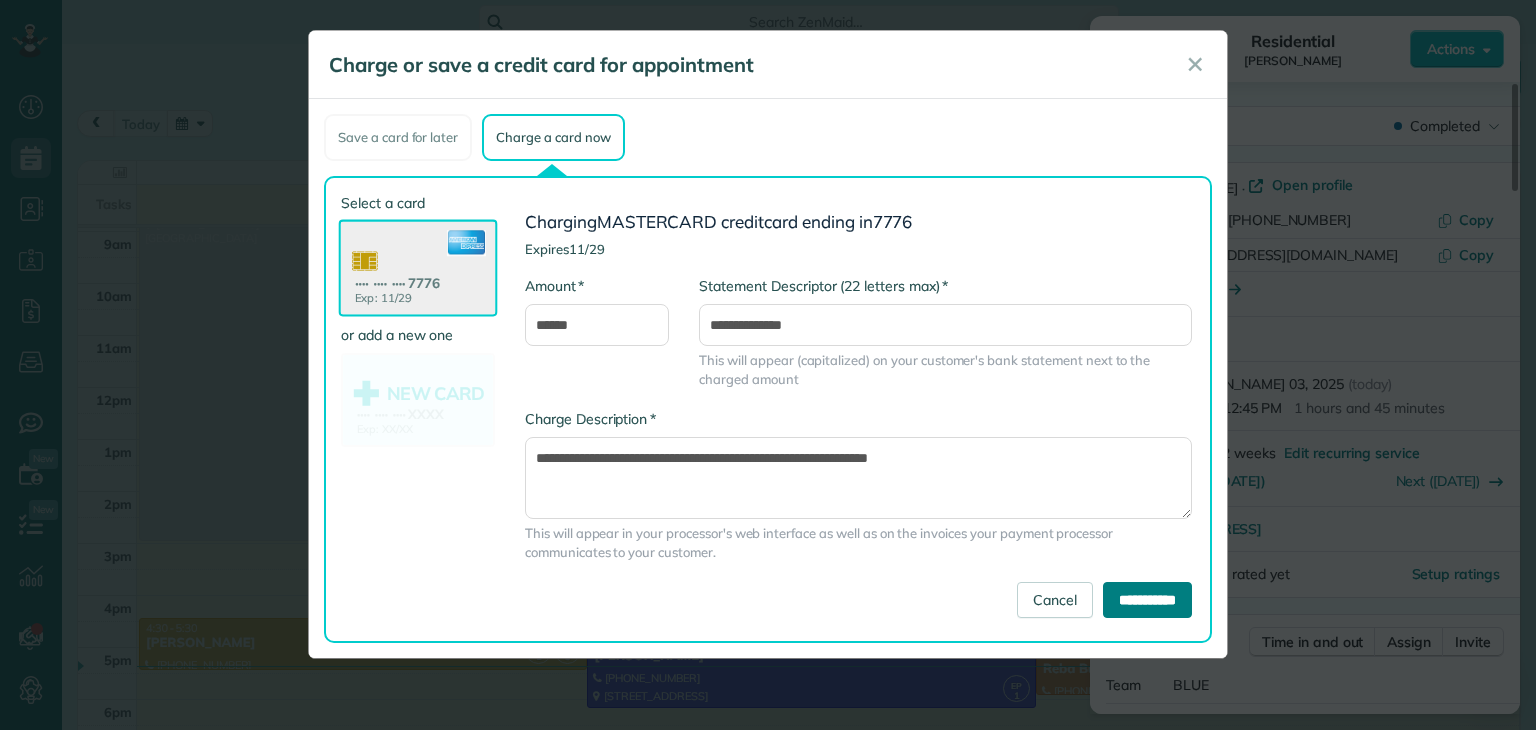 click on "**********" at bounding box center (1147, 600) 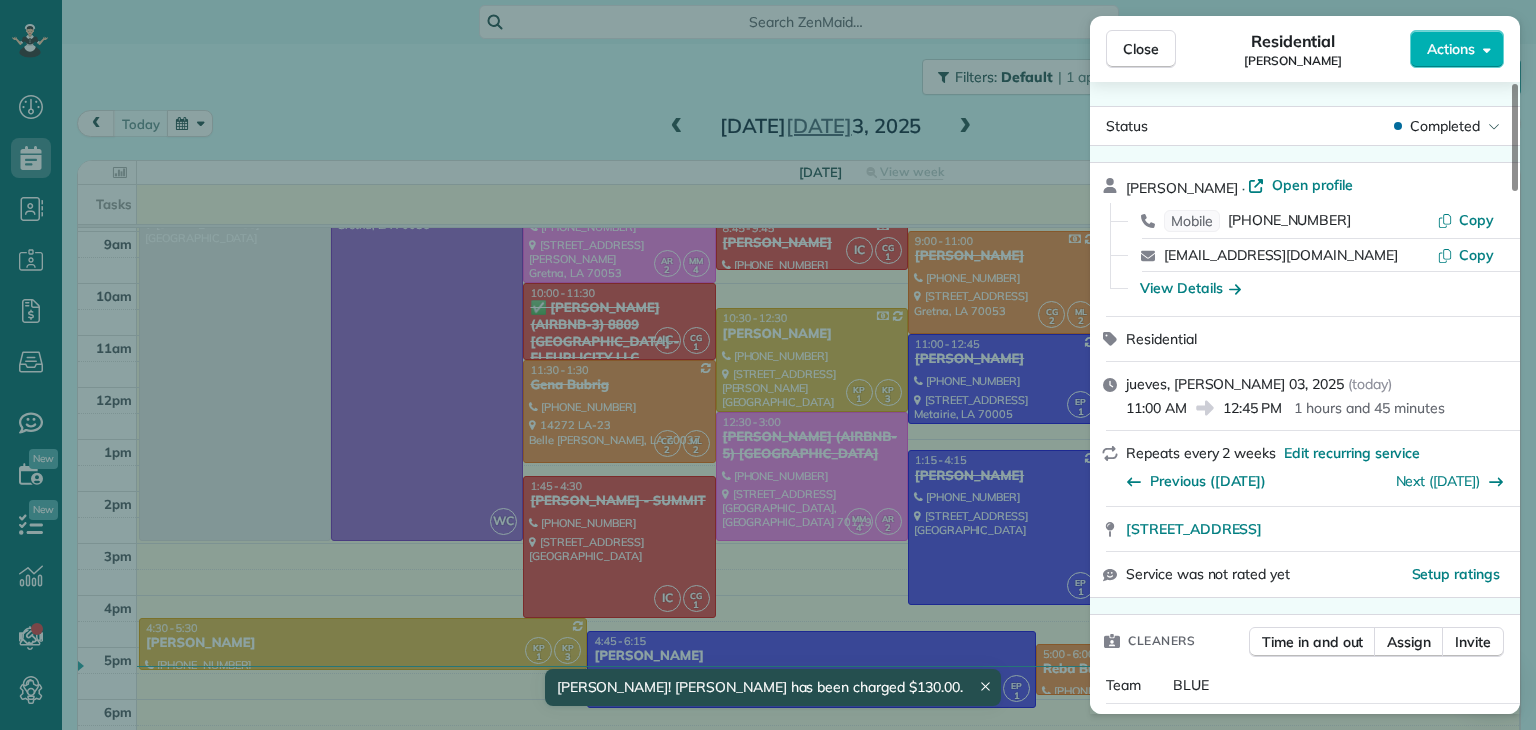 click on "Close Residential Melinda Sothern Actions Status Completed Melinda Sothern · Open profile Mobile (504) 261-3437 Copy sothernmelinda@gmail.com Copy View Details Residential jueves, julio 03, 2025 ( today ) 11:00 AM 12:45 PM 1 hours and 45 minutes Repeats every 2 weeks Edit recurring service Previous (jun 19) Next (jul 17) 248 Aris Avenue Metairie LA 70005 Service was not rated yet Setup ratings Cleaners Time in and out Assign Invite Team BLUE Cleaners EUNICE   PALMA 11:00 AM 12:45 PM Checklist Try Now Keep this appointment up to your standards. Stay on top of every detail, keep your cleaners organised, and your client happy. Assign a checklist Watch a 5 min demo Billing Billing actions Price $130.00 Overcharge $0.00 Discount $0.00 Coupon discount - Primary tax - Secondary tax - Total appointment price $130.00 Tips collected New feature! $0.00 Paid by card Total including tip $130.00 Get paid online in no-time! Send an invoice and reward your cleaners with tips Charge customer credit card Work items Notes 3 2" at bounding box center [768, 365] 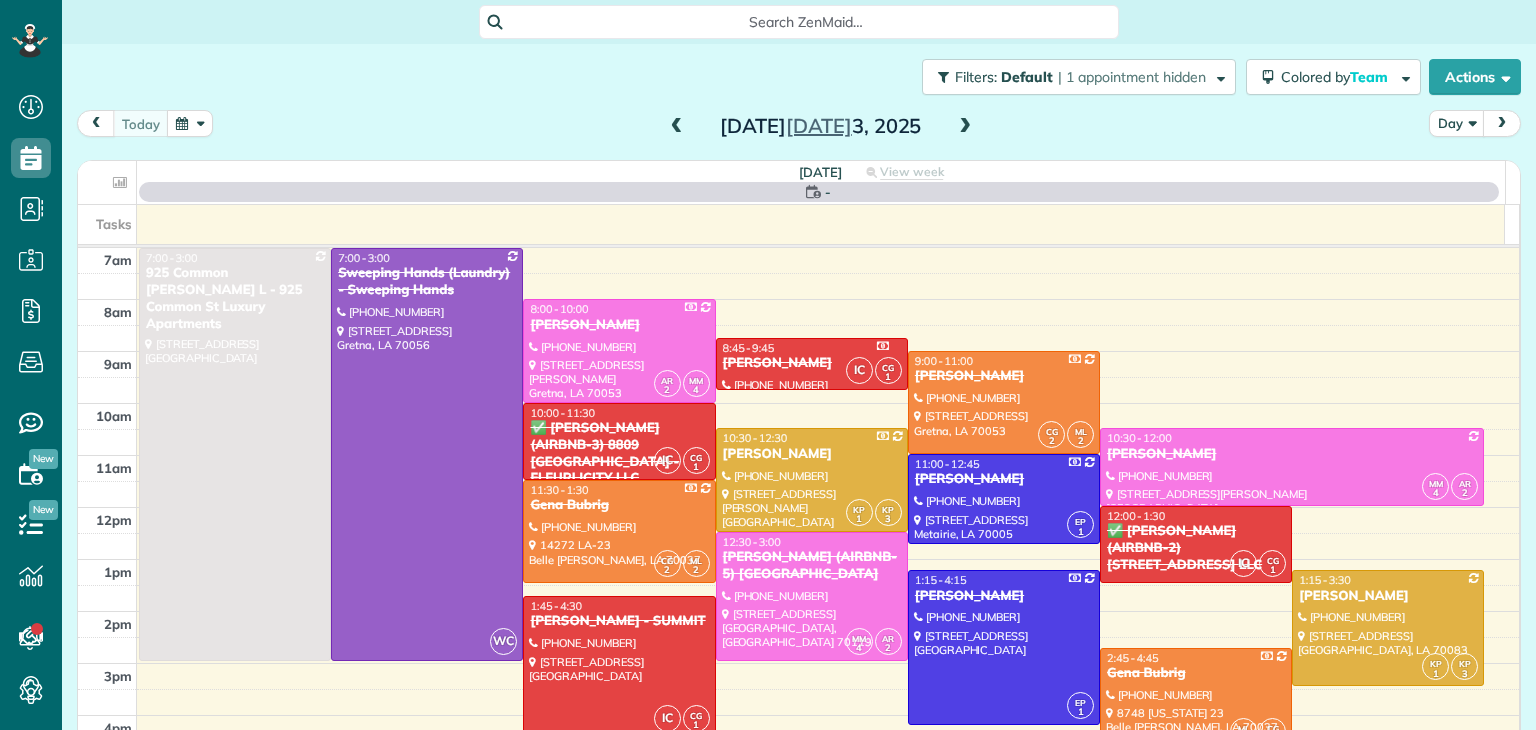 scroll, scrollTop: 0, scrollLeft: 0, axis: both 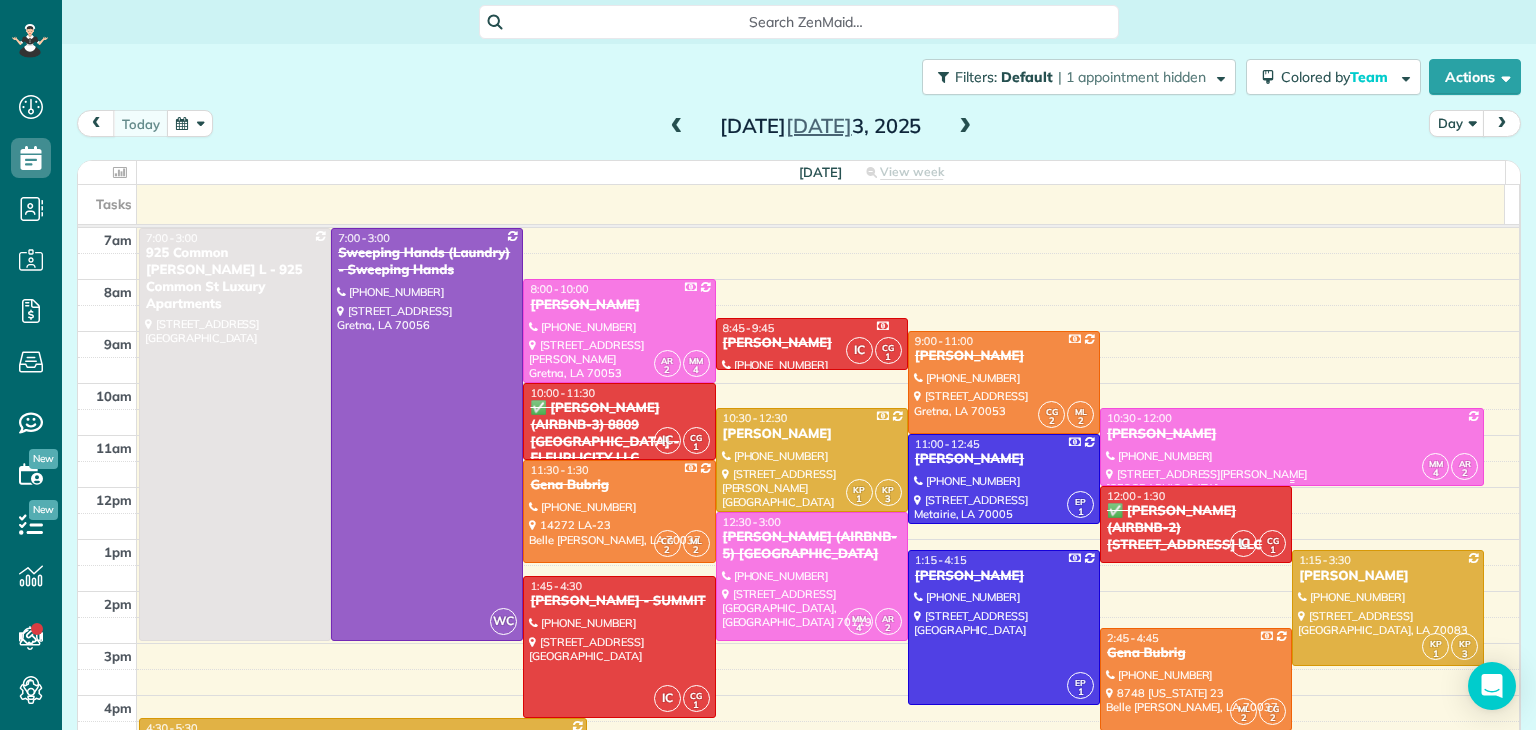 click on "[PERSON_NAME]" at bounding box center (1292, 434) 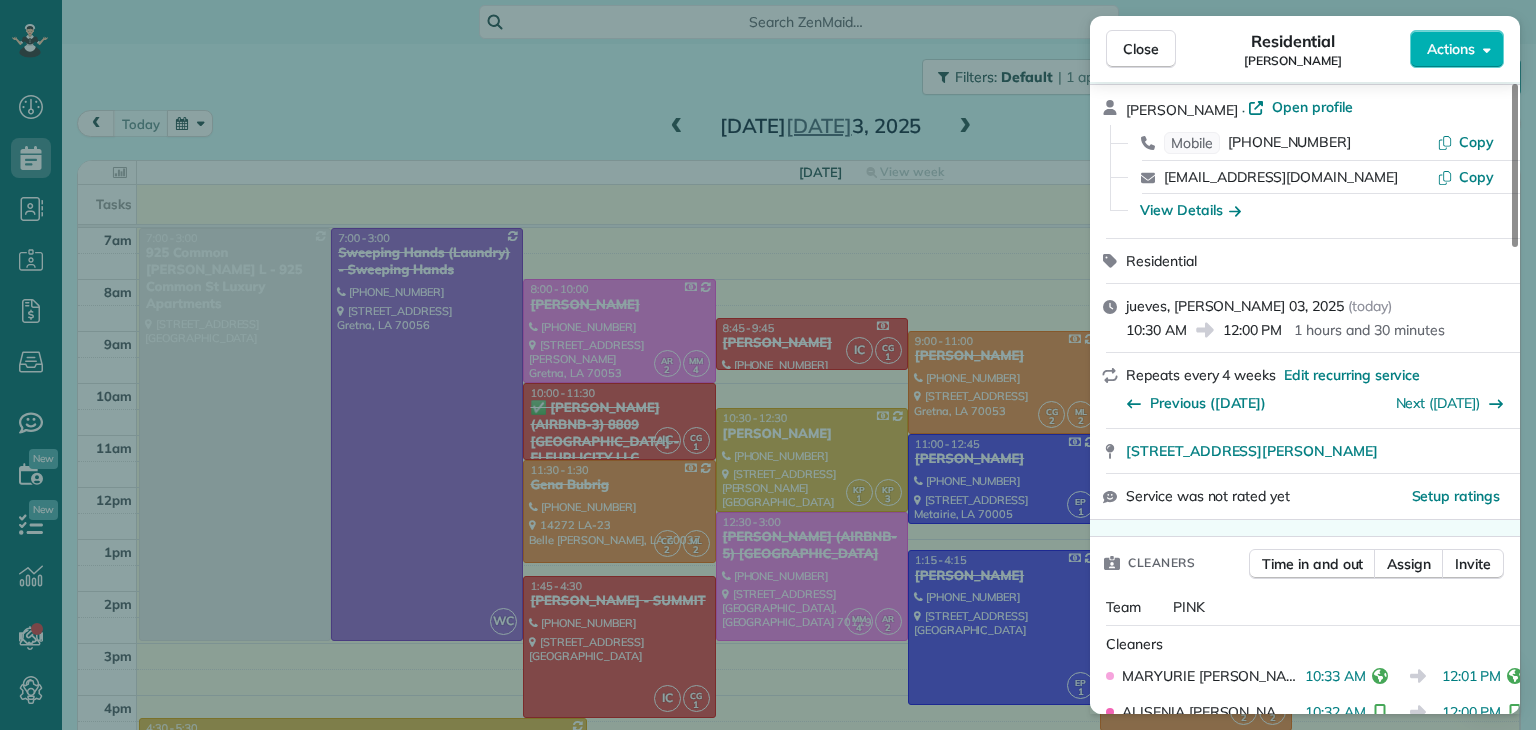 scroll, scrollTop: 0, scrollLeft: 0, axis: both 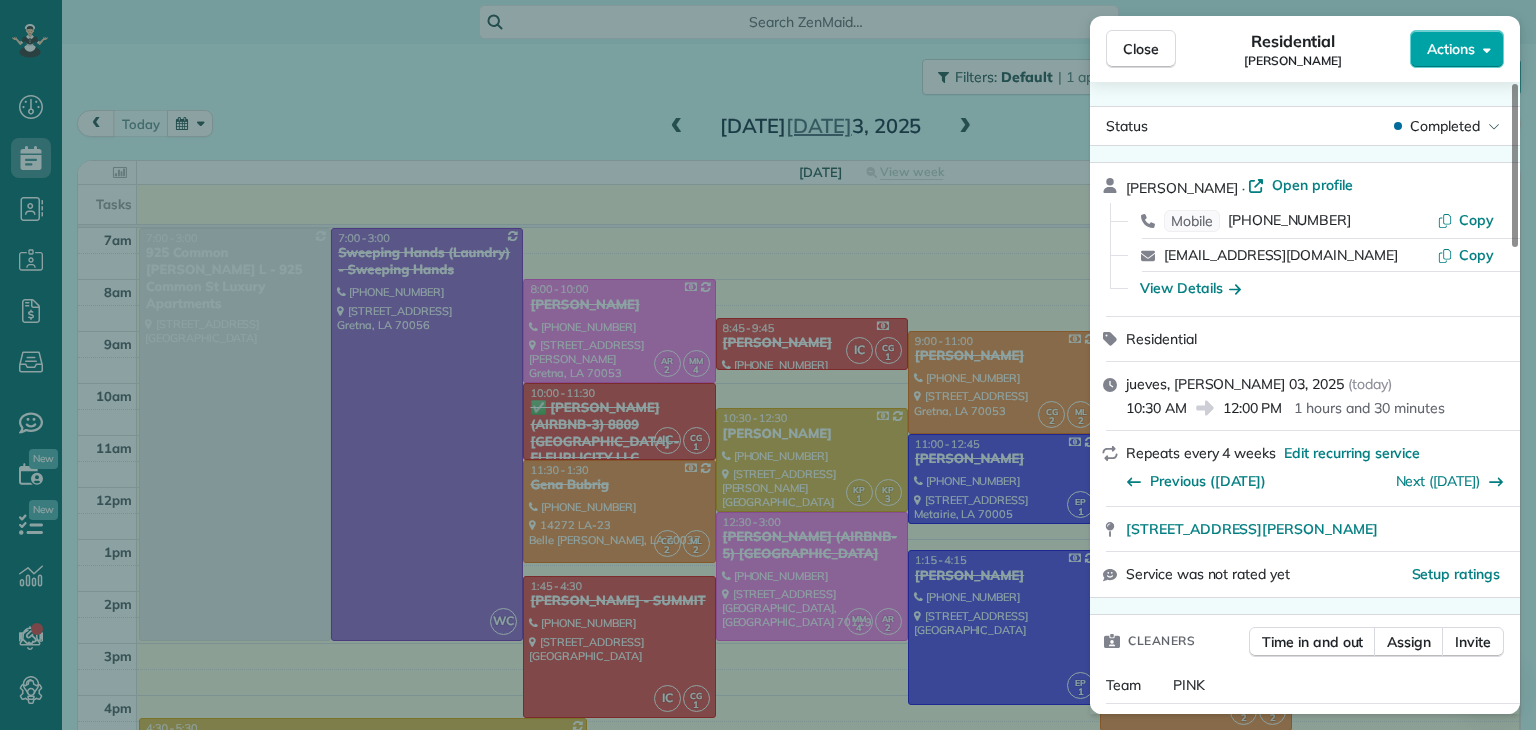 click on "Actions" at bounding box center (1451, 49) 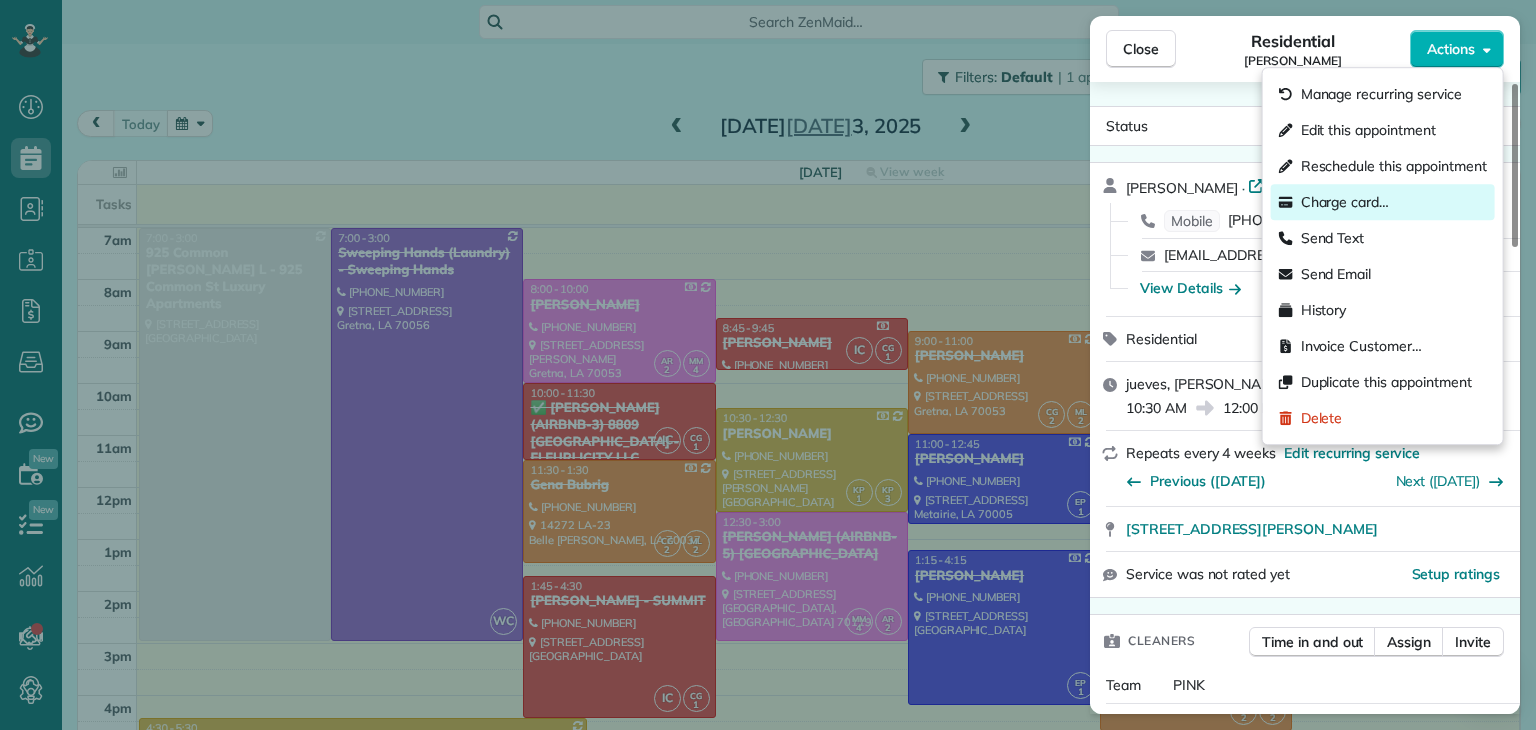 click on "Charge card…" at bounding box center (1345, 202) 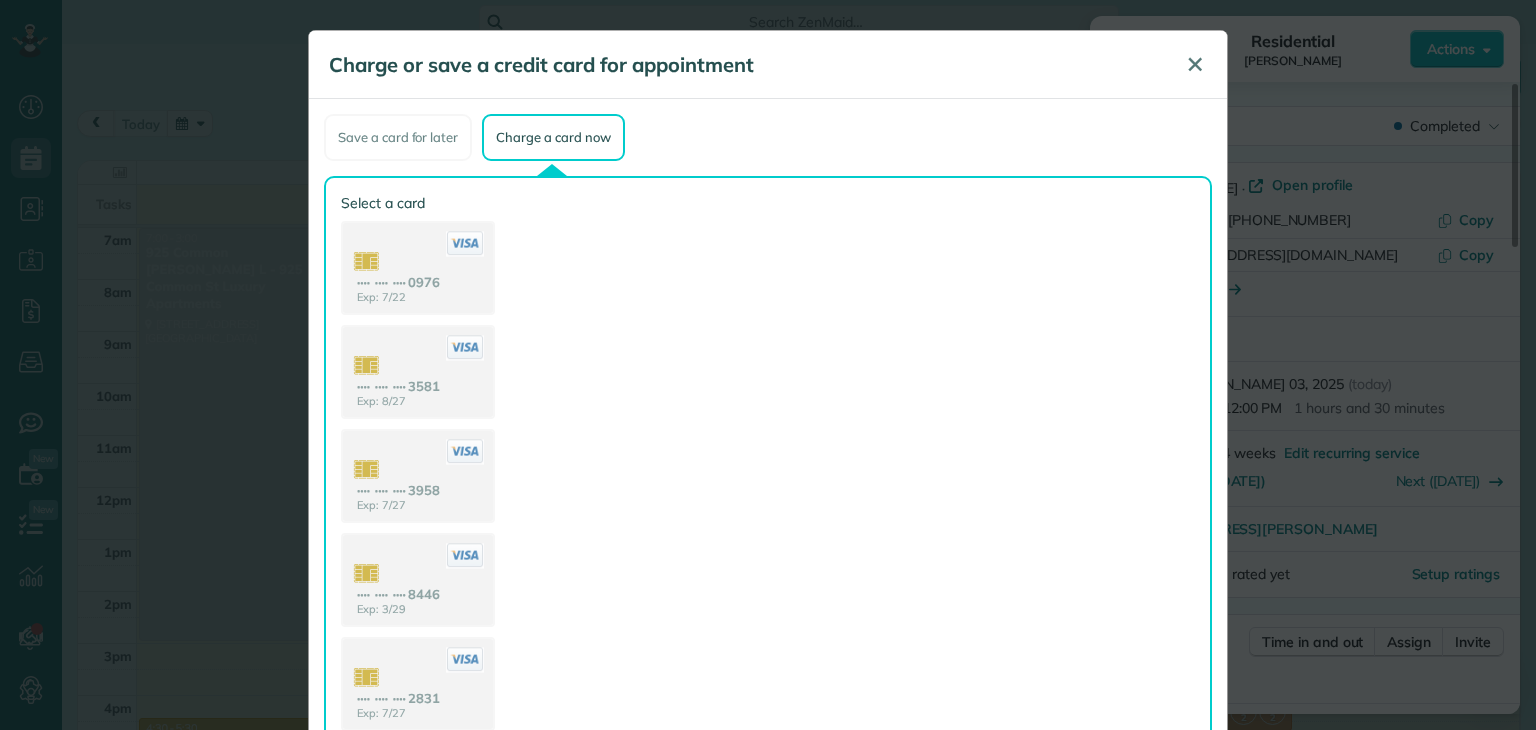 click on "✕" at bounding box center [1195, 64] 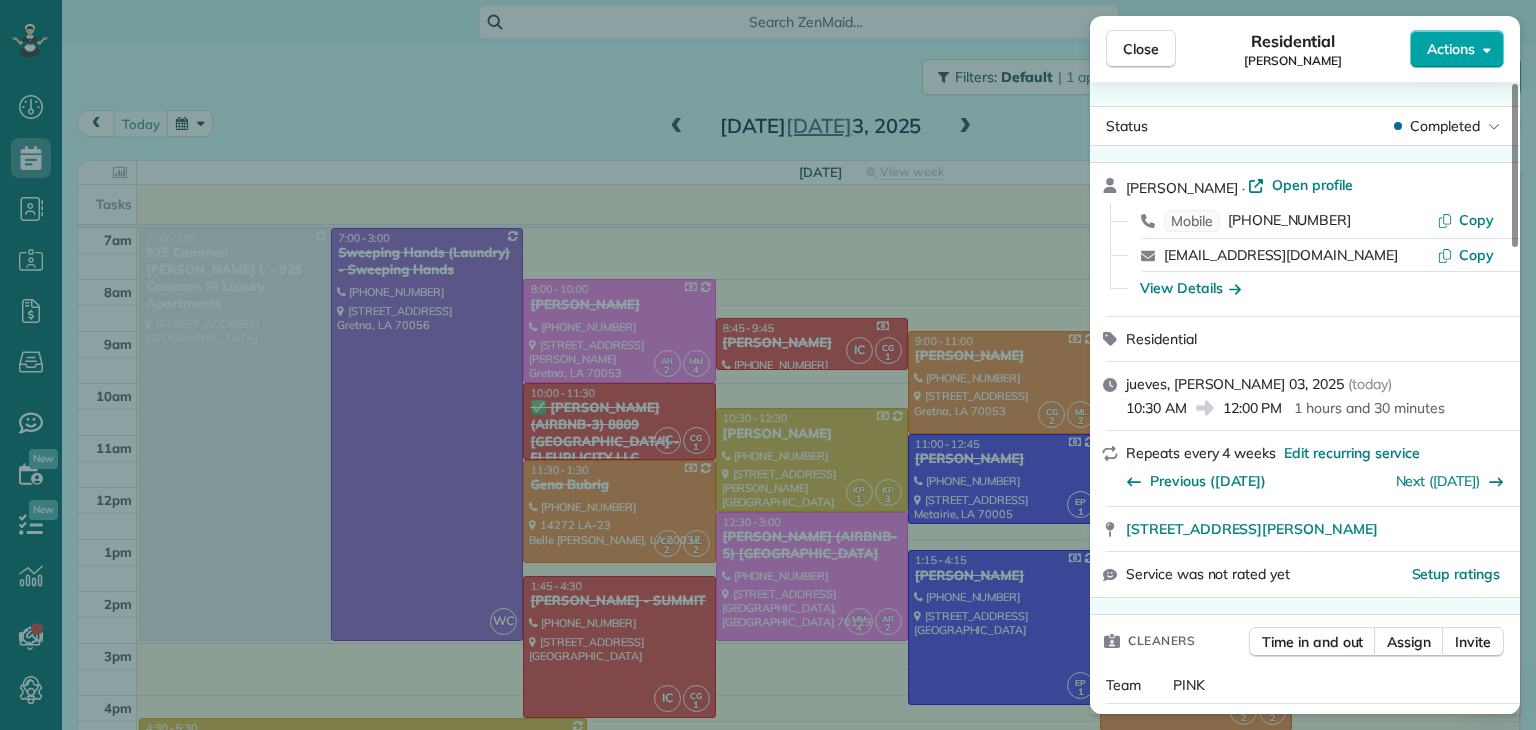 click on "Actions" at bounding box center [1457, 49] 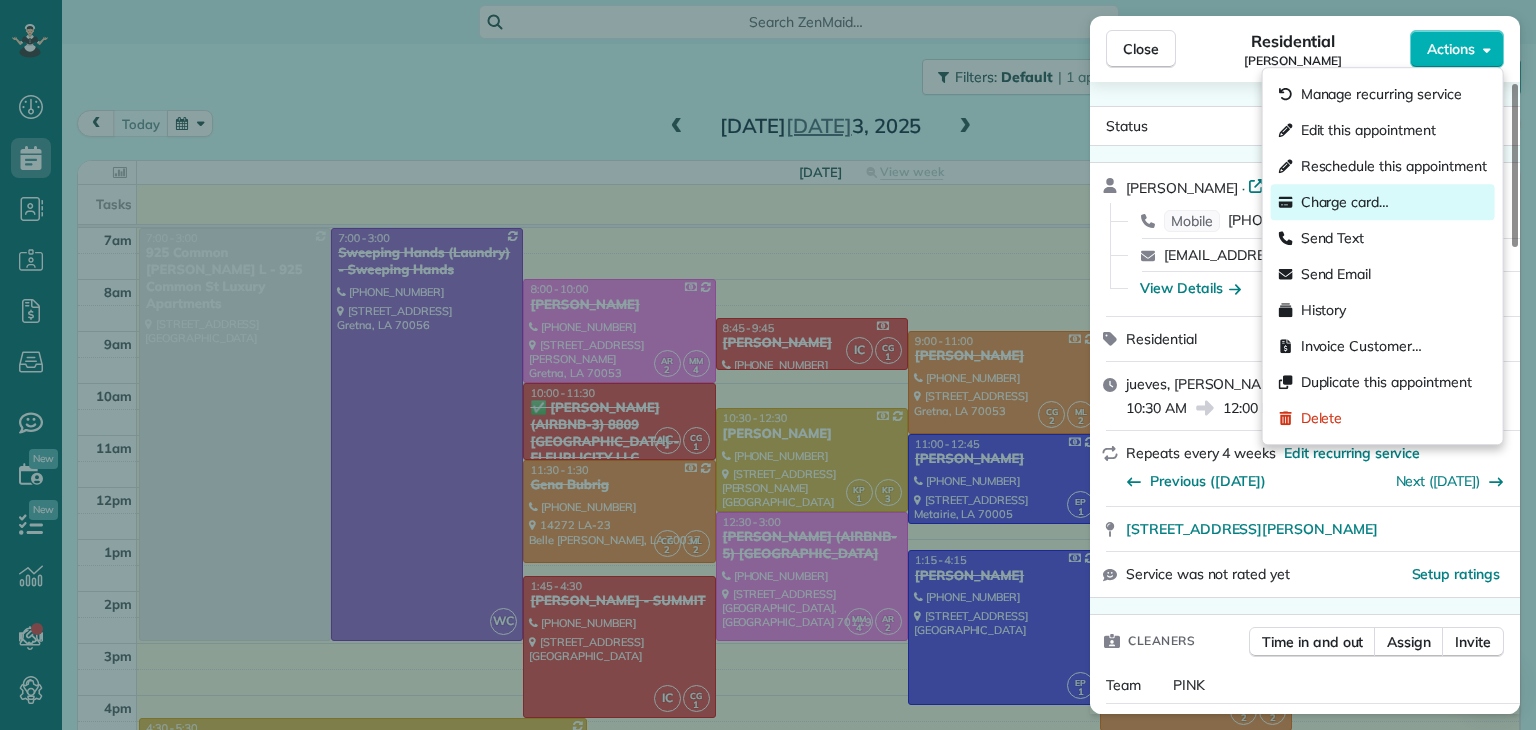 click on "Charge card…" at bounding box center [1345, 202] 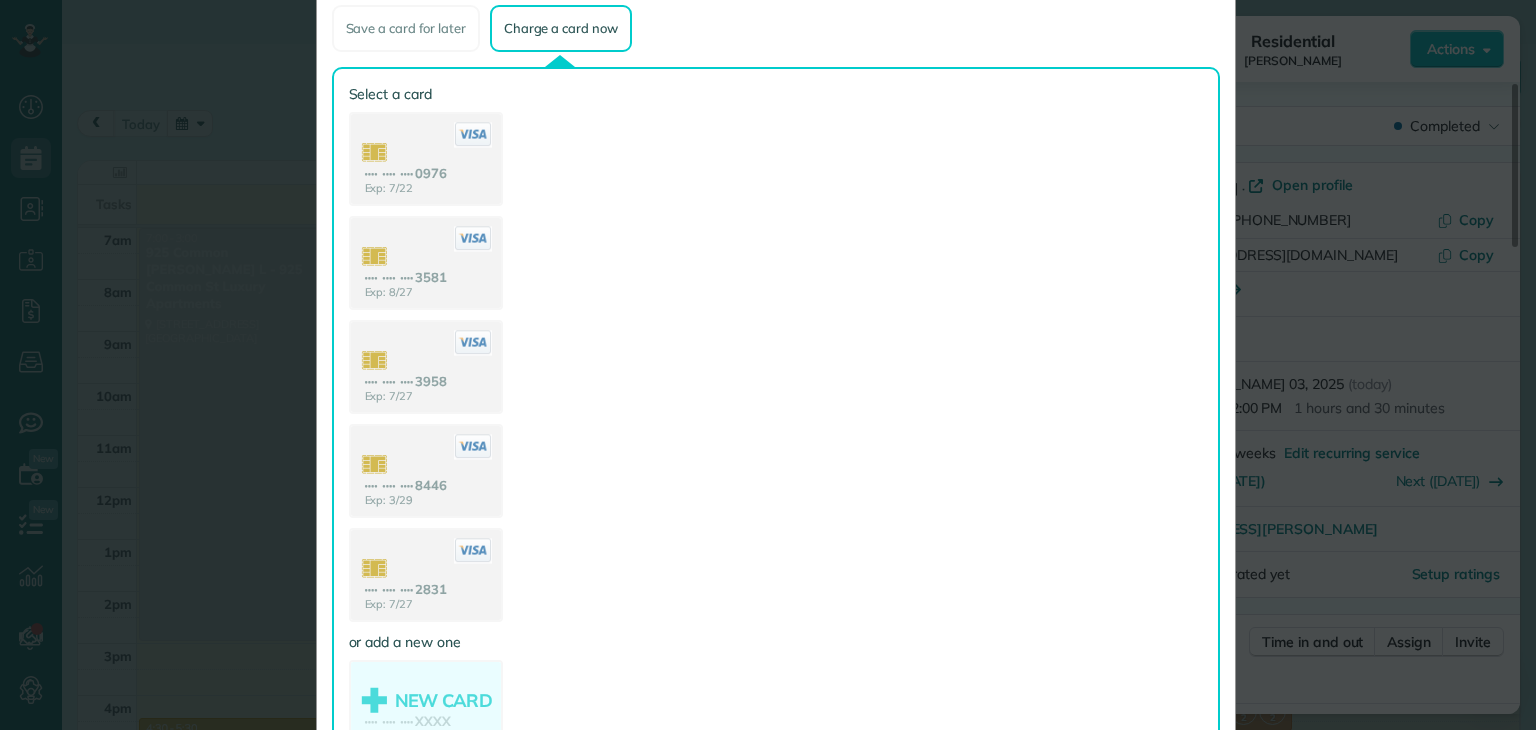 scroll, scrollTop: 200, scrollLeft: 0, axis: vertical 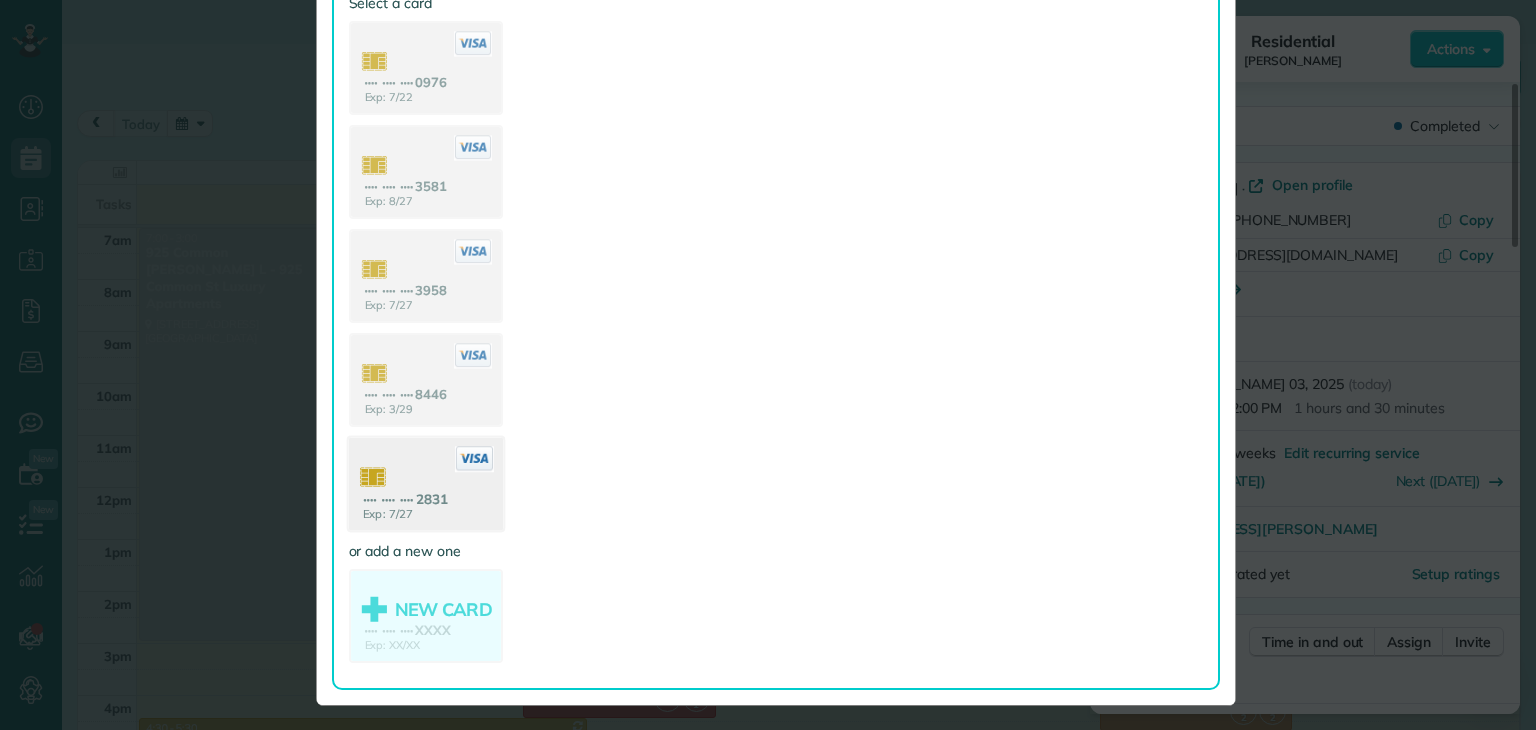 click 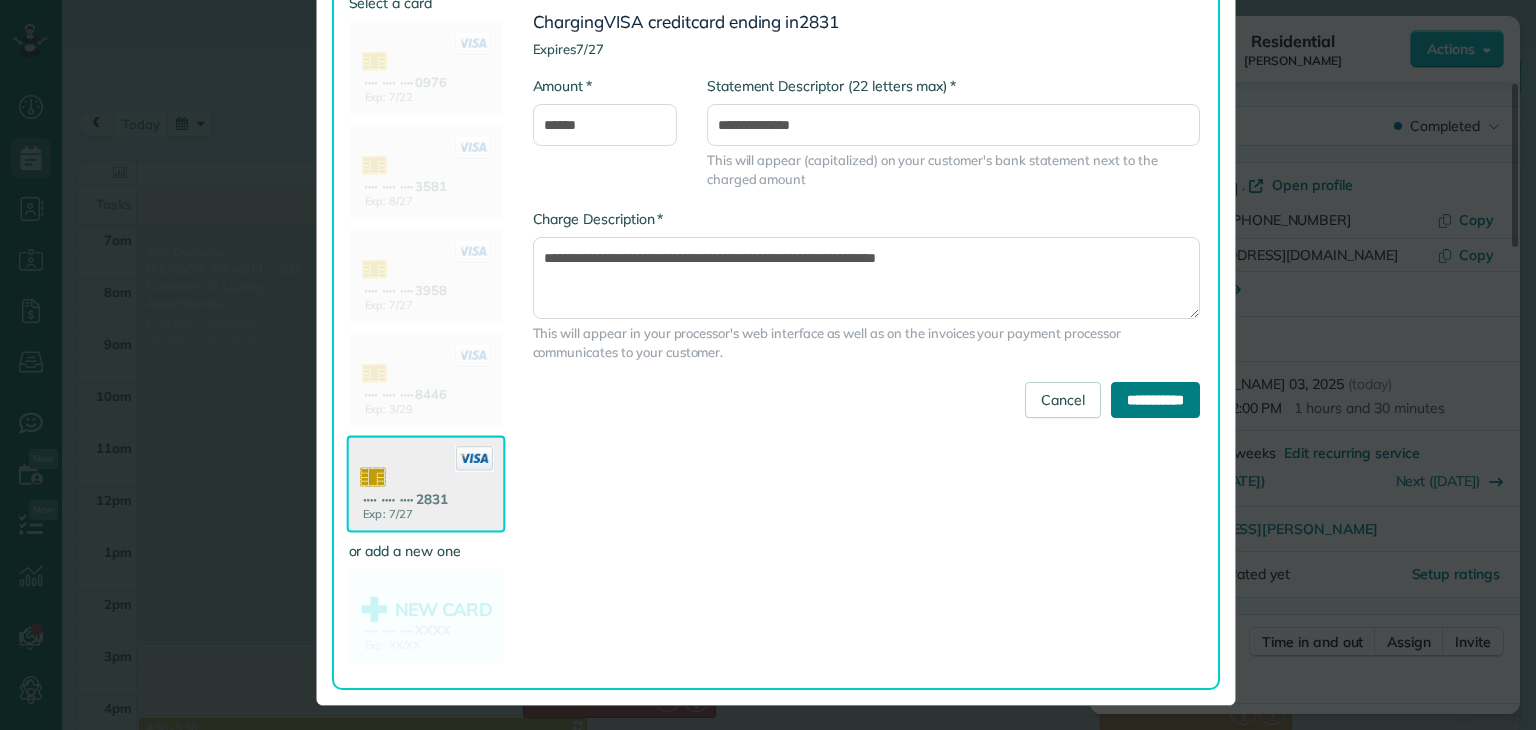 click on "**********" at bounding box center [1155, 400] 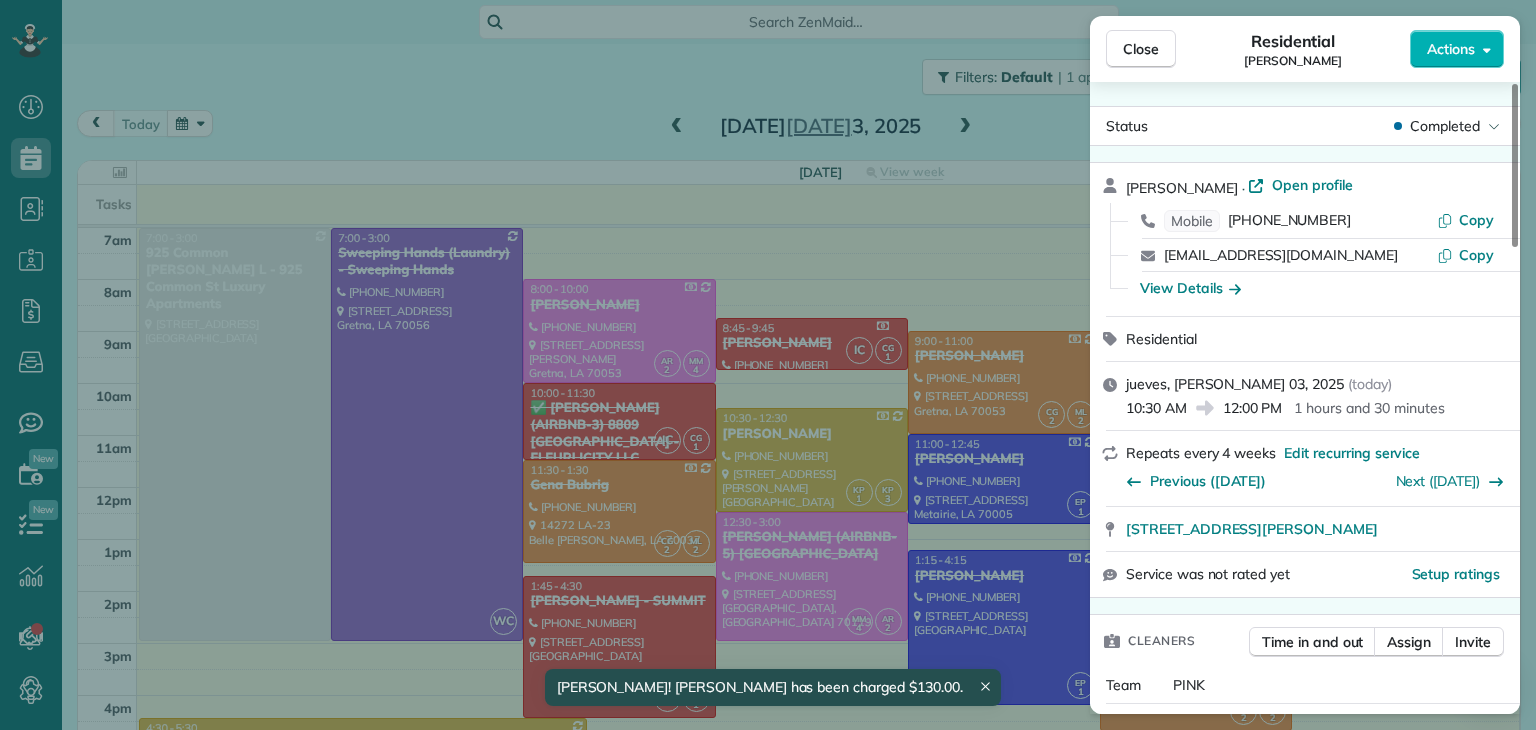 click on "Close Residential MARY PHILLIPS Actions Status Completed MARY PHILLIPS · Open profile Mobile (504) 258-4704 Copy mfkphillips@gmail.com Copy View Details Residential jueves, julio 03, 2025 ( today ) 10:30 AM 12:00 PM 1 hours and 30 minutes Repeats every 4 weeks Edit recurring service Previous (jun 05) Next (jul 31) 2820 Soniat Street New Orleans LA 70115 Service was not rated yet Setup ratings Cleaners Time in and out Assign Invite Team PINK Cleaners MARYURIE   MURILLO 10:33 AM 12:01 PM ALISENIA   RAMIREZ 10:32 AM 12:00 PM Checklist Try Now Keep this appointment up to your standards. Stay on top of every detail, keep your cleaners organised, and your client happy. Assign a checklist Watch a 5 min demo Billing Billing actions Price $130.00 Overcharge $0.00 Discount $0.00 Coupon discount - Primary tax - Secondary tax - Total appointment price $130.00 Tips collected New feature! $0.00 Paid by card Total including tip $130.00 Get paid online in no-time! Send an invoice and reward your cleaners with tips Notes 0 1" at bounding box center (768, 365) 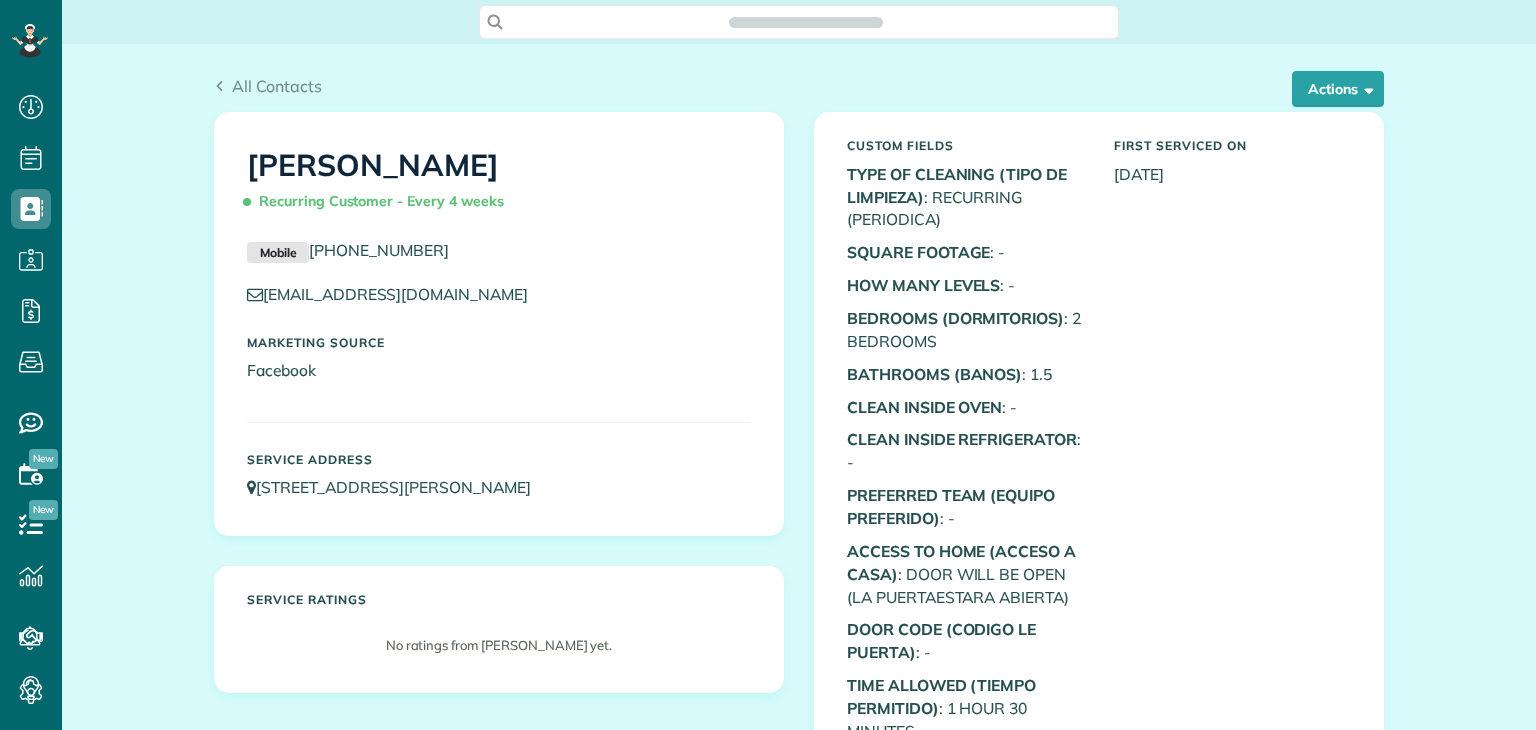 scroll, scrollTop: 0, scrollLeft: 0, axis: both 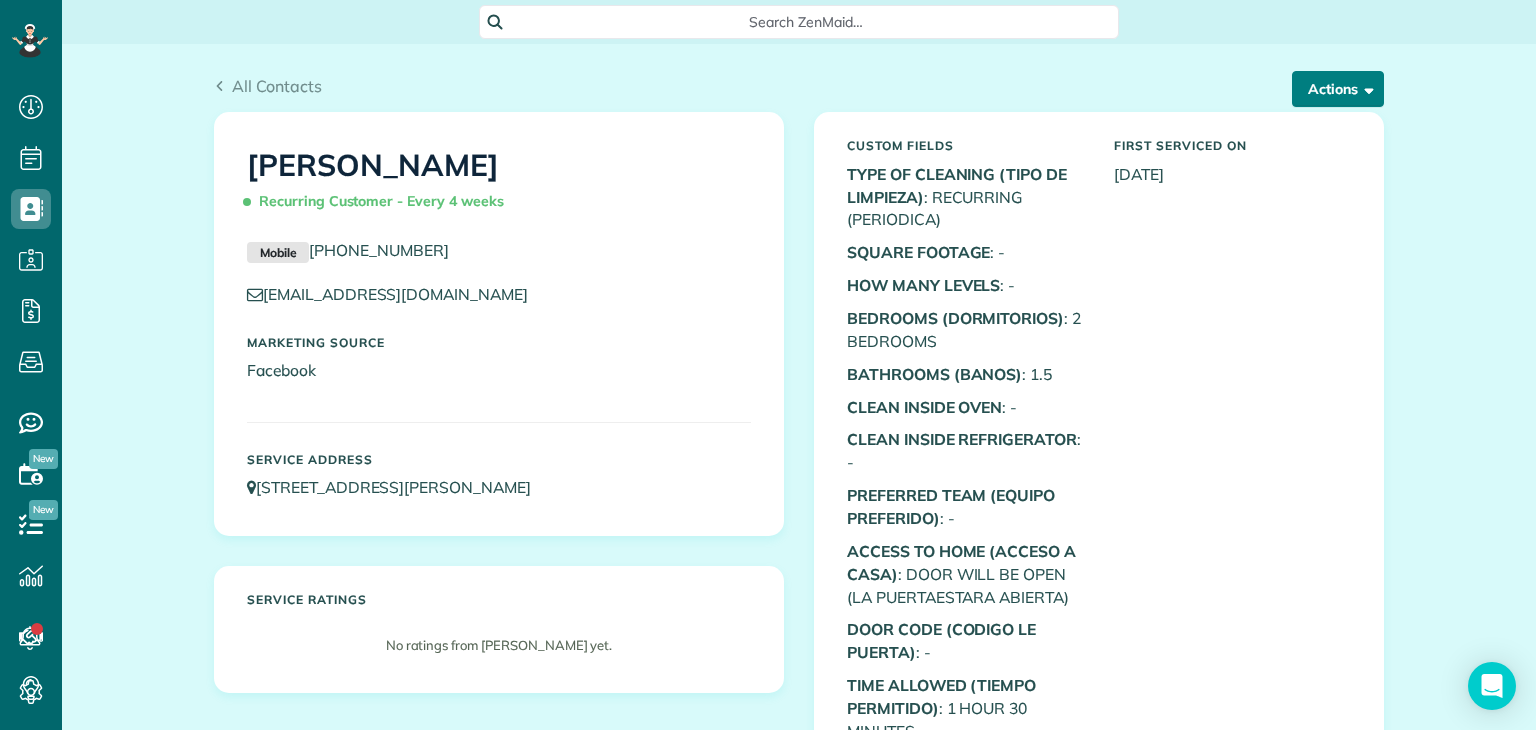 click on "Actions" at bounding box center (1338, 89) 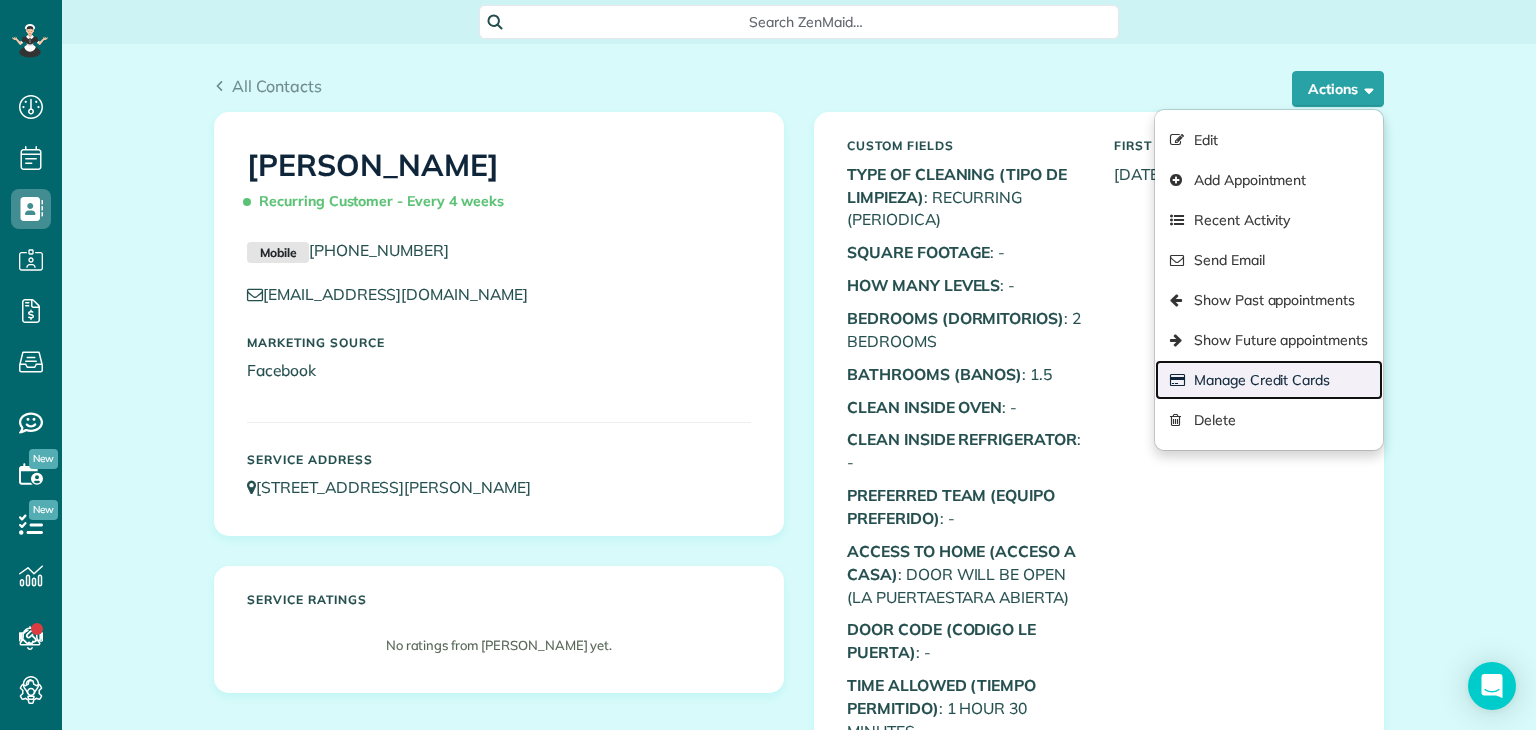 click on "Manage Credit Cards" at bounding box center (1269, 380) 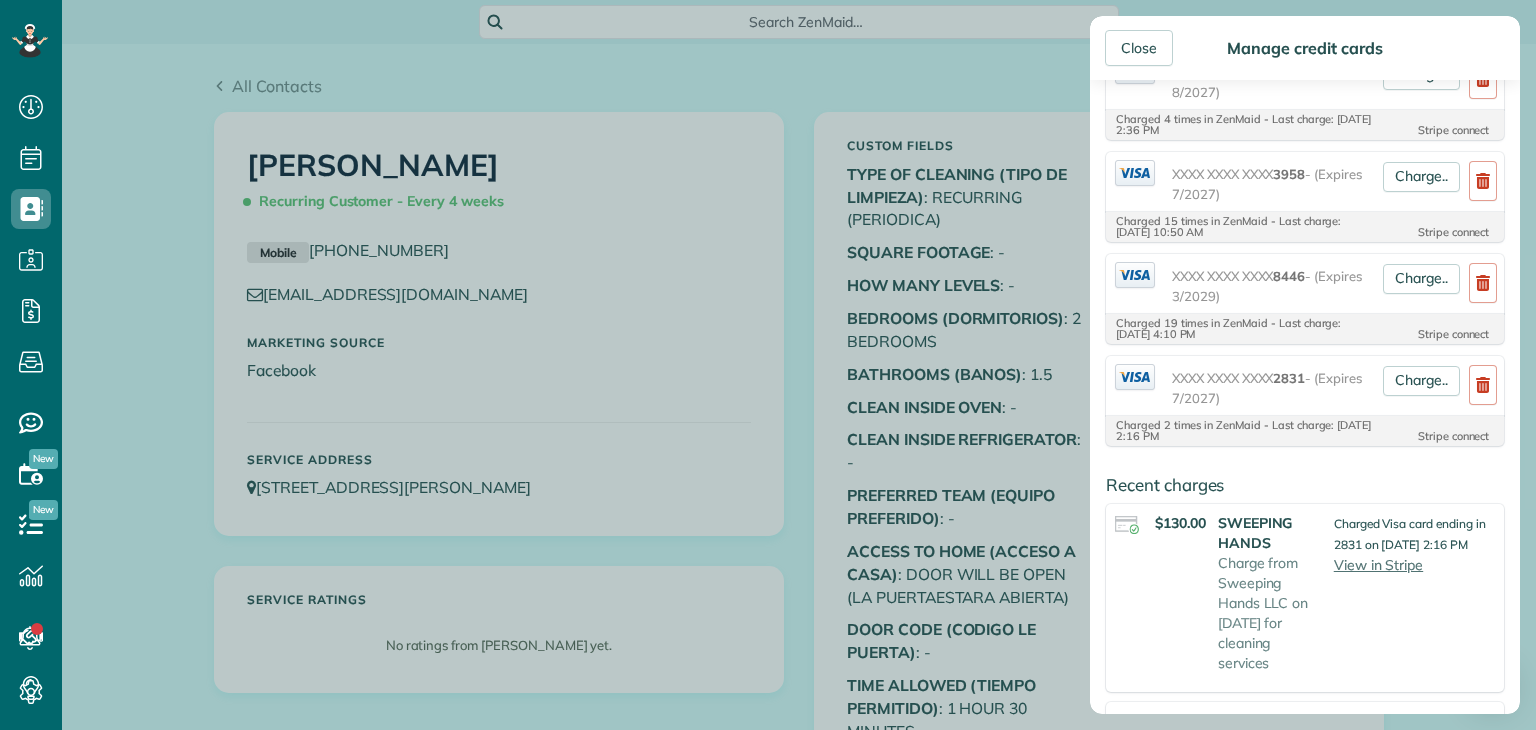 scroll, scrollTop: 500, scrollLeft: 0, axis: vertical 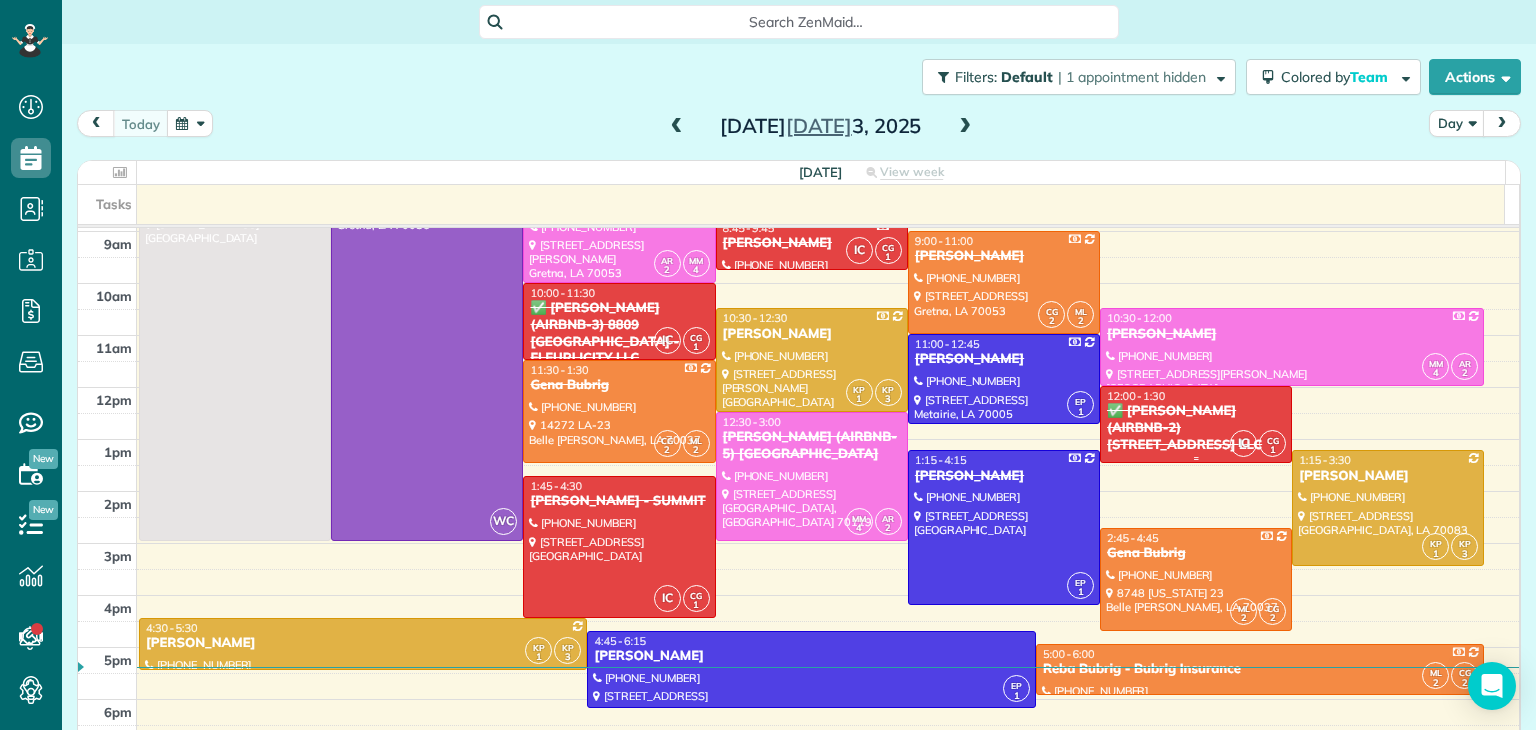 click on "✅ [PERSON_NAME] (AIRBNB-2) [STREET_ADDRESS] LLC" at bounding box center (1196, 428) 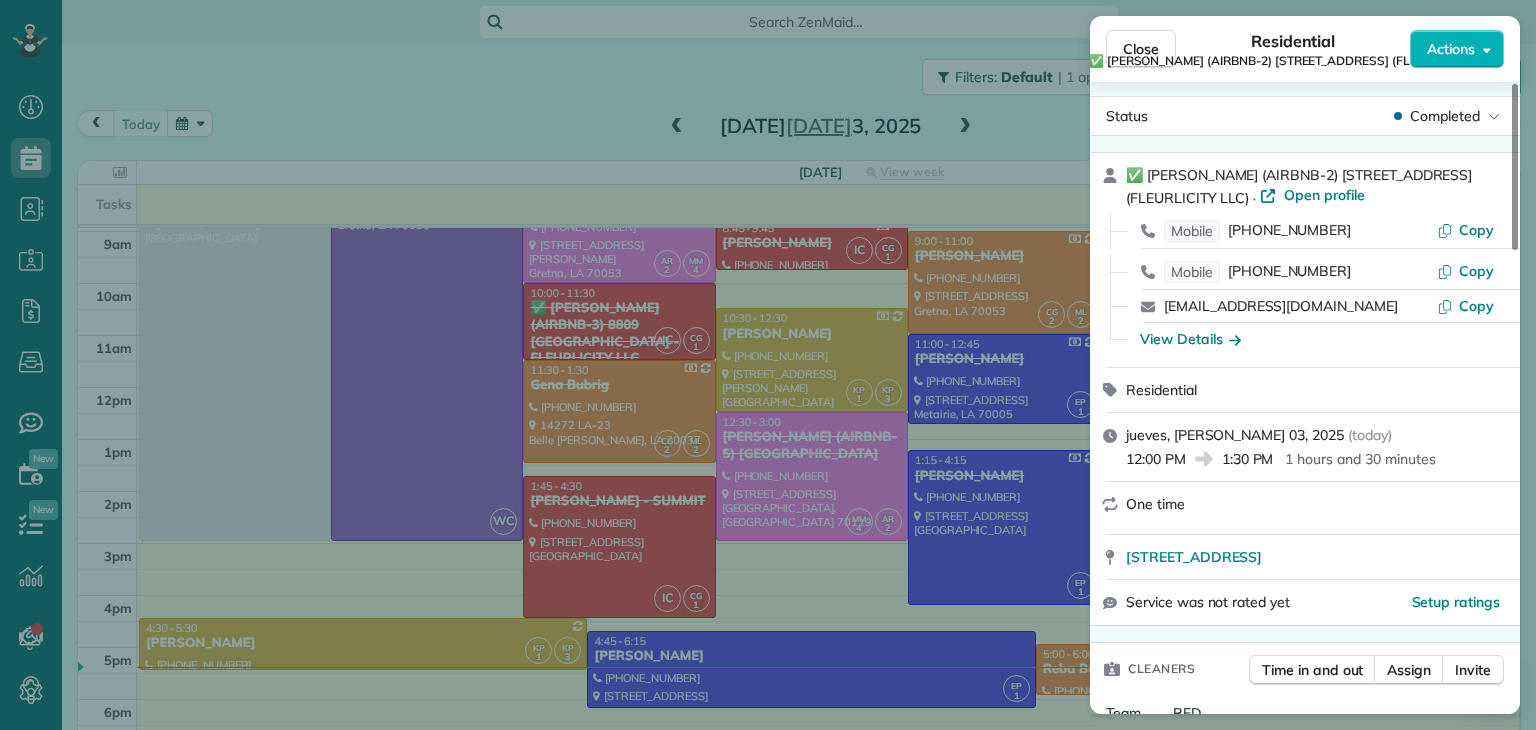 scroll, scrollTop: 0, scrollLeft: 0, axis: both 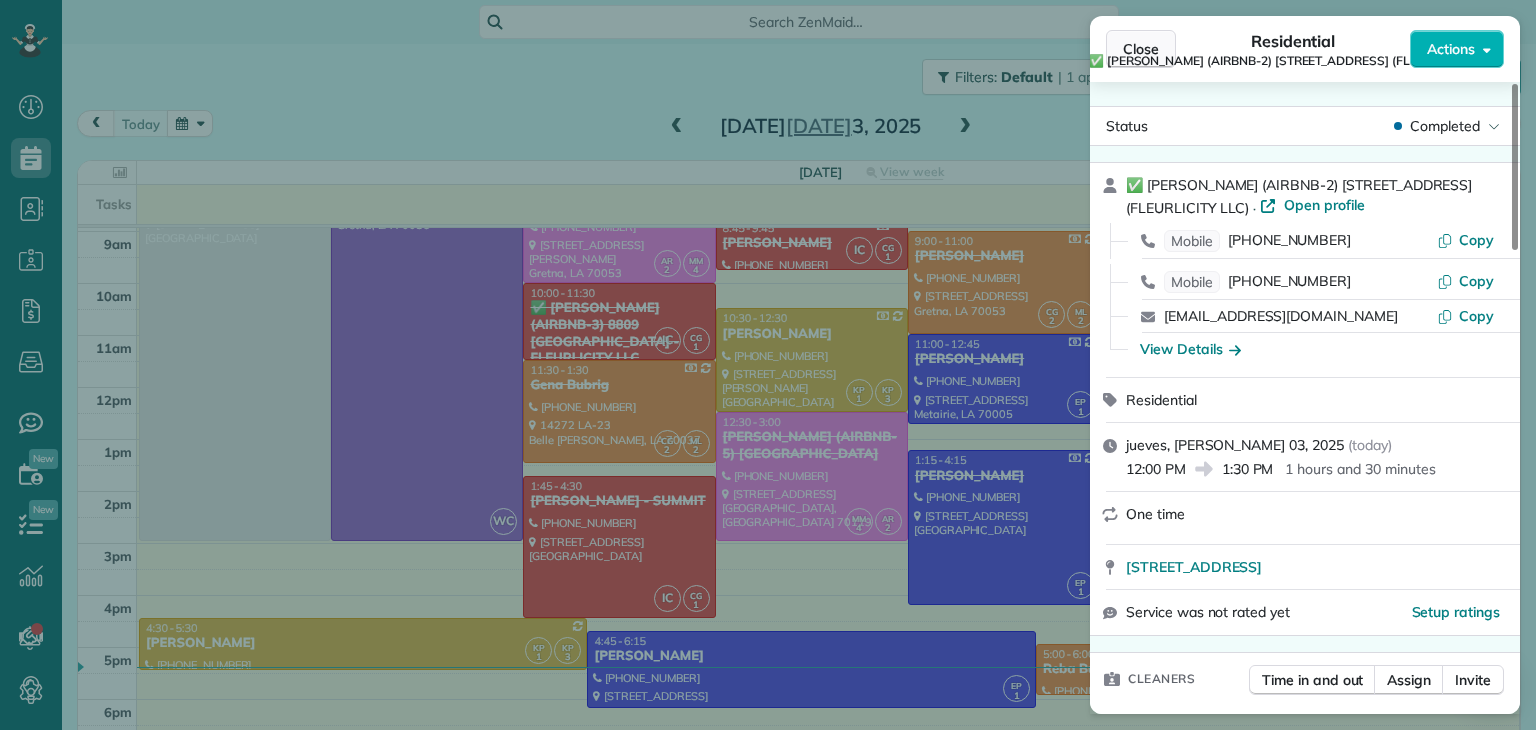click on "Close" at bounding box center [1141, 49] 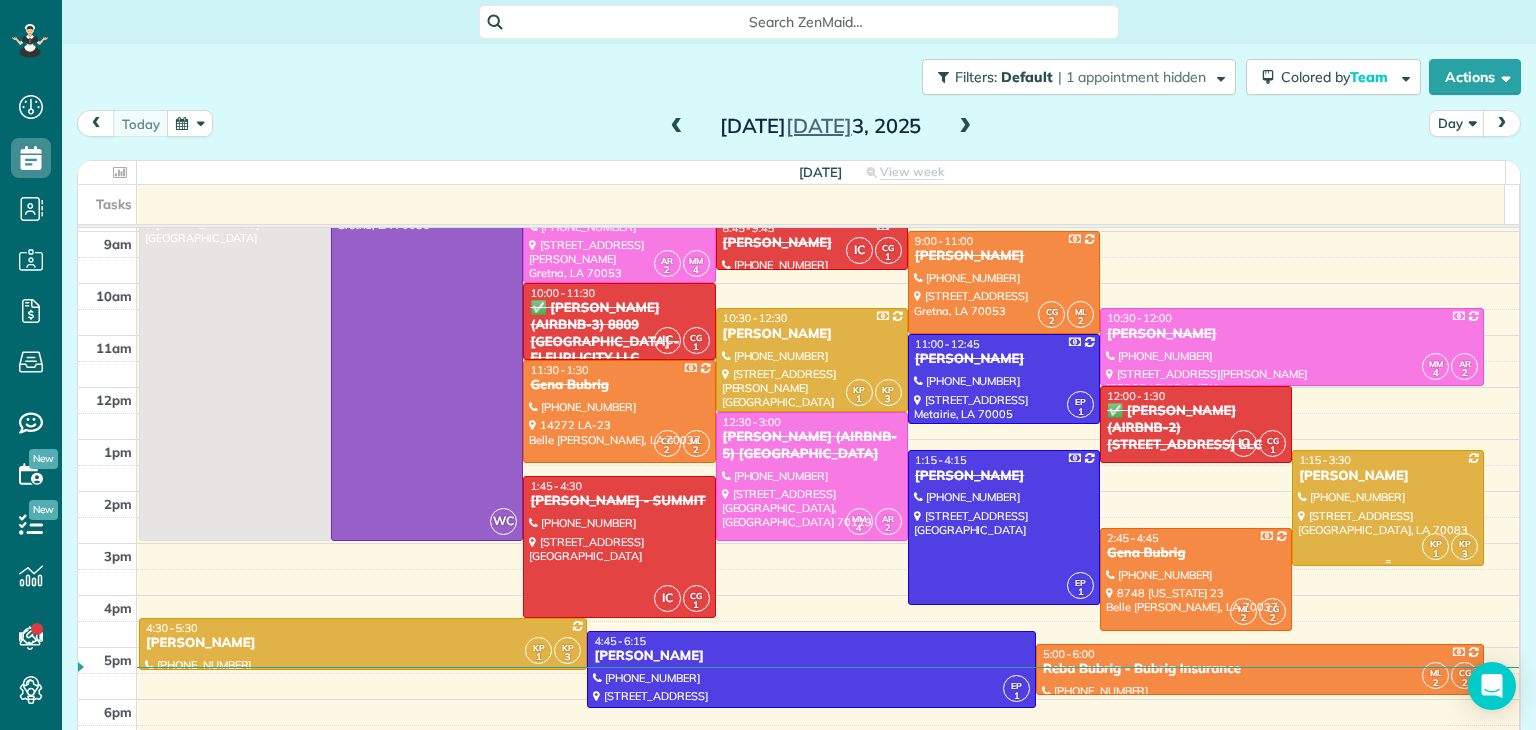 click on "[PERSON_NAME]" at bounding box center [1388, 476] 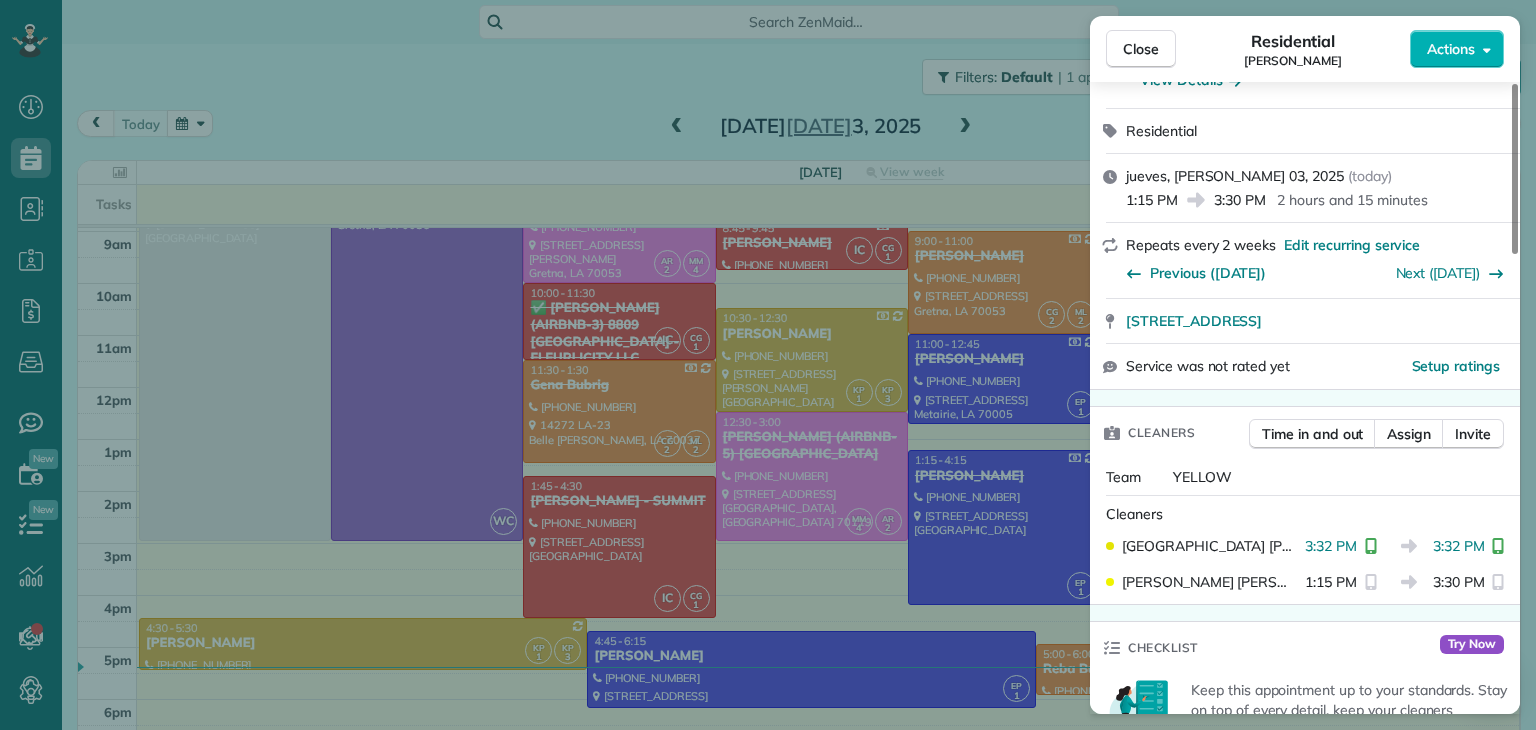 scroll, scrollTop: 0, scrollLeft: 0, axis: both 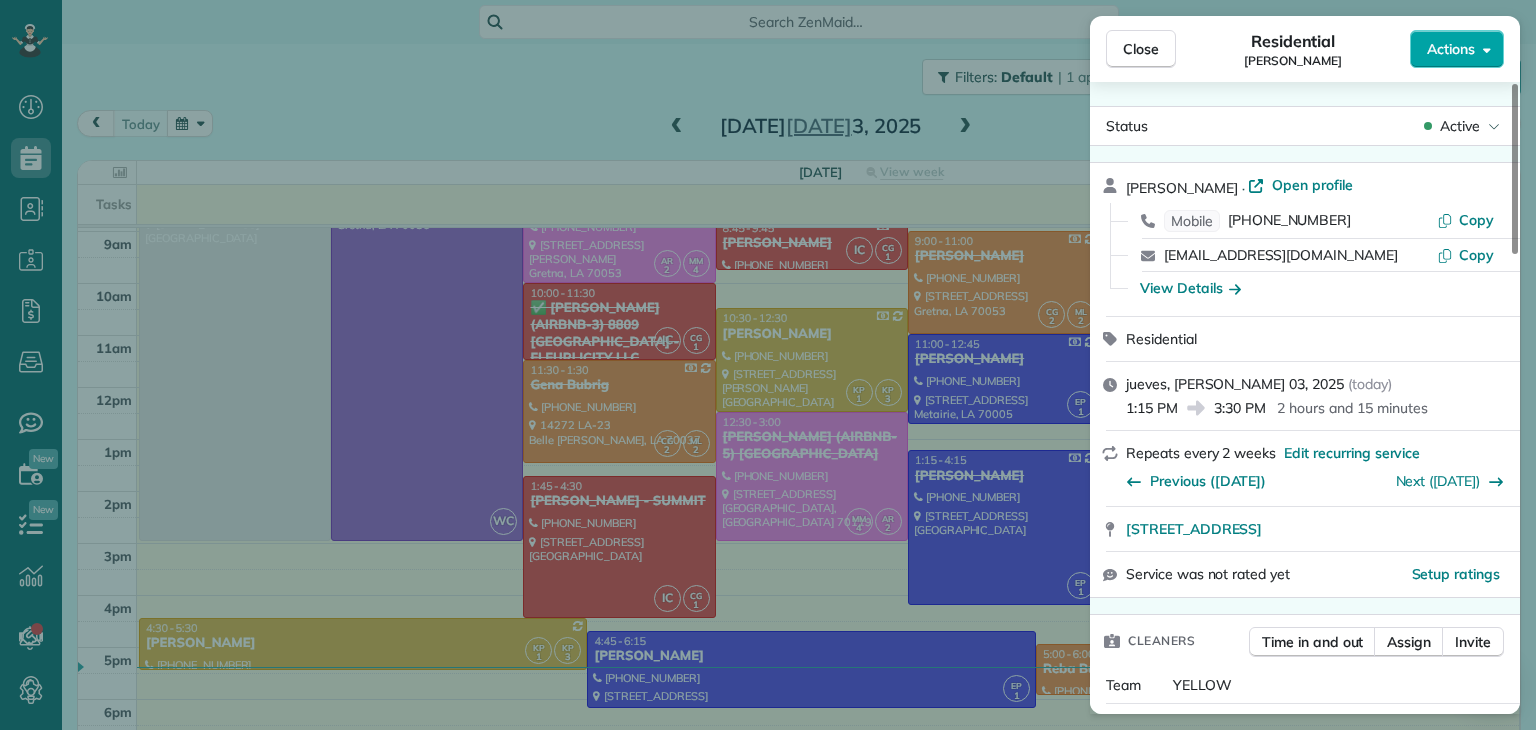 click on "Actions" at bounding box center (1451, 49) 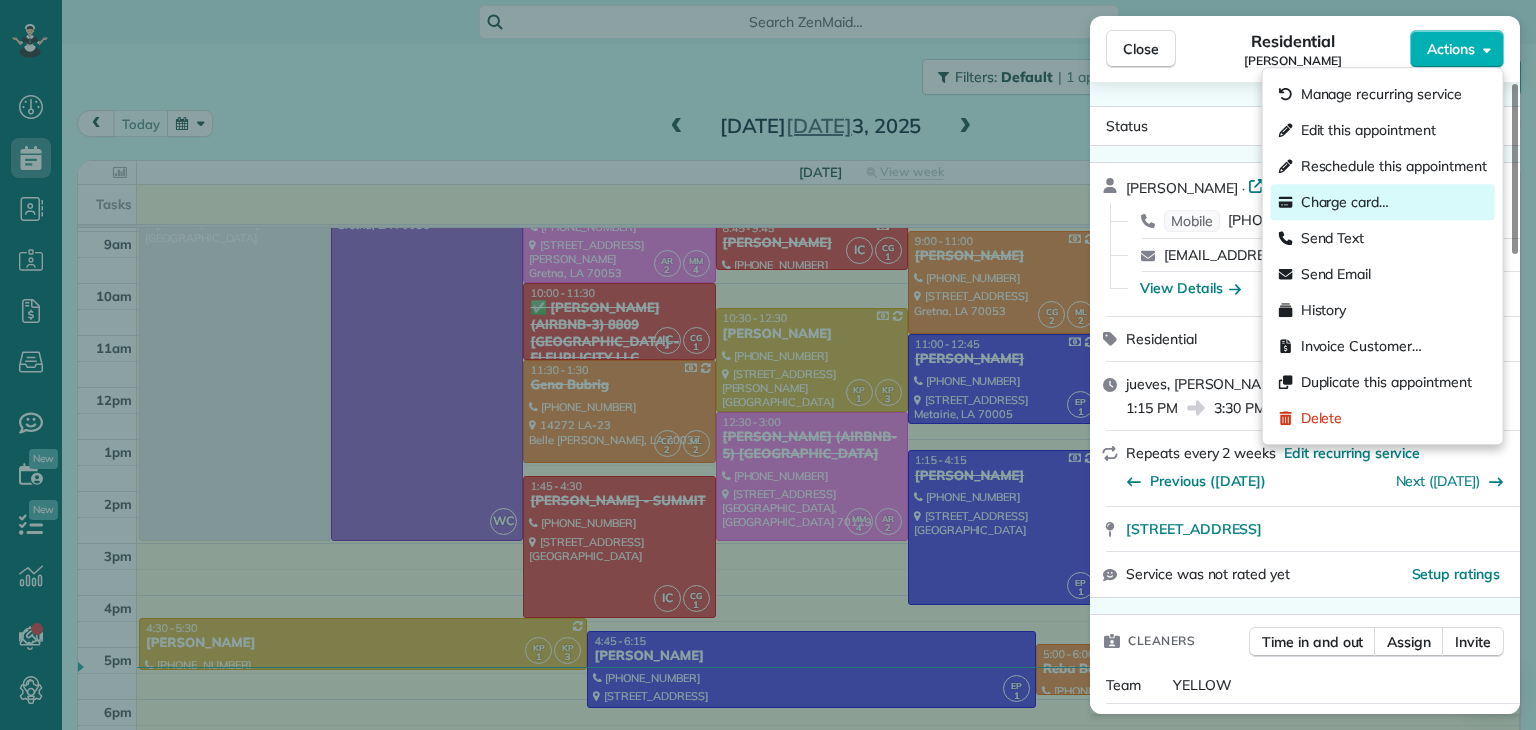 click on "Charge card…" at bounding box center [1345, 202] 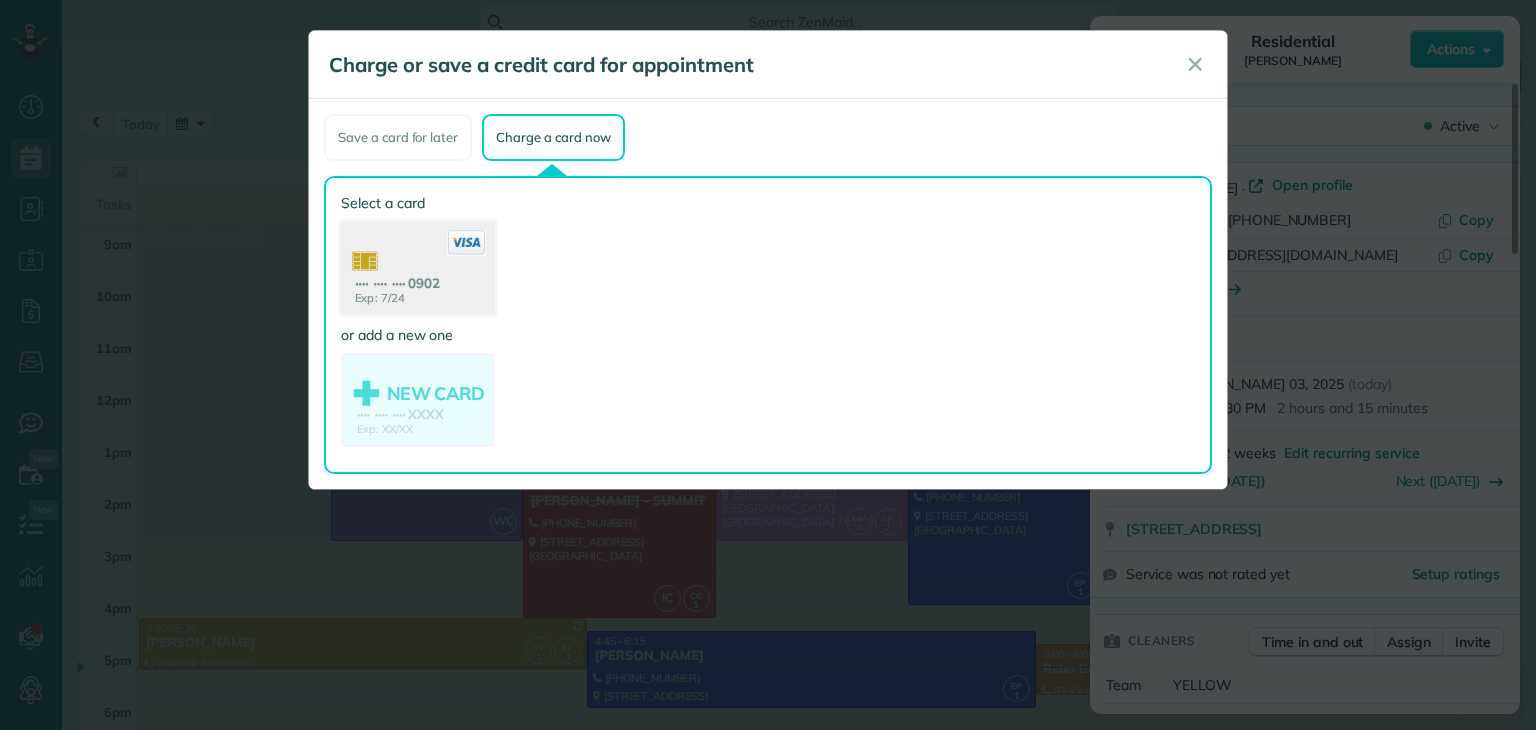 click 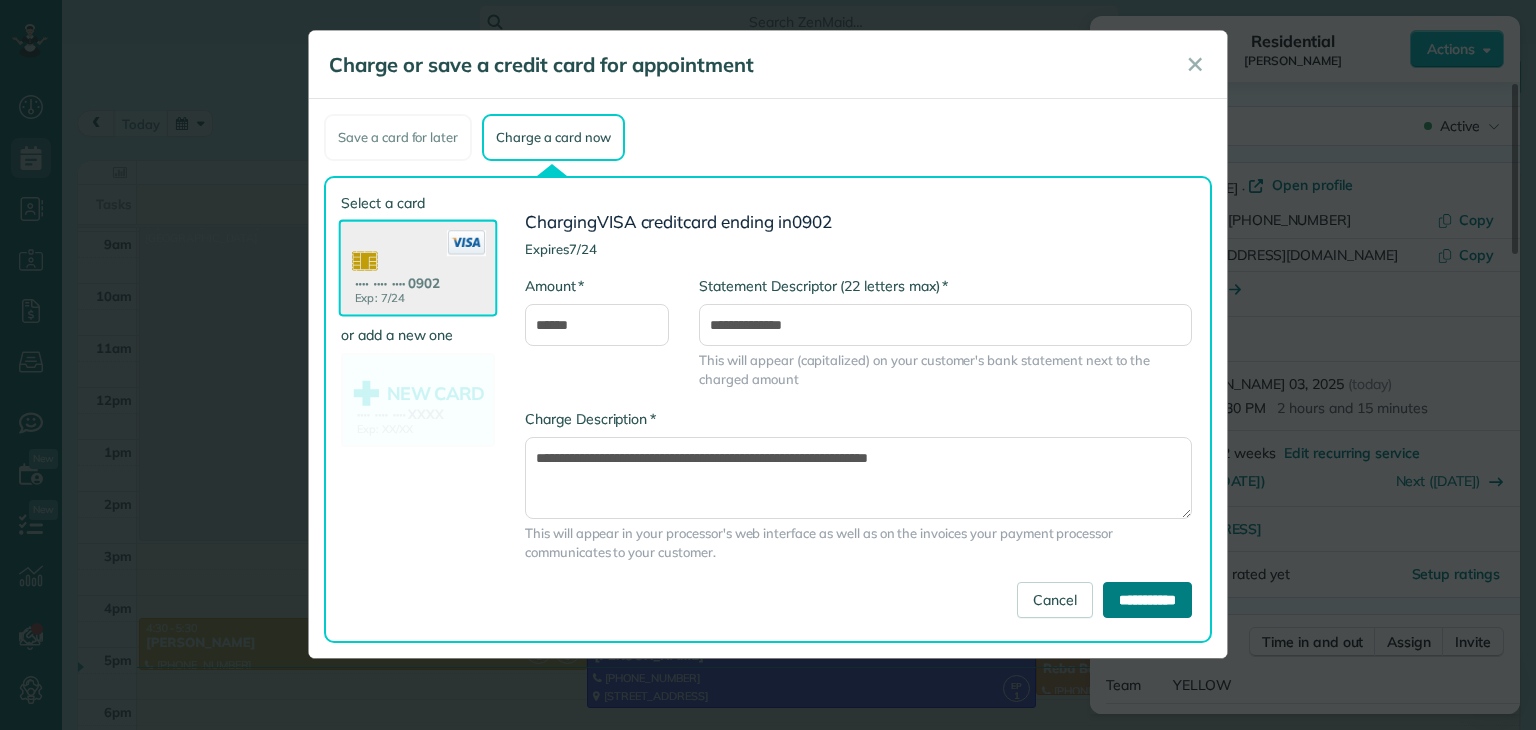 click on "**********" at bounding box center [1147, 600] 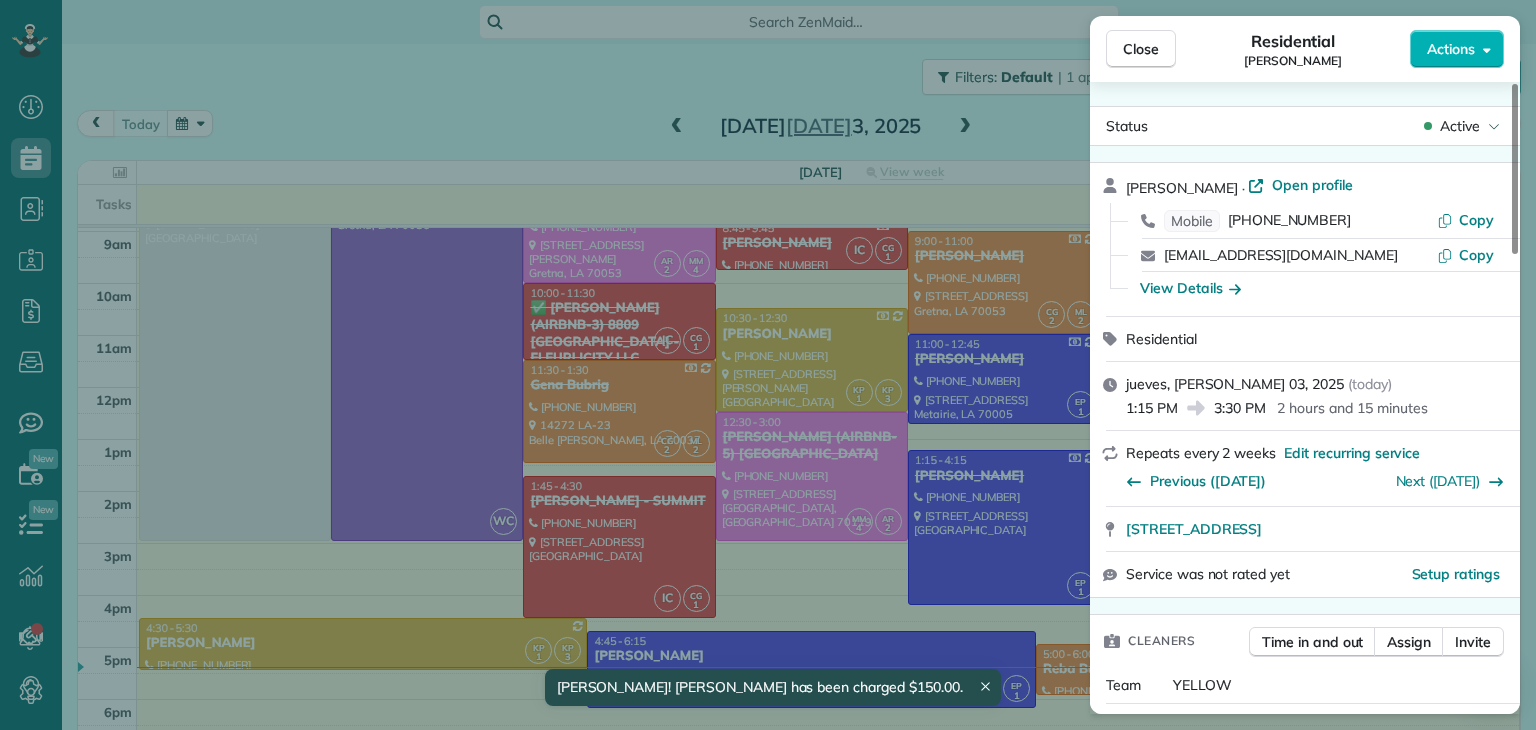 click on "Close Residential CHRISTOPHER MASON Actions Status Active CHRISTOPHER MASON · Open profile Mobile (786) 917-8070 Copy precisiontaking@gmail.com Copy View Details Residential jueves, julio 03, 2025 ( today ) 1:15 PM 3:30 PM 2 hours and 15 minutes Repeats every 2 weeks Edit recurring service Previous (jun 19) Next (jul 17) 345 Larusite Lane Port Sulphur LA 70083 Service was not rated yet Setup ratings Cleaners Time in and out Assign Invite Team YELLOW Cleaners KENIA   PACHECO 3:32 PM 3:32 PM KAREN   PACHECO 1:15 PM 3:30 PM Checklist Try Now Keep this appointment up to your standards. Stay on top of every detail, keep your cleaners organised, and your client happy. Assign a checklist Watch a 5 min demo Billing Billing actions Price $150.00 Overcharge $0.00 Discount $0.00 Coupon discount - Primary tax - Secondary tax - Total appointment price $150.00 Tips collected New feature! $0.00 Paid by card Total including tip $150.00 Get paid online in no-time! Send an invoice and reward your cleaners with tips Work items" at bounding box center (768, 365) 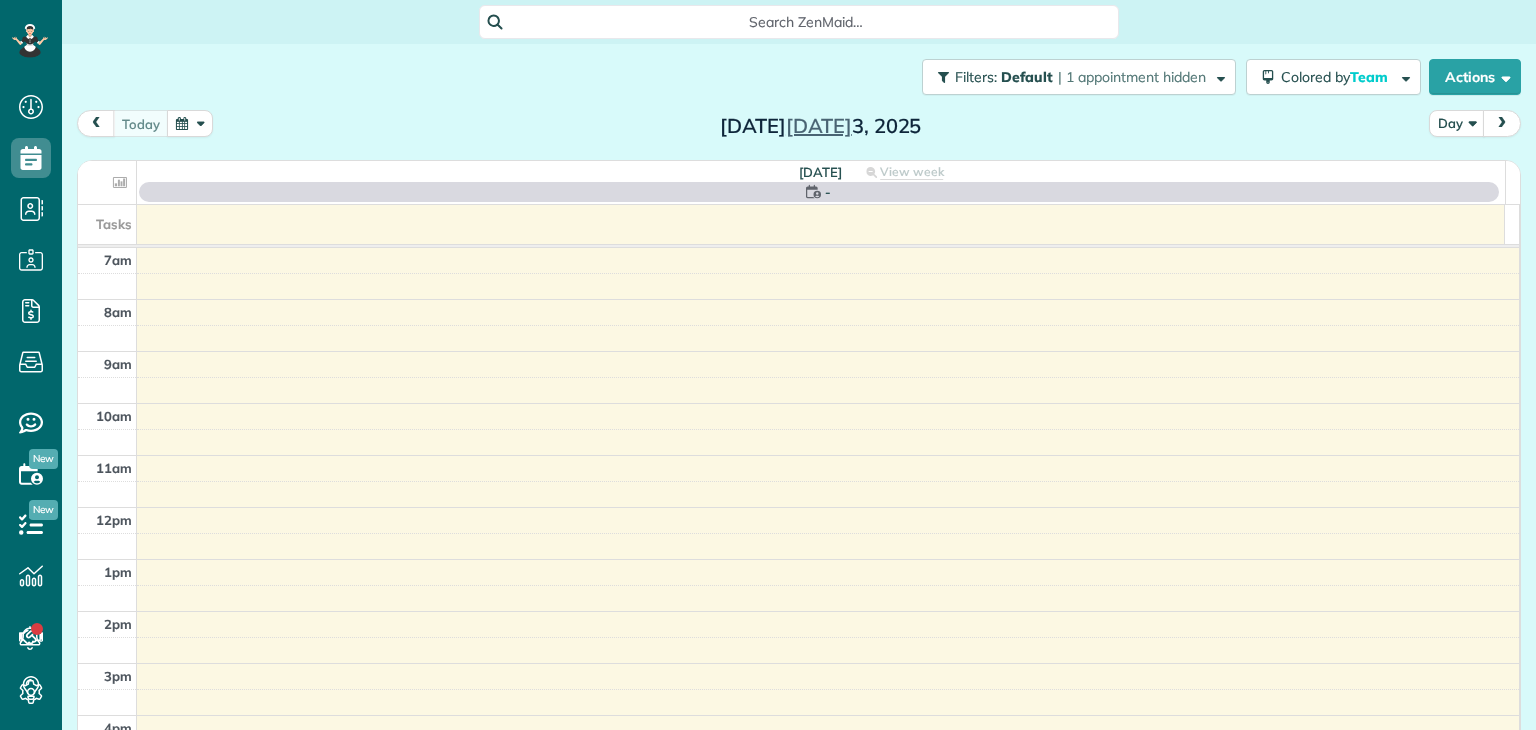 scroll, scrollTop: 0, scrollLeft: 0, axis: both 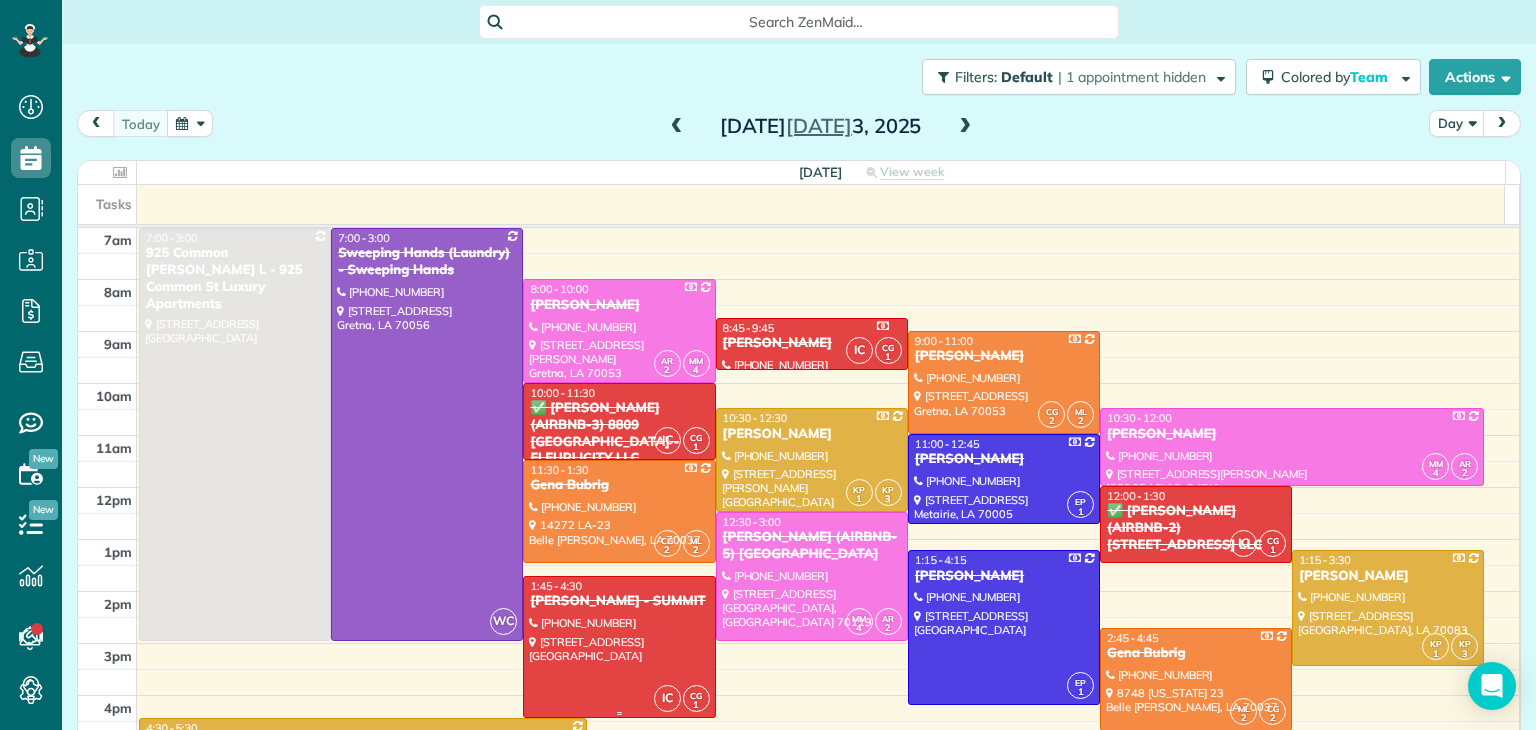 click at bounding box center (619, 647) 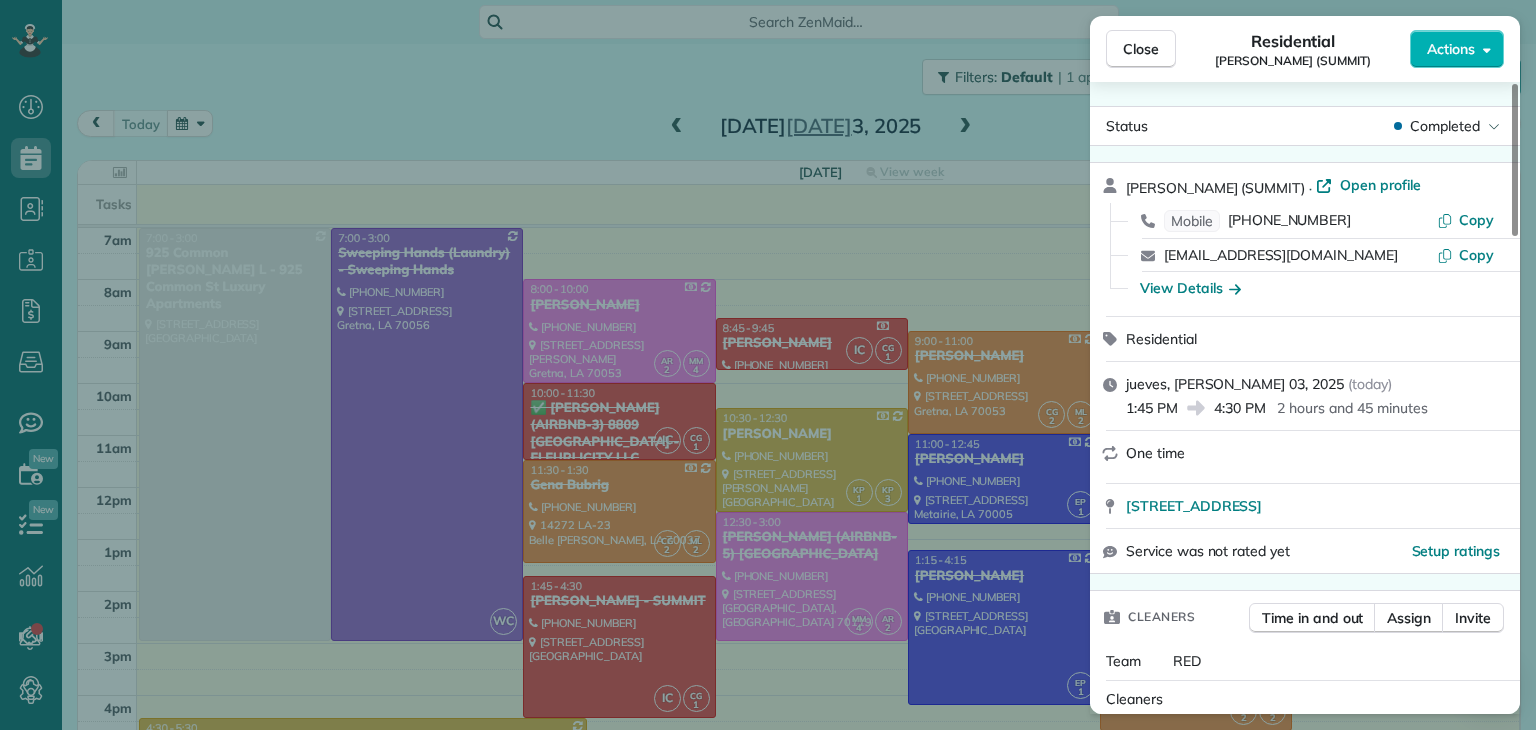 scroll, scrollTop: 0, scrollLeft: 0, axis: both 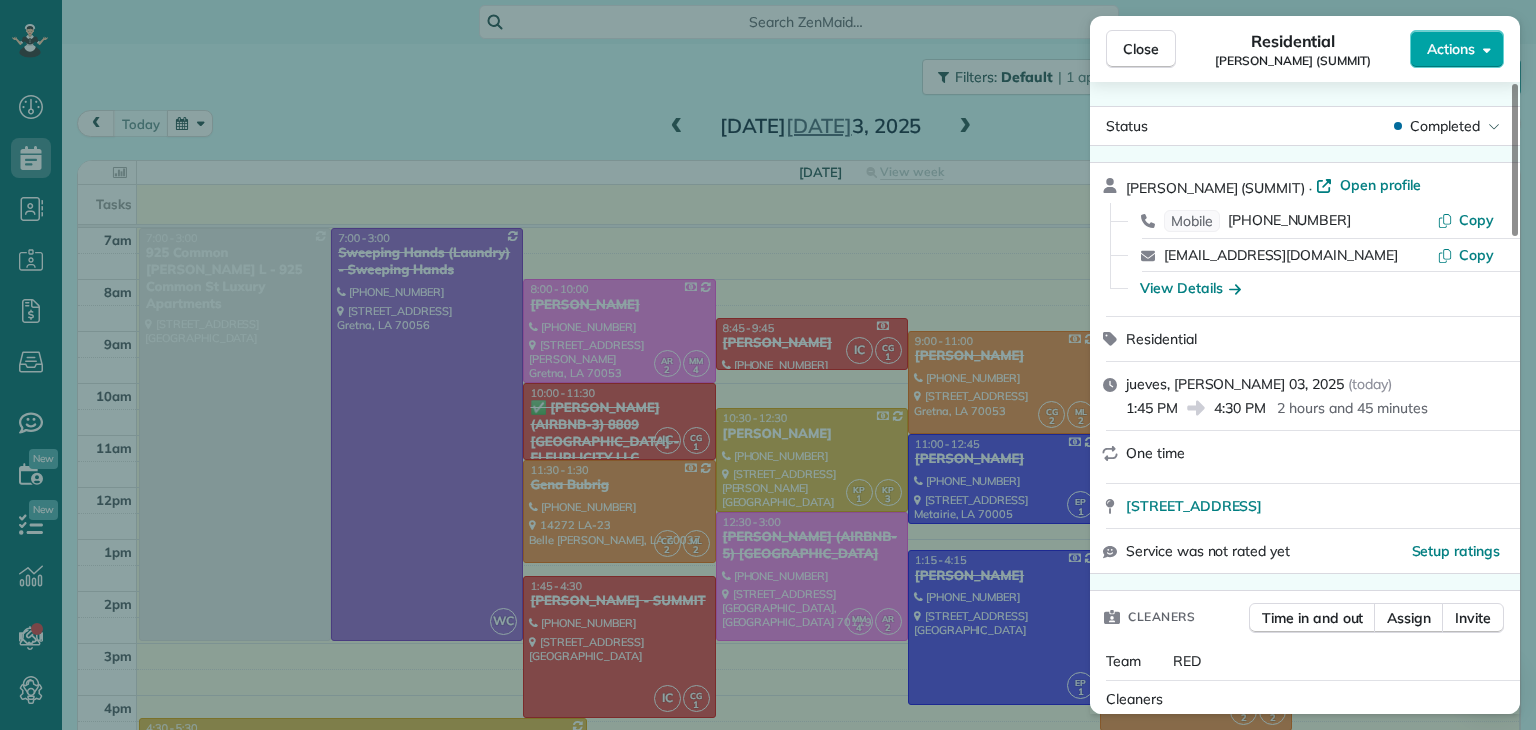 click on "Actions" at bounding box center [1451, 49] 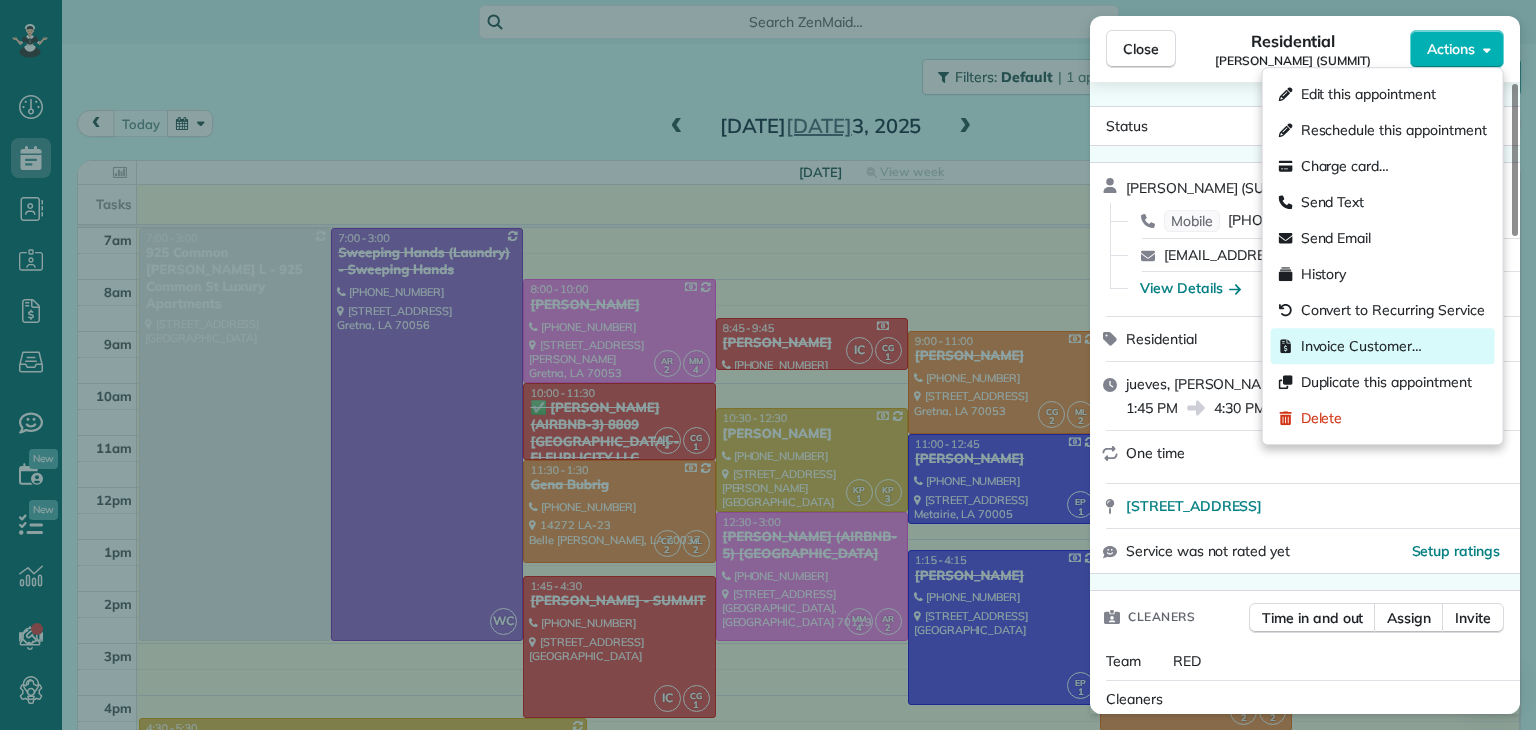 click on "Invoice Customer…" at bounding box center [1361, 346] 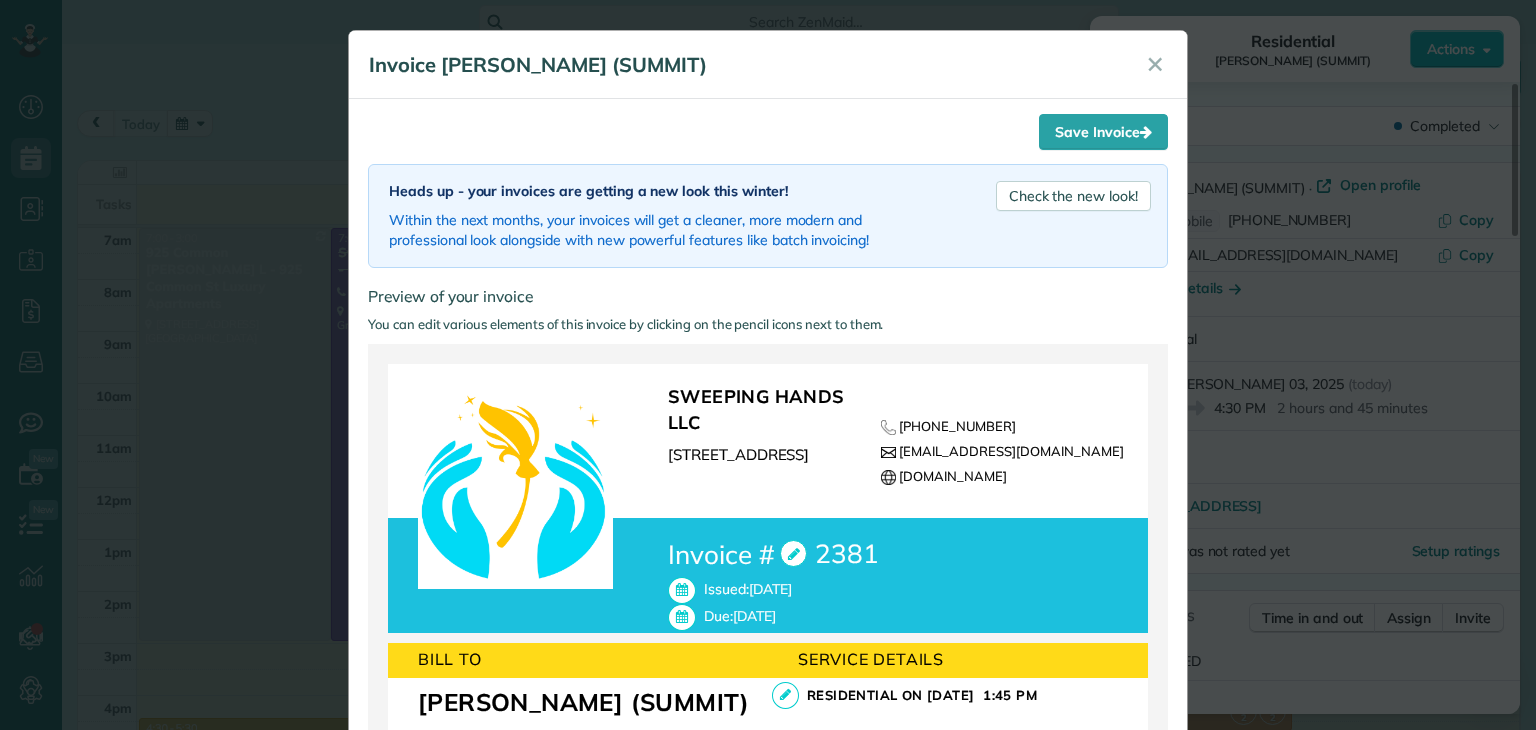 click on "Save Invoice
Heads up - your invoices are getting a new look this winter!
Within the next months, your invoices will get a cleaner, more modern and professional look alongside with new powerful features like batch invoicing!
Check the new look!
Preview of your invoice
You can edit various elements of this invoice by clicking on the pencil icons next to them.
Sweeping Hands LLC
546 Lapalco Boulevard Gretna LA 70056
(504) 610-5305
sweepinghandsllc@yahoo.com" at bounding box center (768, 641) 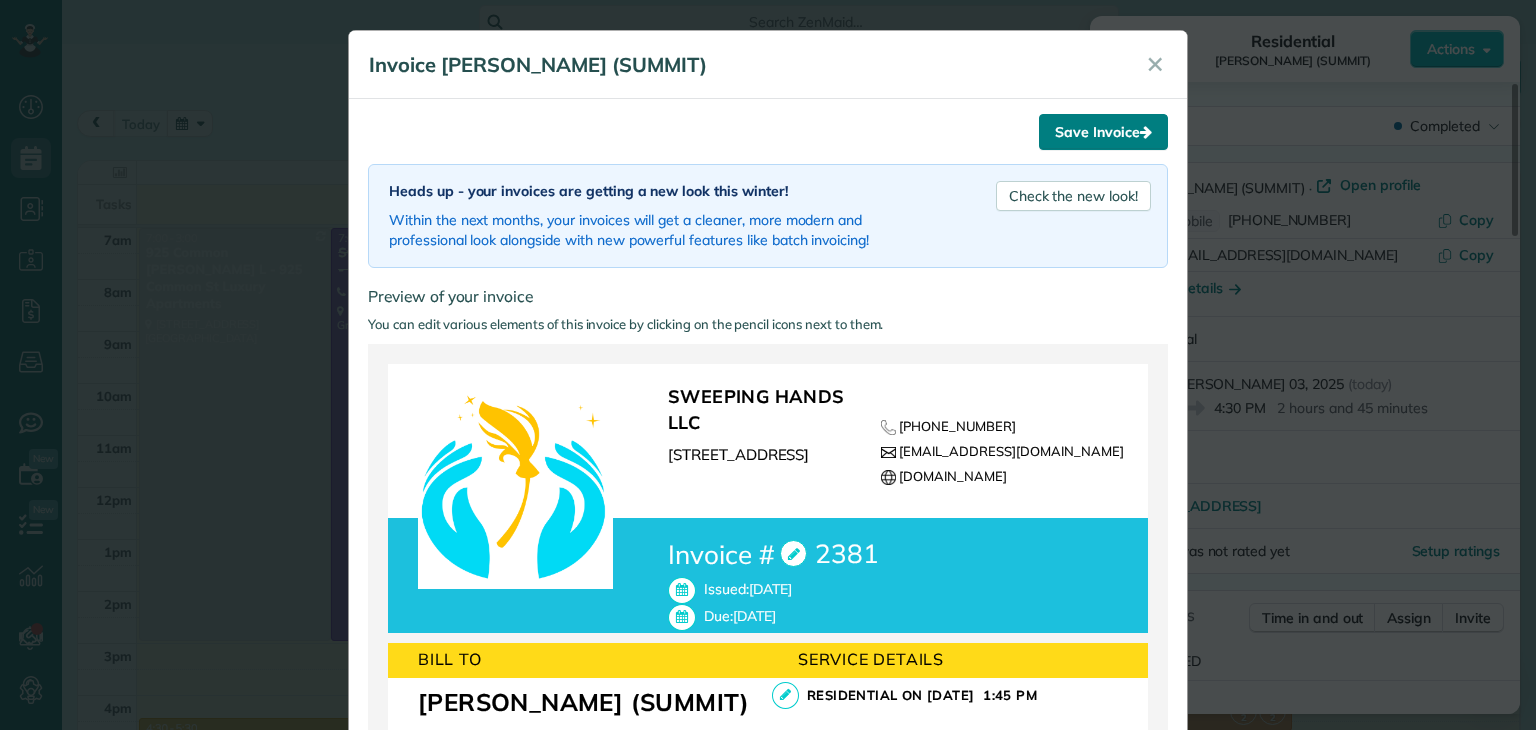 click on "Save Invoice" at bounding box center (1103, 132) 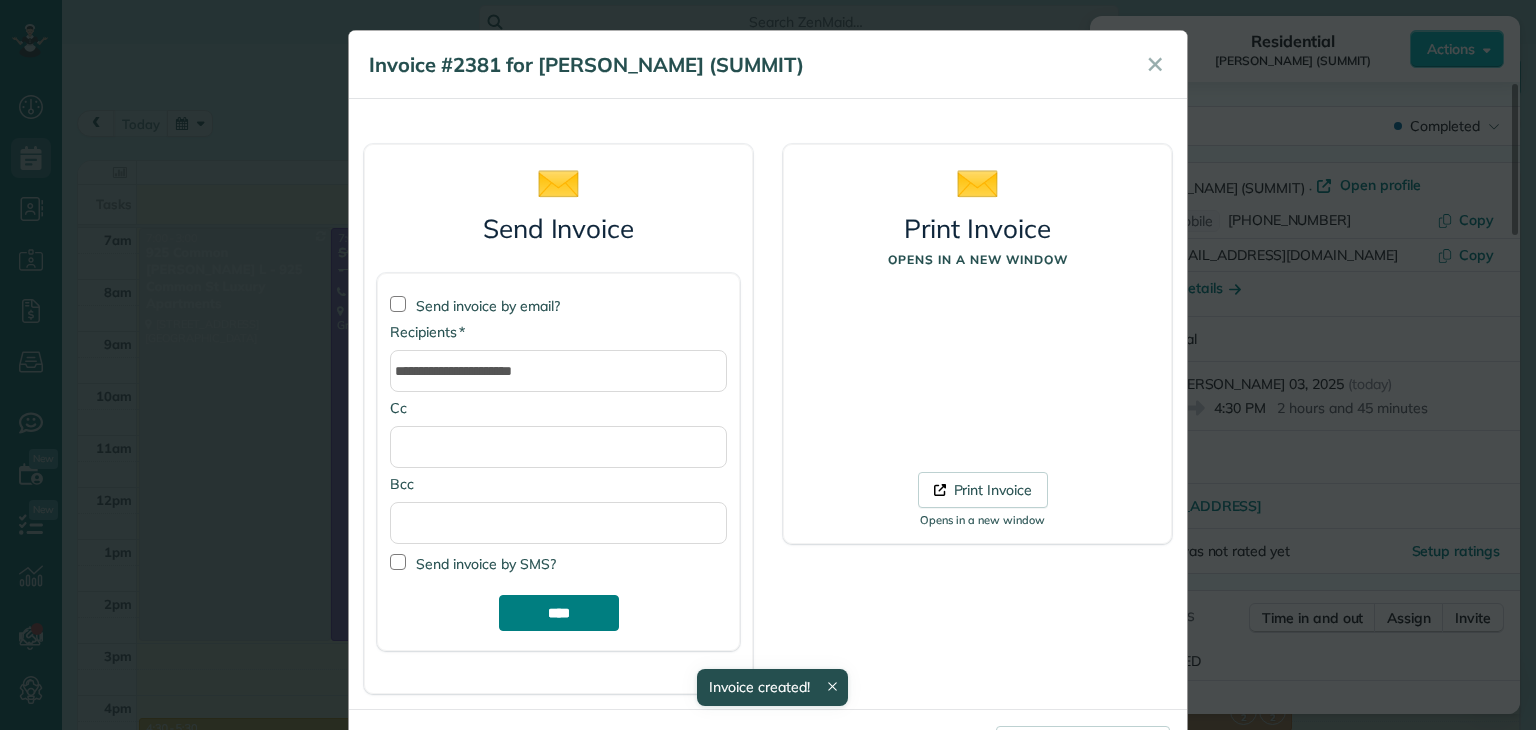 click on "****" at bounding box center (559, 613) 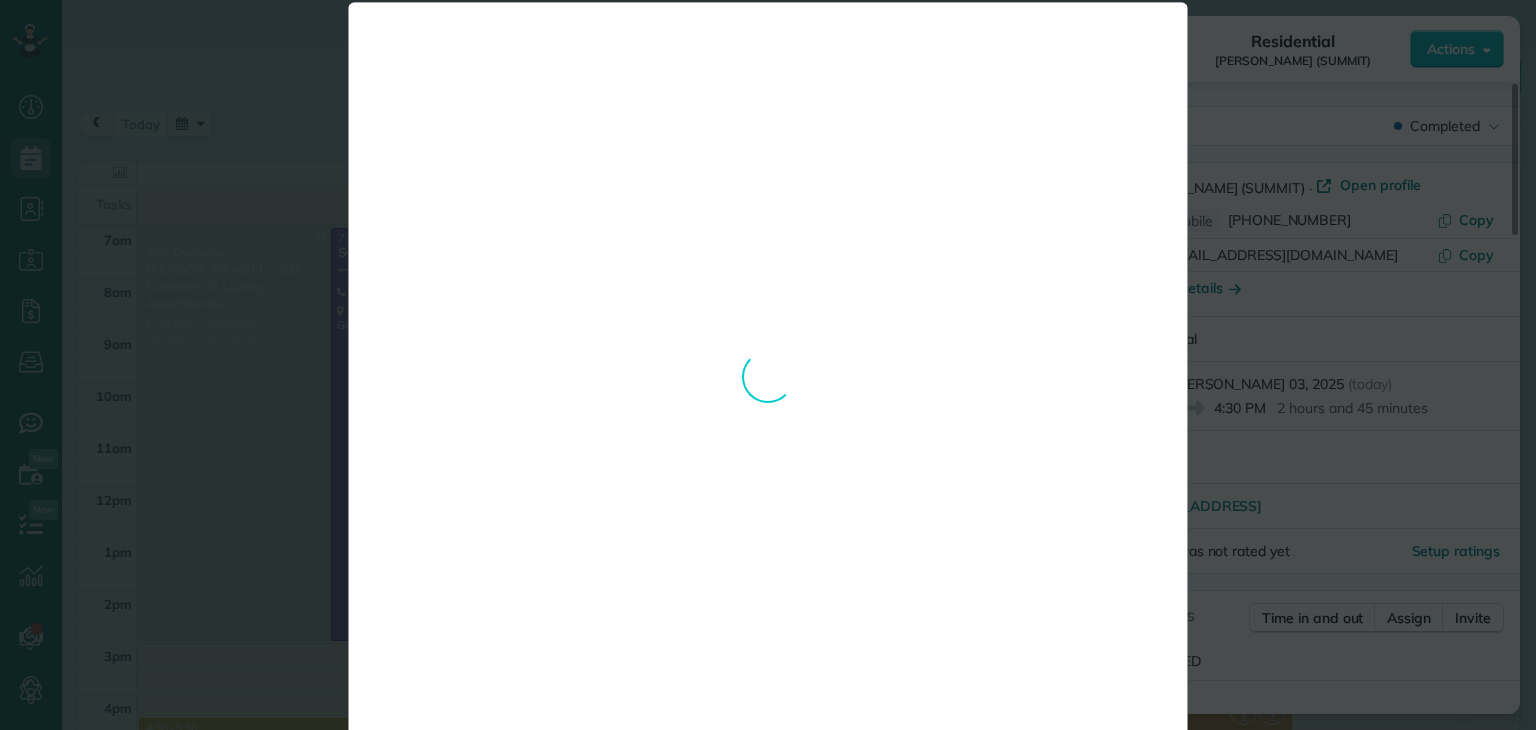 scroll, scrollTop: 0, scrollLeft: 0, axis: both 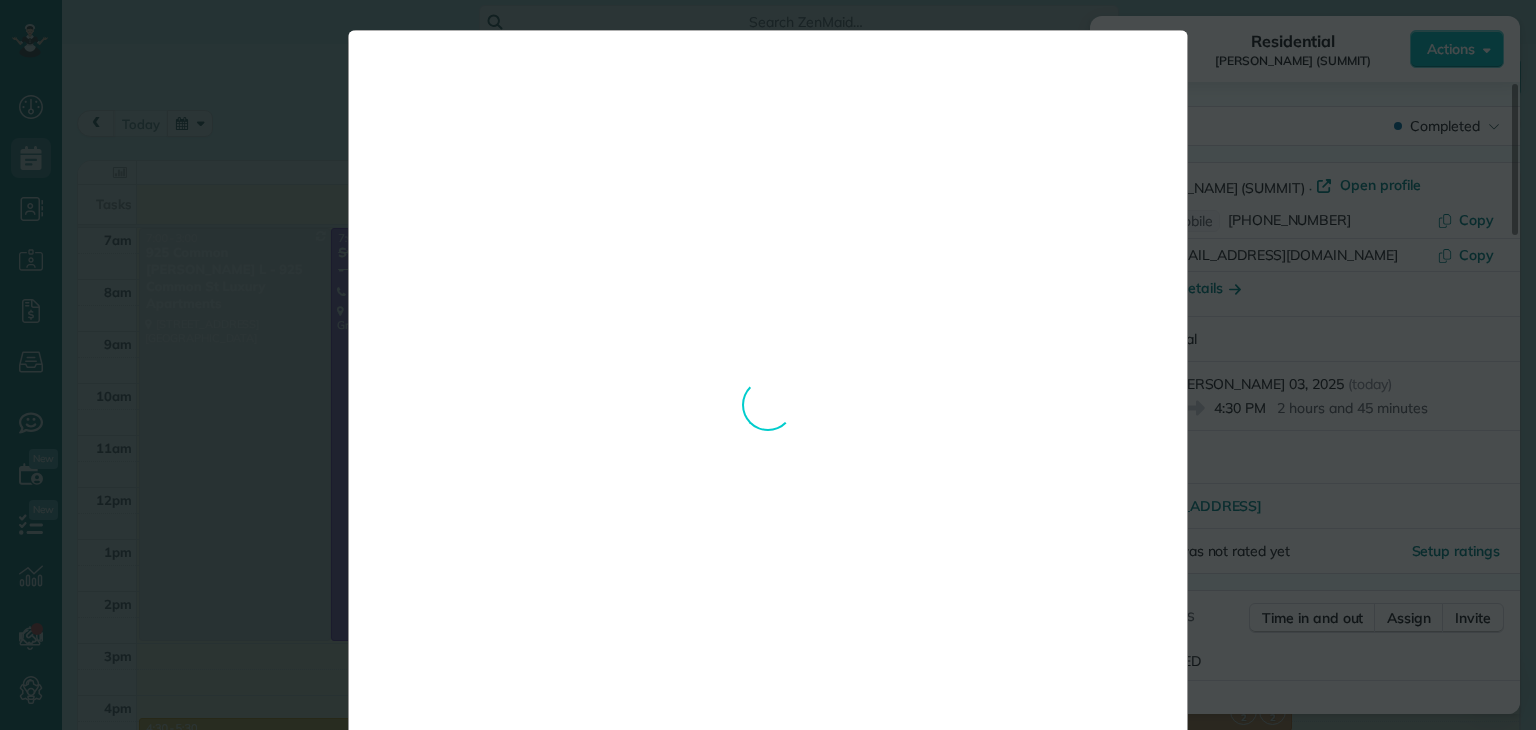 click on "**********" at bounding box center (768, 365) 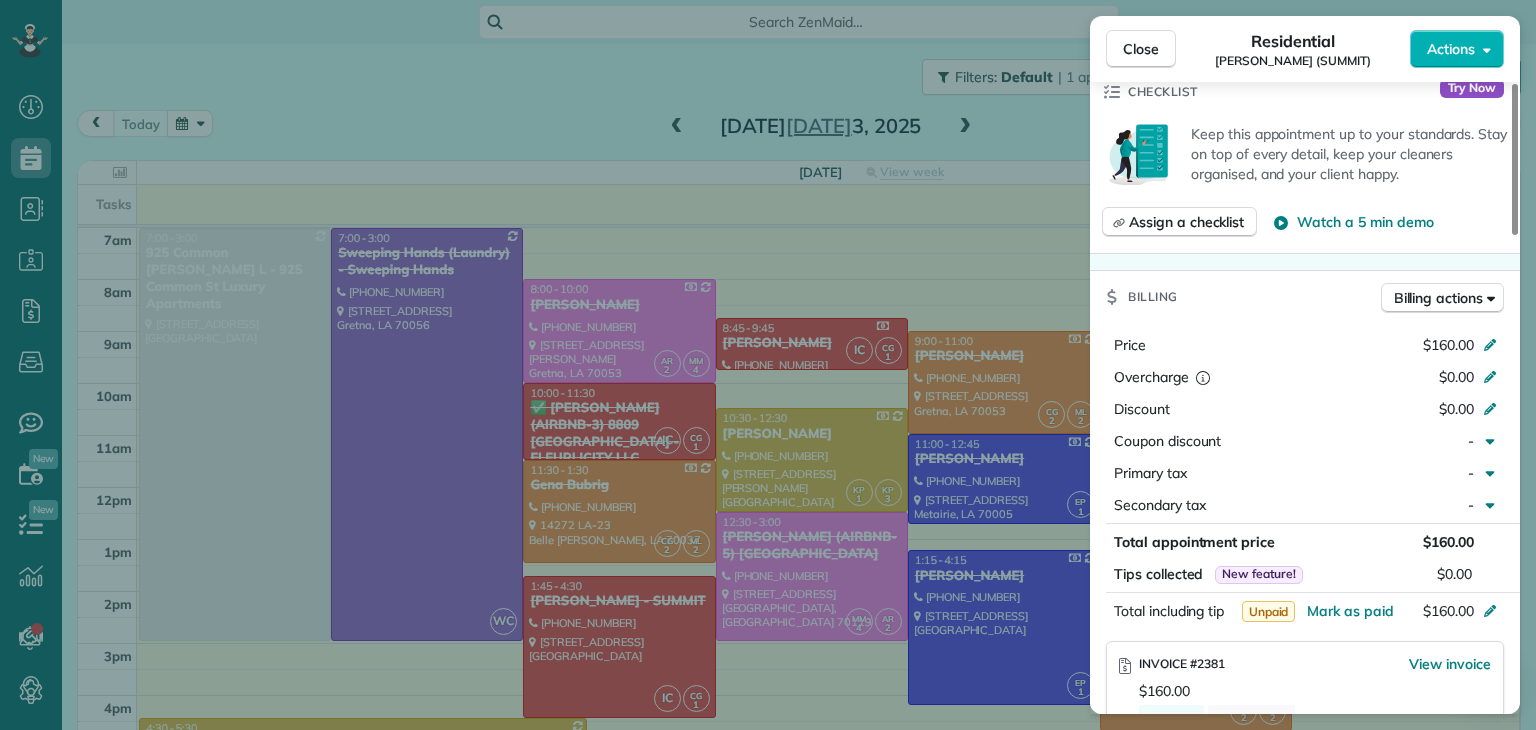 scroll, scrollTop: 900, scrollLeft: 0, axis: vertical 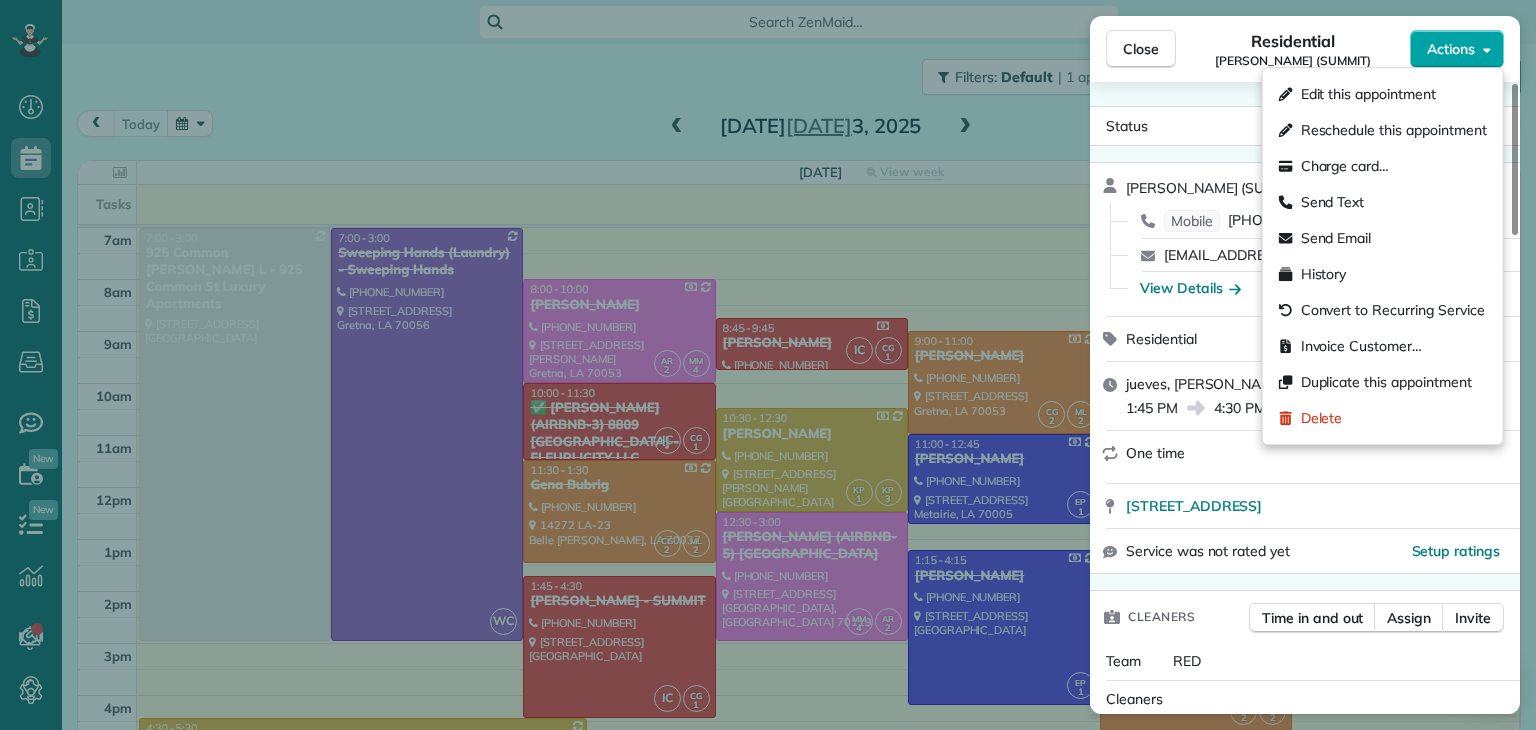 click on "Actions" at bounding box center [1451, 49] 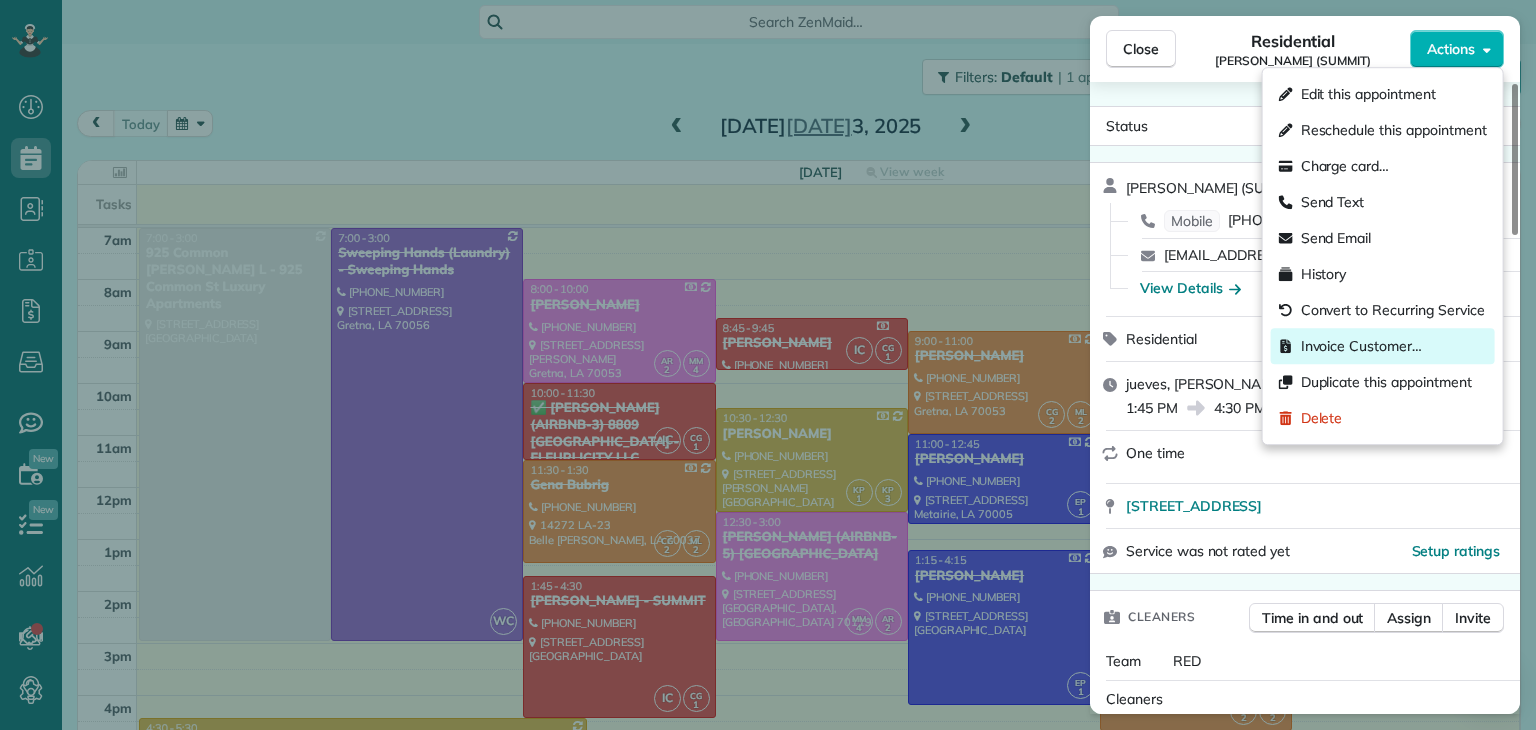 click on "Invoice Customer…" at bounding box center [1361, 346] 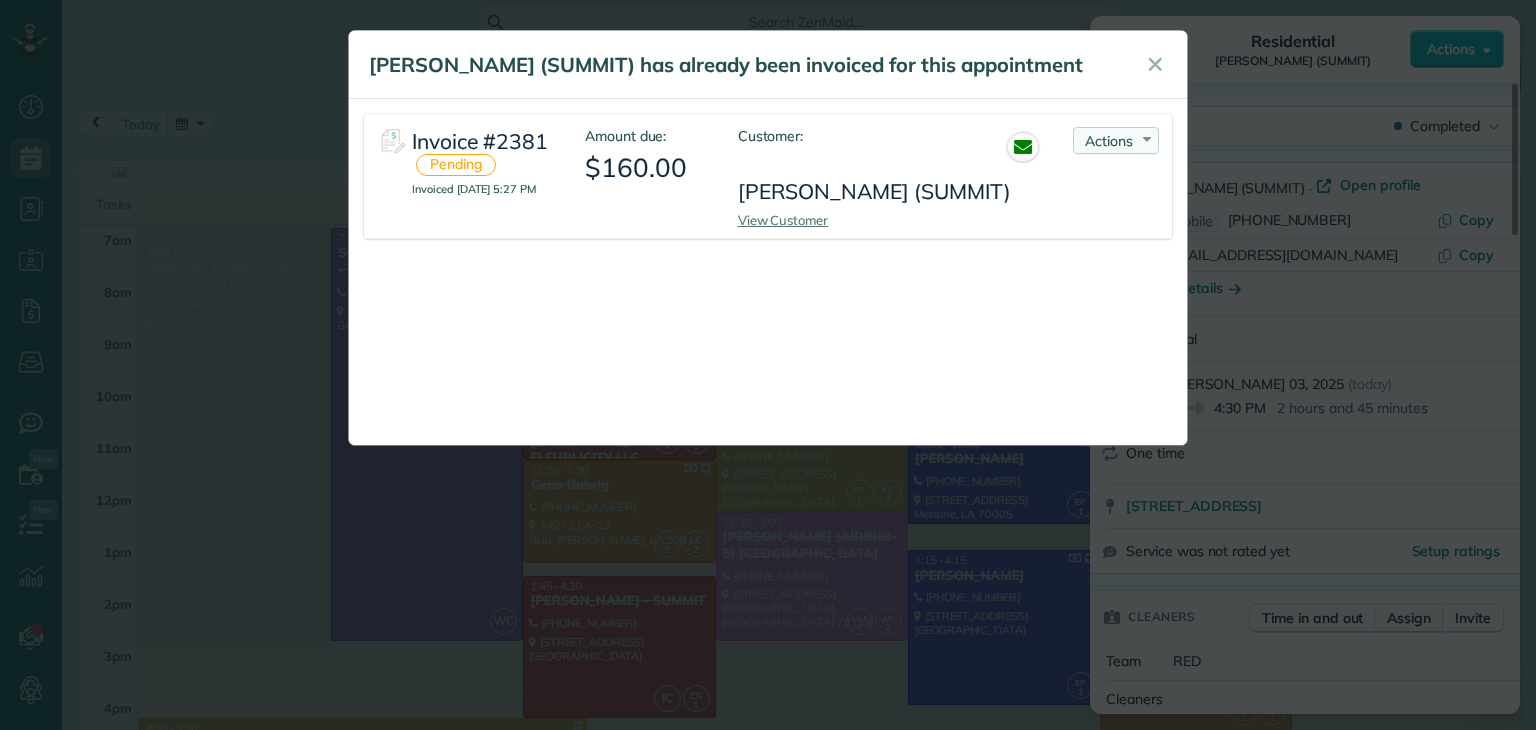 click on "Actions
Re-send Invoice...
View PDF
Mark as Paid
Void Invoice" at bounding box center [1116, 140] 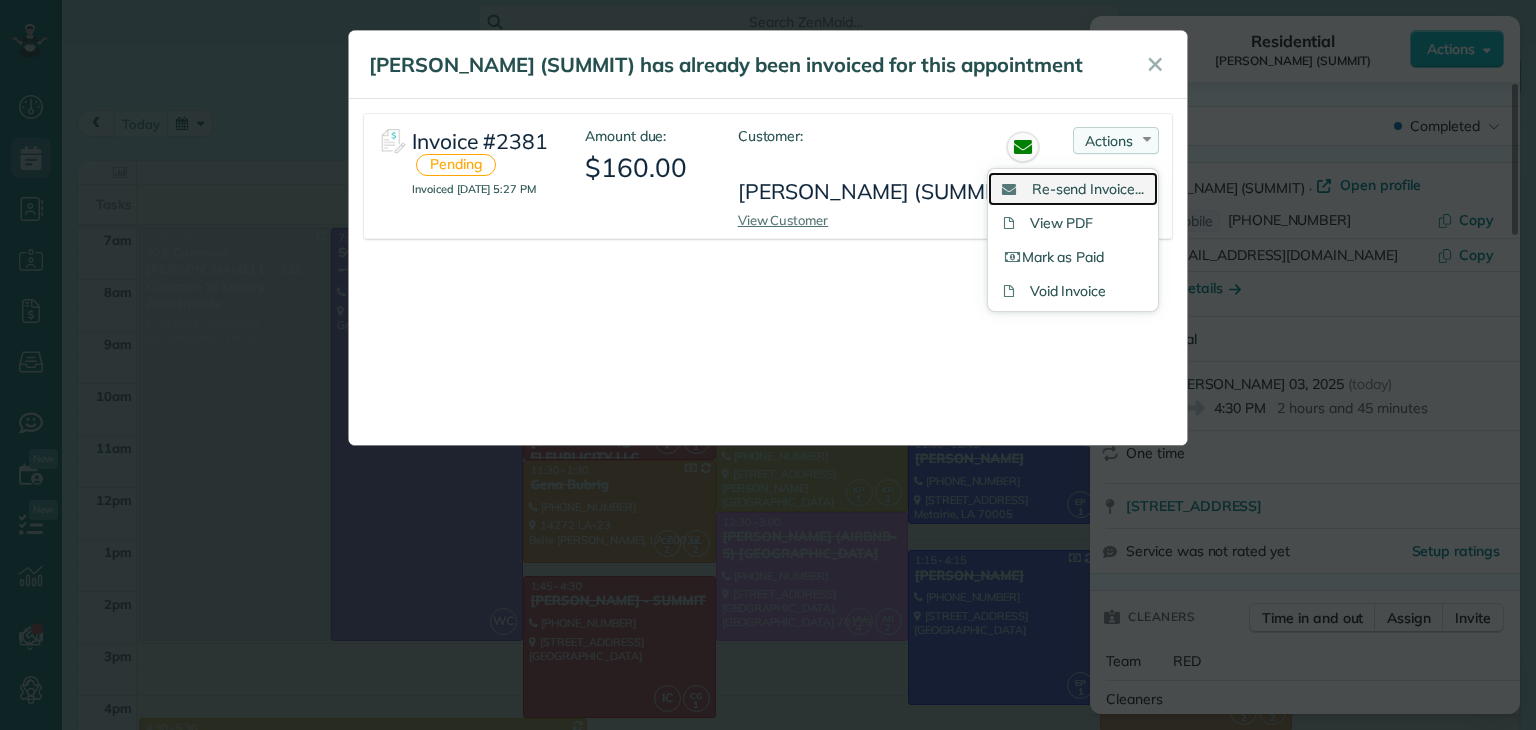 click on "Re-send Invoice..." at bounding box center (1088, 189) 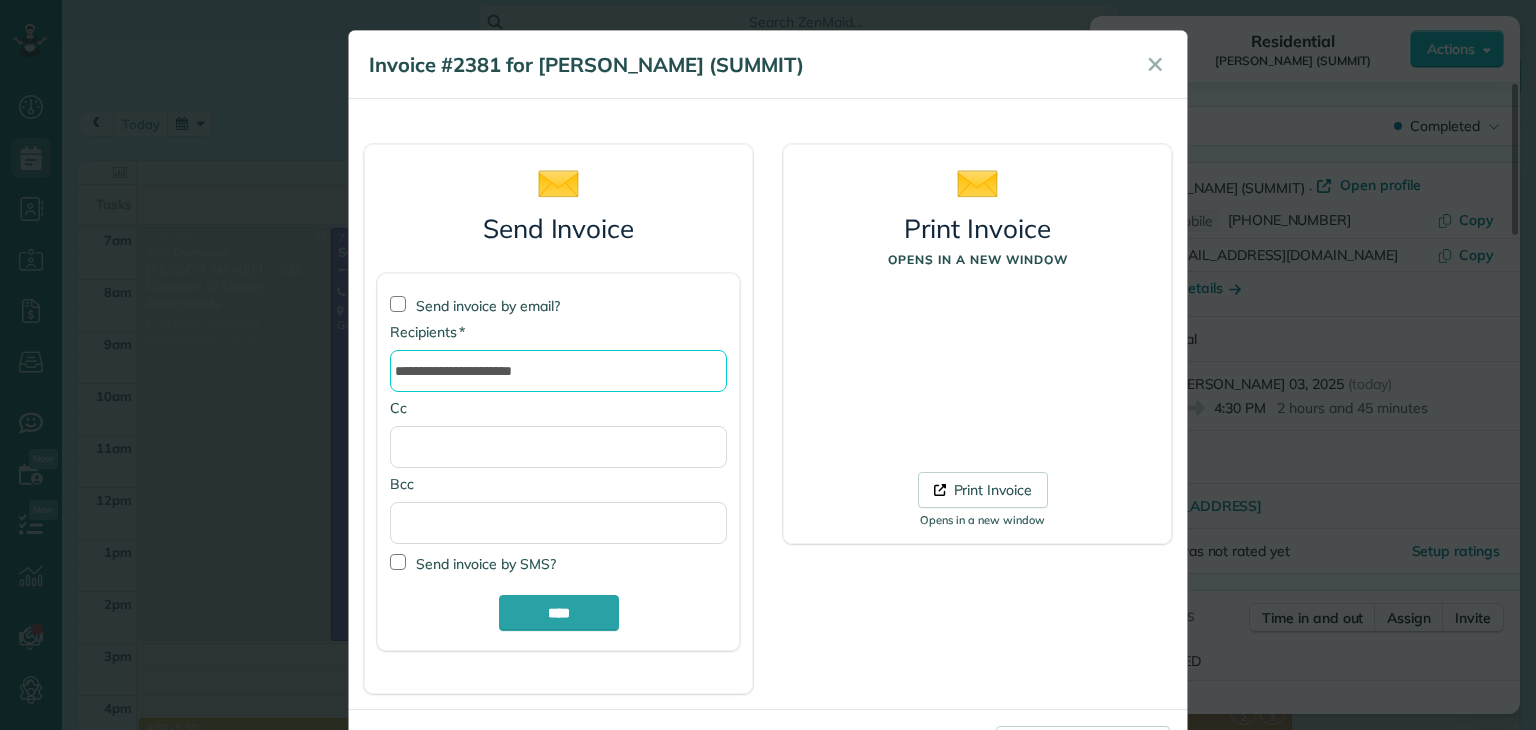 drag, startPoint x: 584, startPoint y: 377, endPoint x: 0, endPoint y: 419, distance: 585.5083 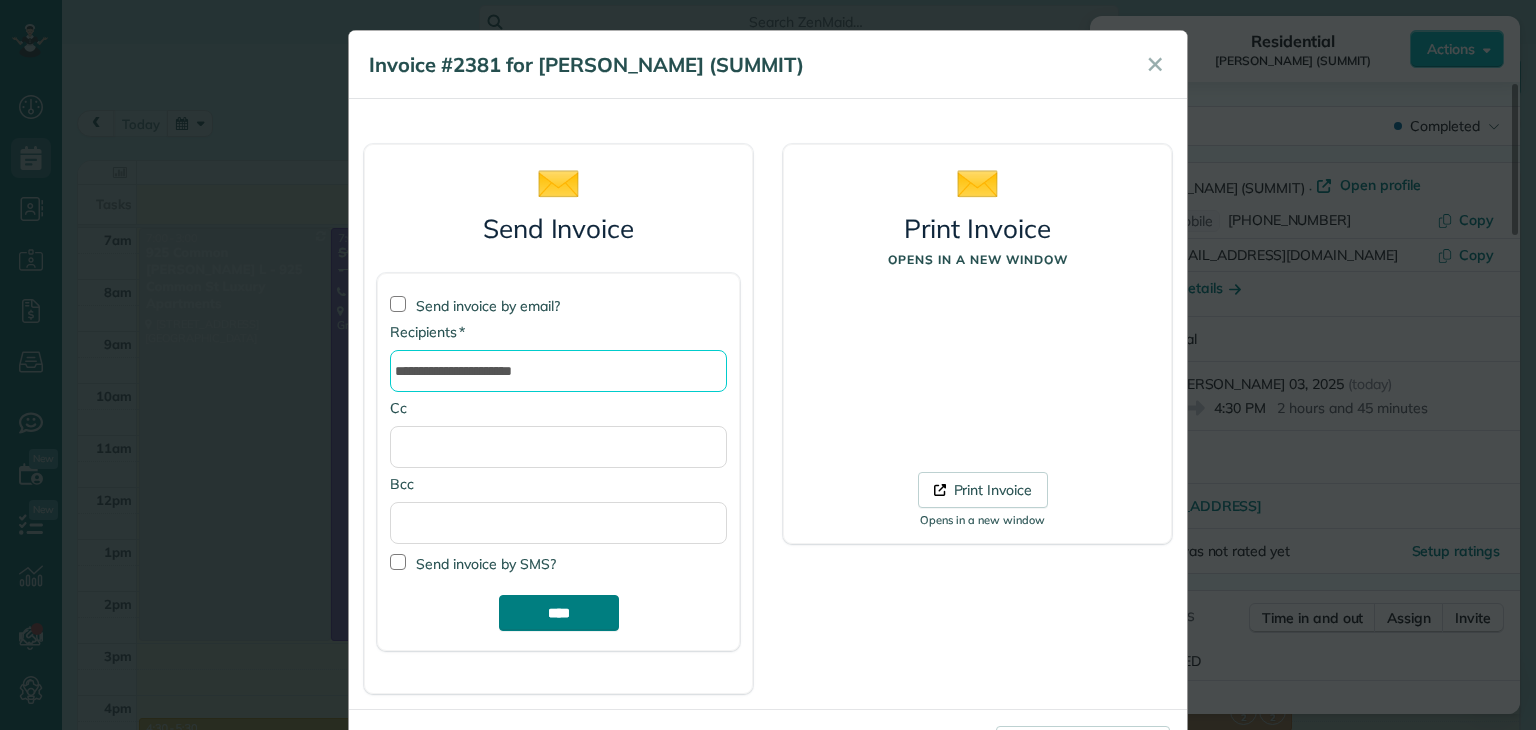 type on "**********" 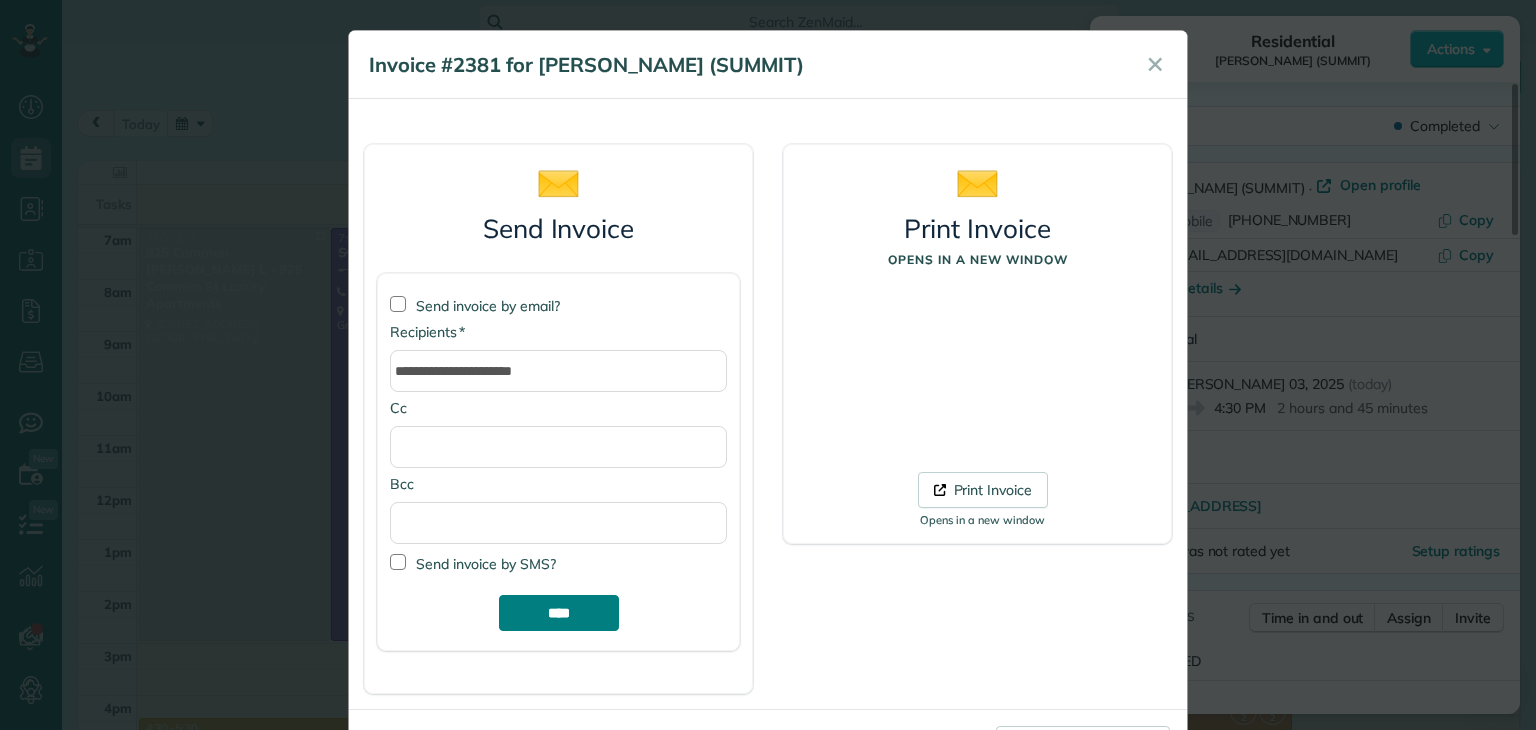 click on "****" at bounding box center (559, 613) 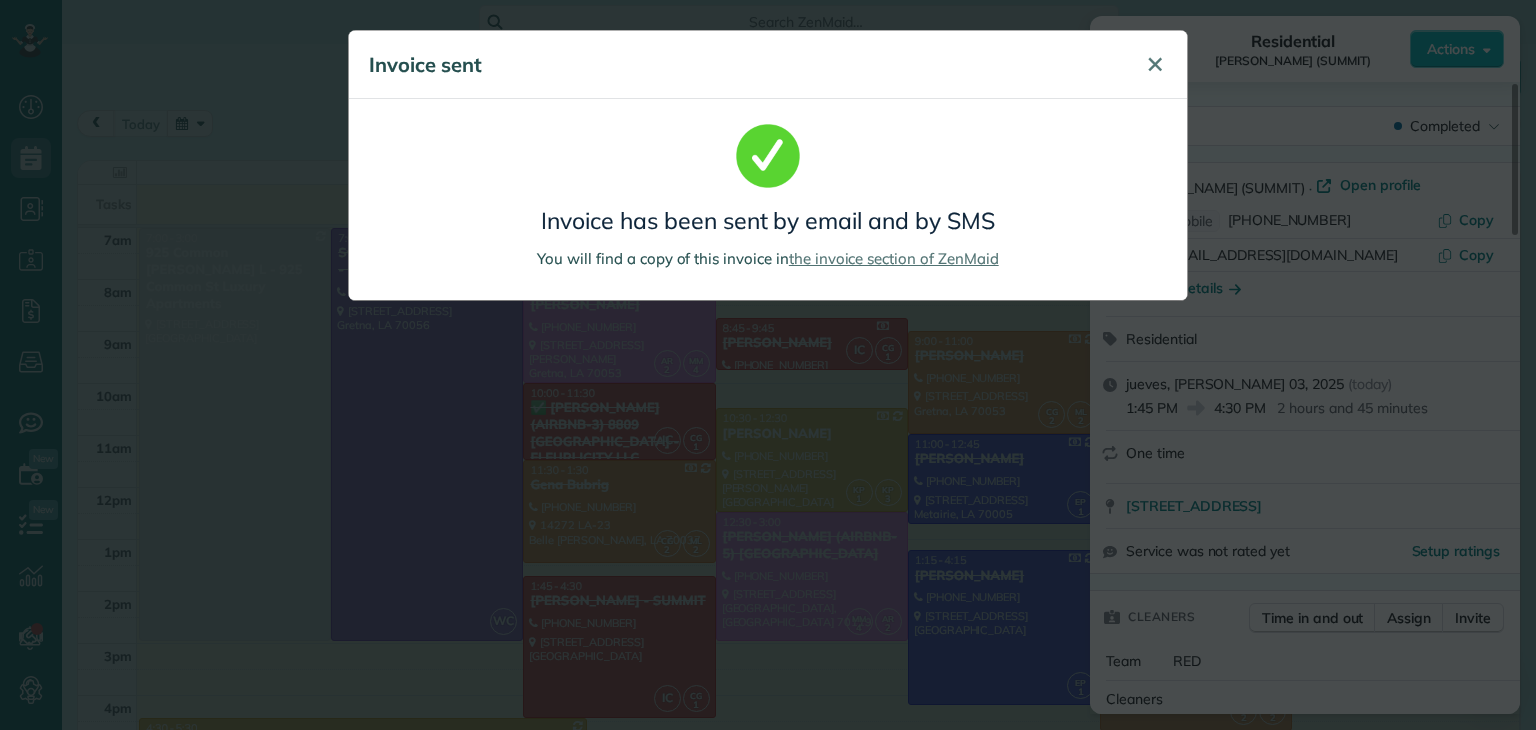 click on "✕" at bounding box center [1155, 64] 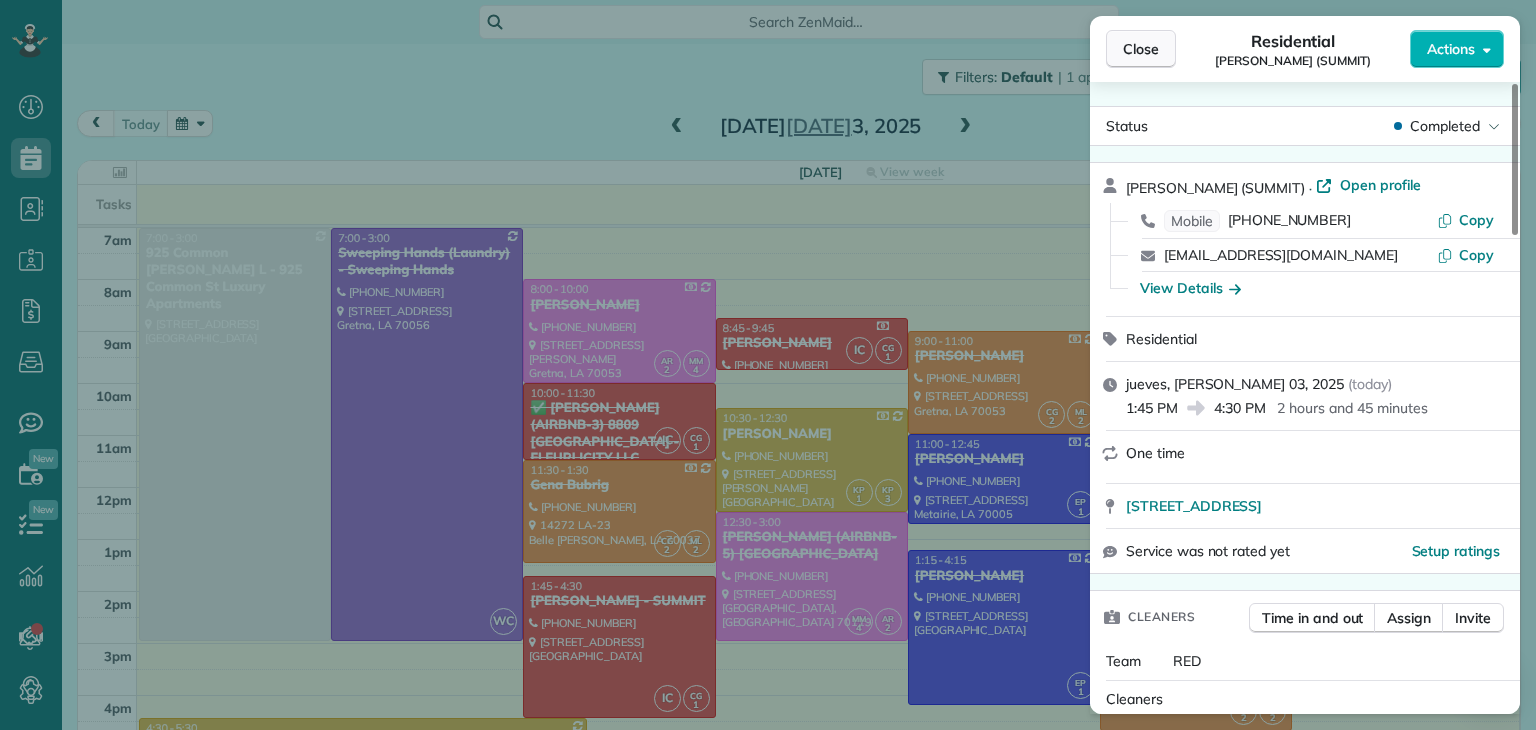 click on "Close" at bounding box center [1141, 49] 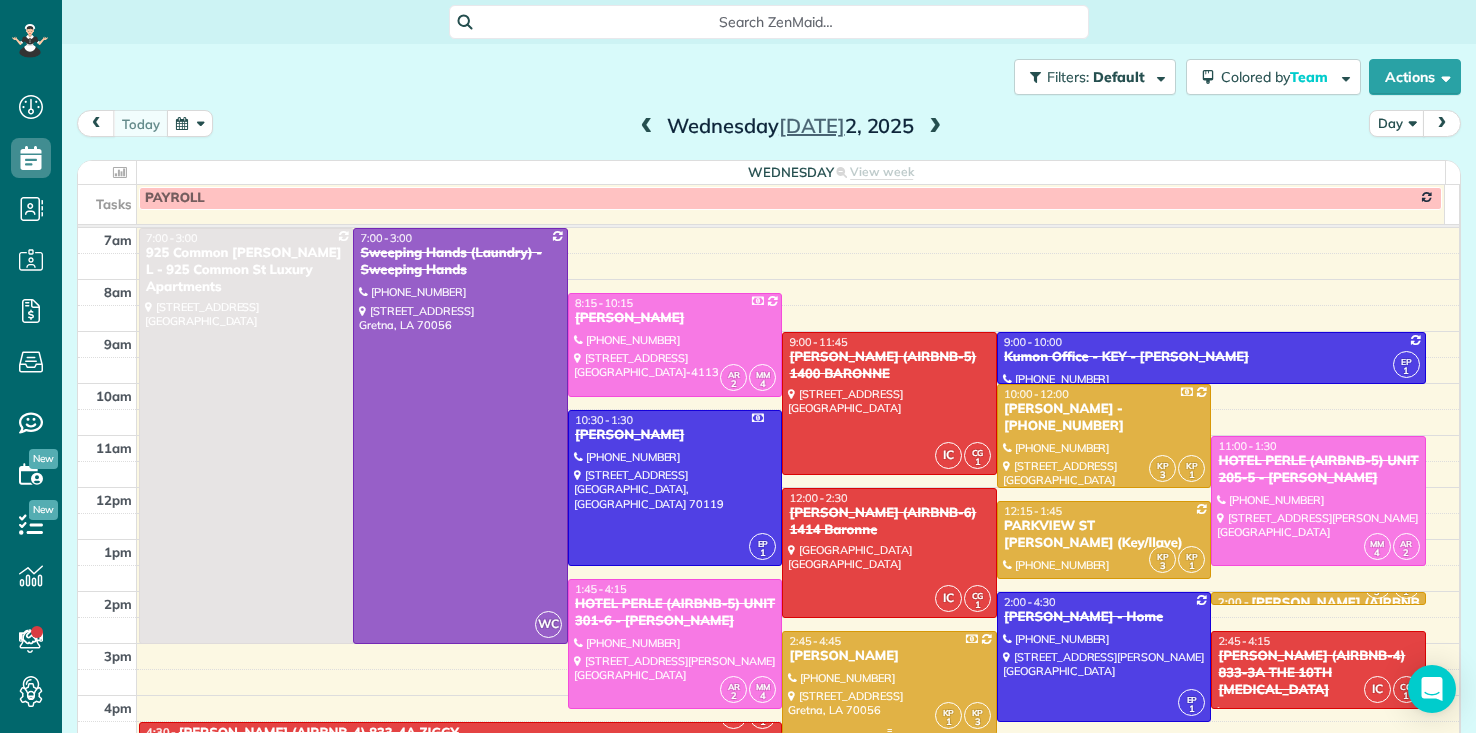scroll, scrollTop: 0, scrollLeft: 0, axis: both 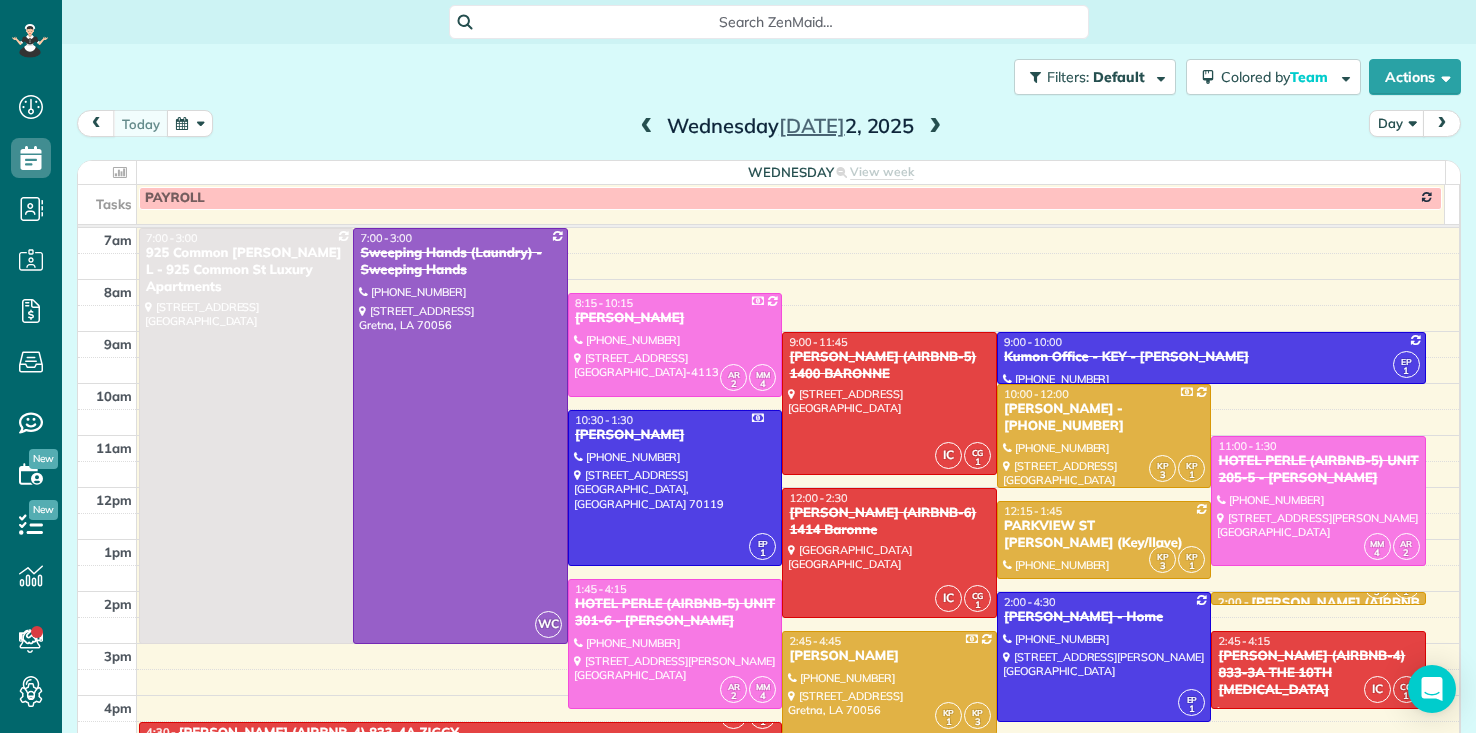 click on "[DATE]   Day [DATE] [DATE]
View week 54  Man Hours 16  Appointments 34% Paid 94% Assigned Tasks     PAYROLL 7am 8am 9am 10am 11am 12pm 1pm 2pm 3pm 4pm 5pm 6pm 7pm 8pm 9pm 10pm 11pm 7:00 - 3:00 925 Common [PERSON_NAME] L - 925 Common St Luxury Apartments [STREET_ADDRESS] 7:00 - 3:00 Sweeping Hands (Laundry) - Sweeping Hands [PHONE_NUMBER] [STREET_ADDRESS] 2 MM 4 8:15 - 10:15 [PERSON_NAME] - NATE (318) 347-[GEOGRAPHIC_DATA][STREET_ADDRESS] IC CG 1 9:00 - 11:45 [PERSON_NAME] (AIRBNB-5) 1400 BARONNE [STREET_ADDRESS] EP 1 9:00 - 10:00 Kumon Office - KEY - [PERSON_NAME] [PHONE_NUMBER] [STREET_ADDRESS][PERSON_NAME] KP 3 KP 1 10:00 - 12:00 [PERSON_NAME] - [PHONE_NUMBER] [PHONE_NUMBER] [STREET_ADDRESS] EP 1 10:30 - 1:30 [PERSON_NAME] (504) 655-[GEOGRAPHIC_DATA][STREET_ADDRESS] MM 4 AR 2 11:00 - 1:30 HOTEL PERLE (AIRBNB-5) UNIT 205-5 - [PERSON_NAME] [PHONE_NUMBER] IC CG" at bounding box center [769, 401] 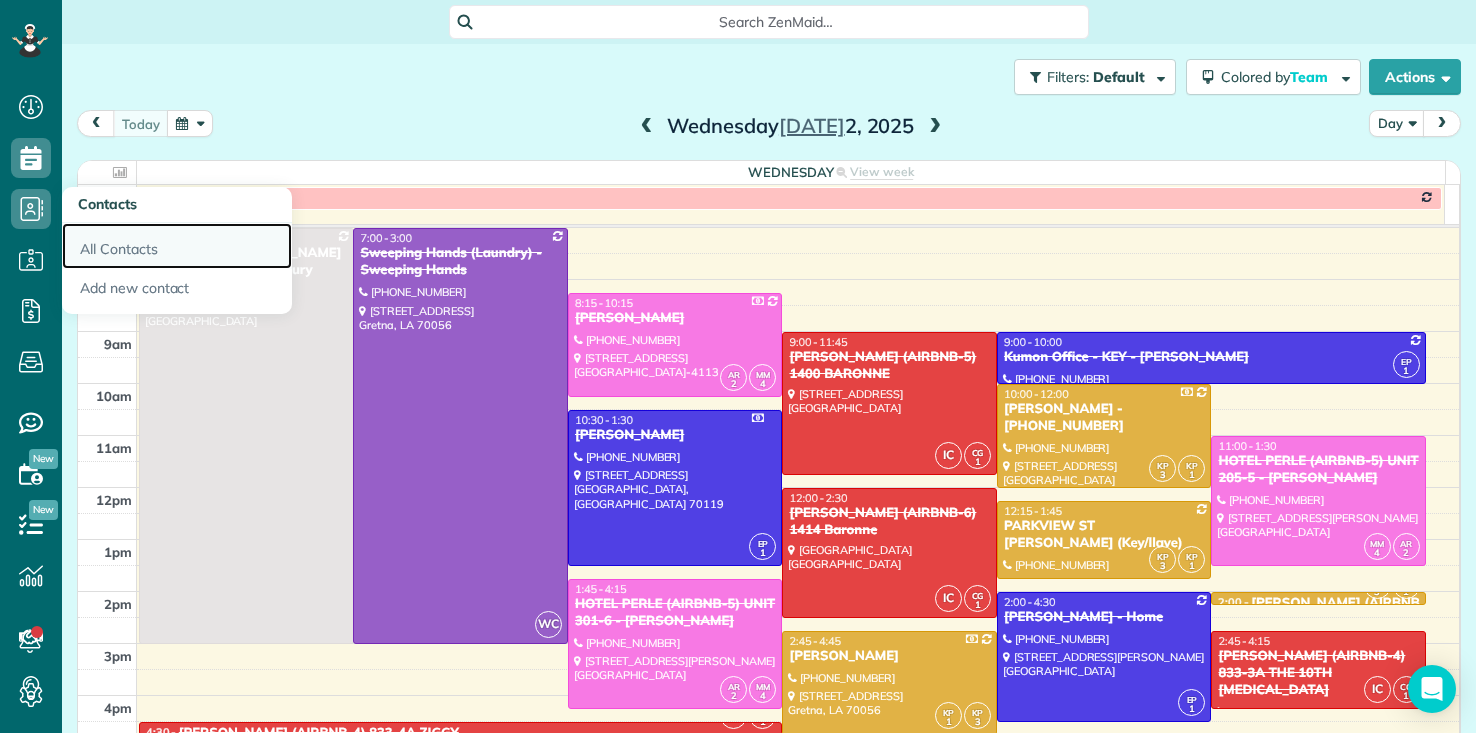 click on "All Contacts" at bounding box center [177, 246] 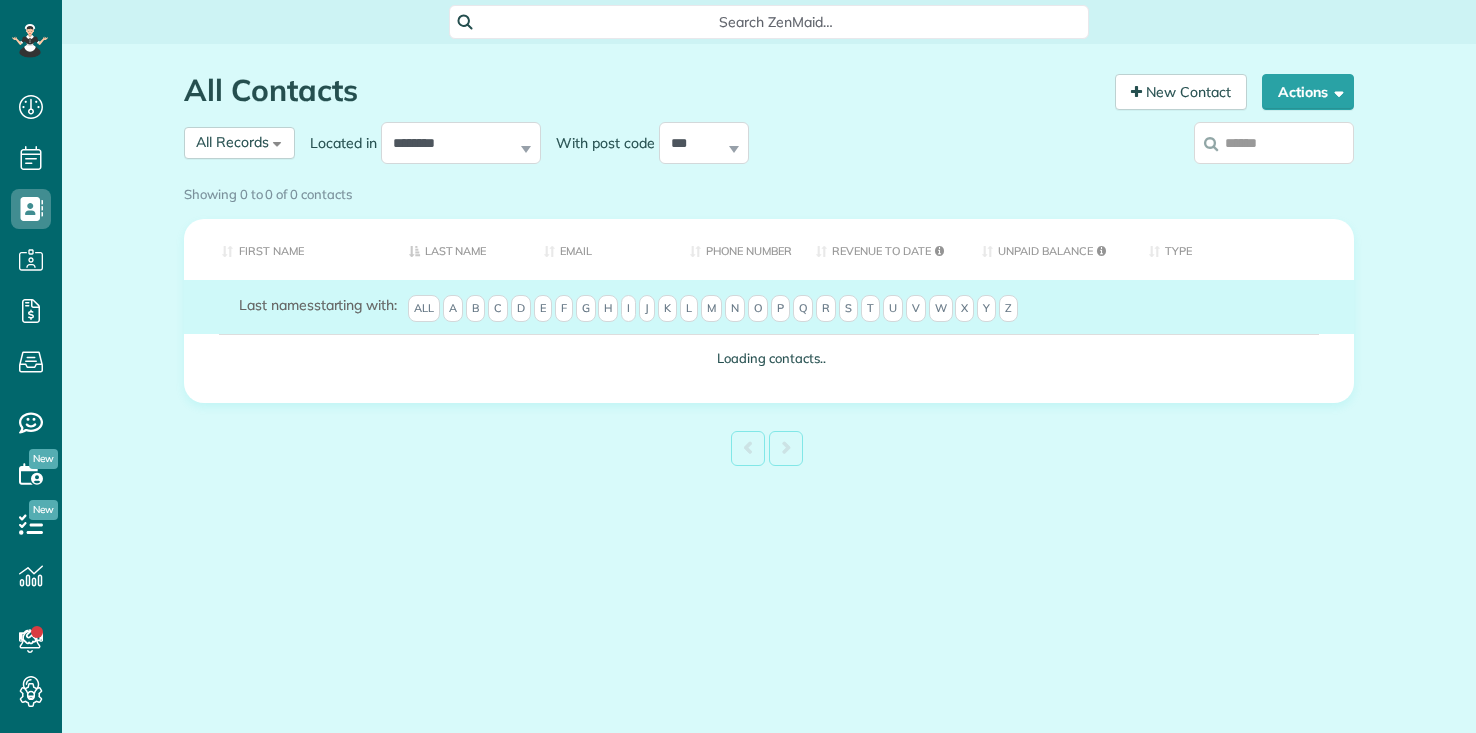 scroll, scrollTop: 0, scrollLeft: 0, axis: both 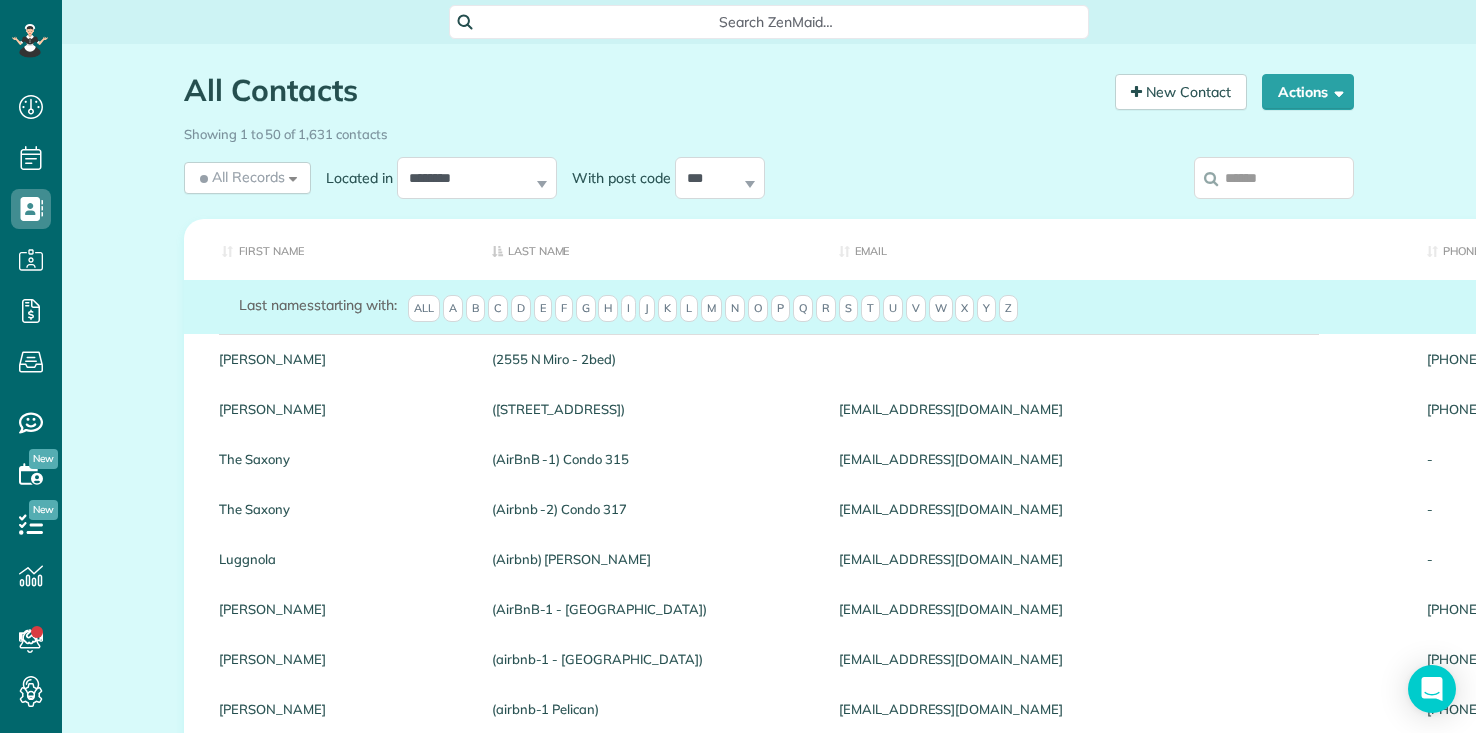 click at bounding box center [1274, 178] 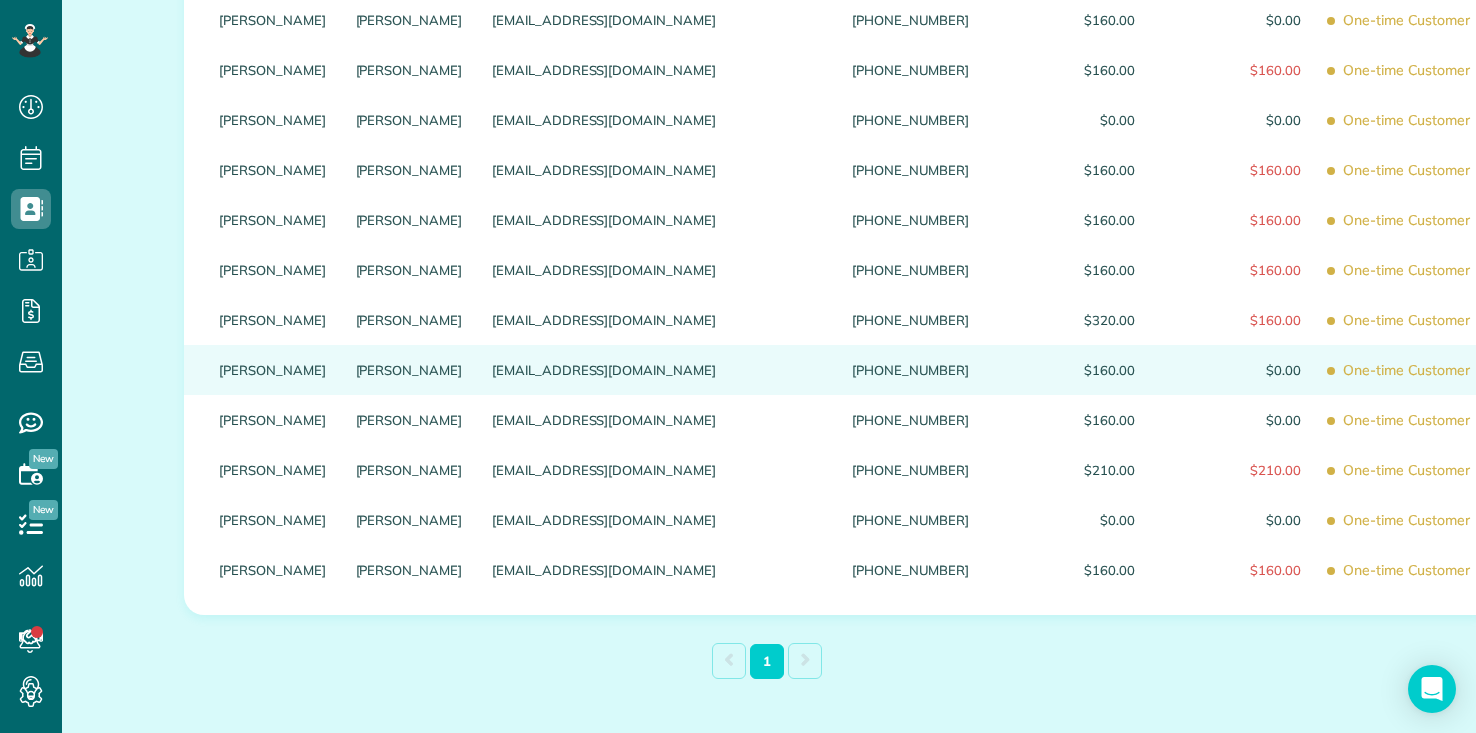scroll, scrollTop: 1277, scrollLeft: 0, axis: vertical 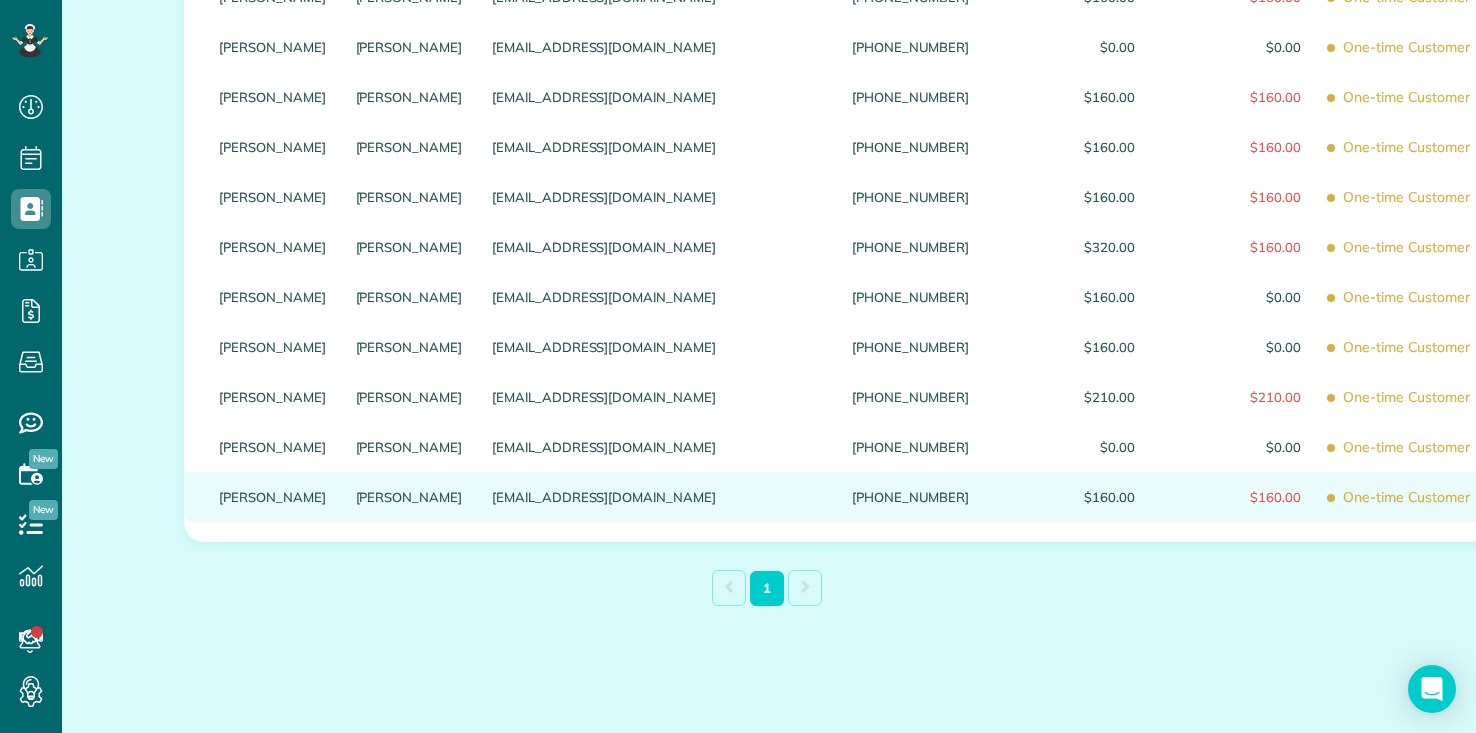 type on "*****" 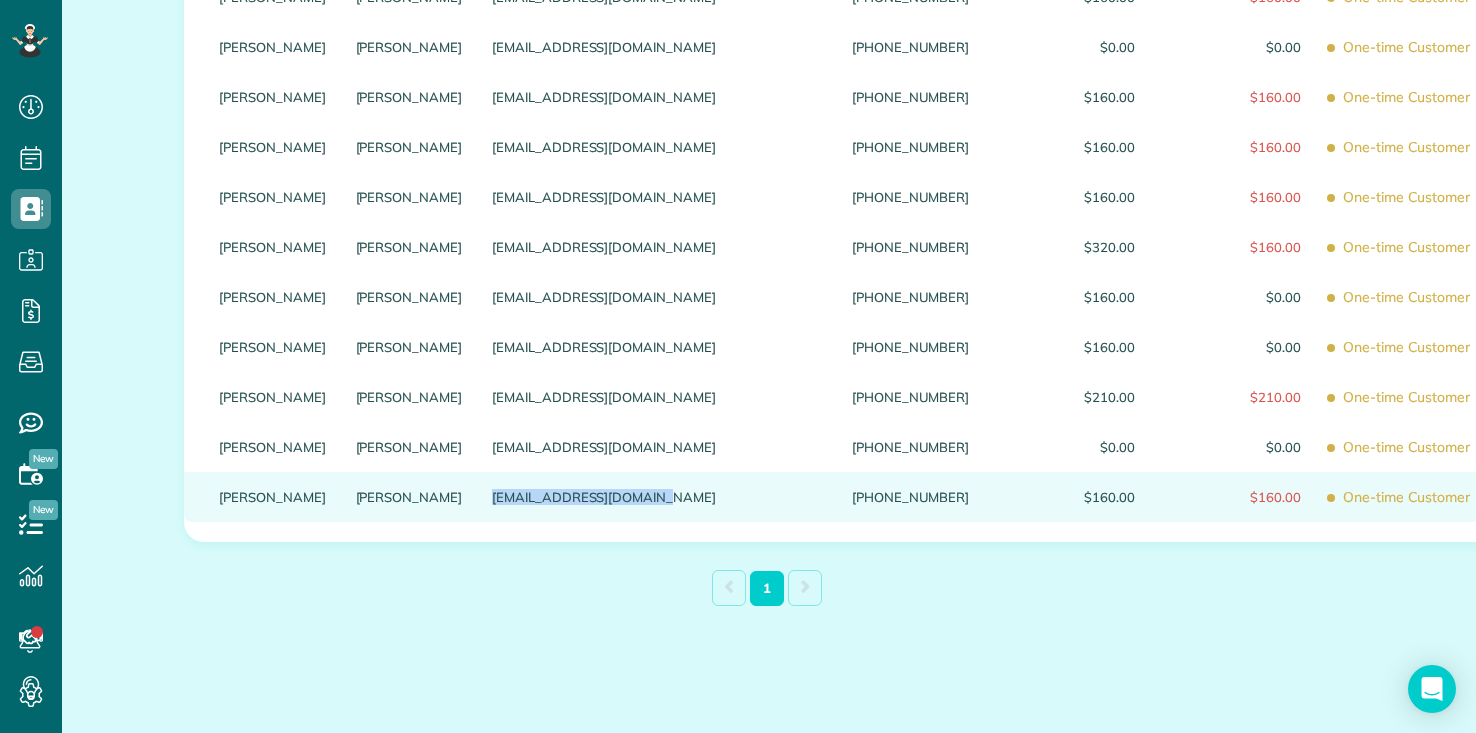 drag, startPoint x: 539, startPoint y: 496, endPoint x: 376, endPoint y: 501, distance: 163.07668 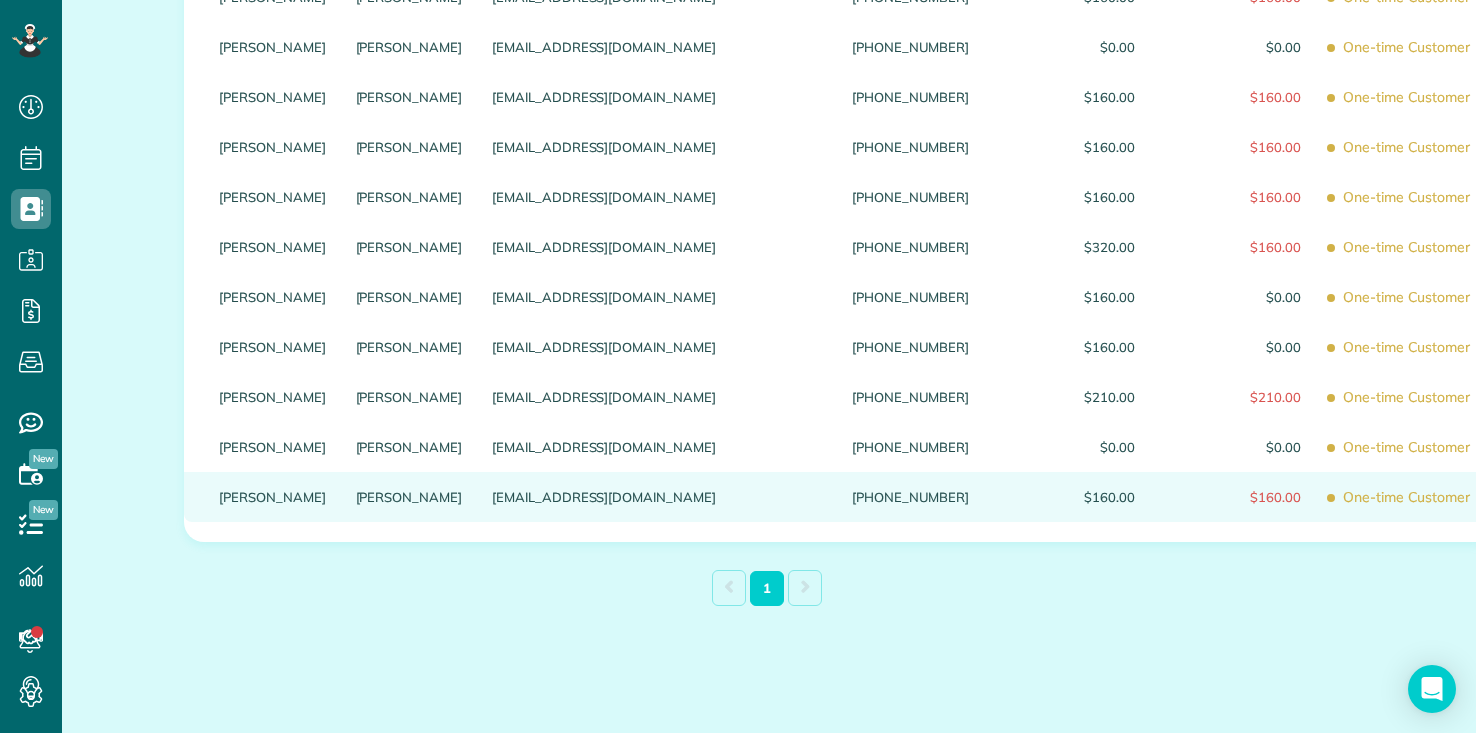 click on "[EMAIL_ADDRESS][DOMAIN_NAME]" at bounding box center (657, 497) 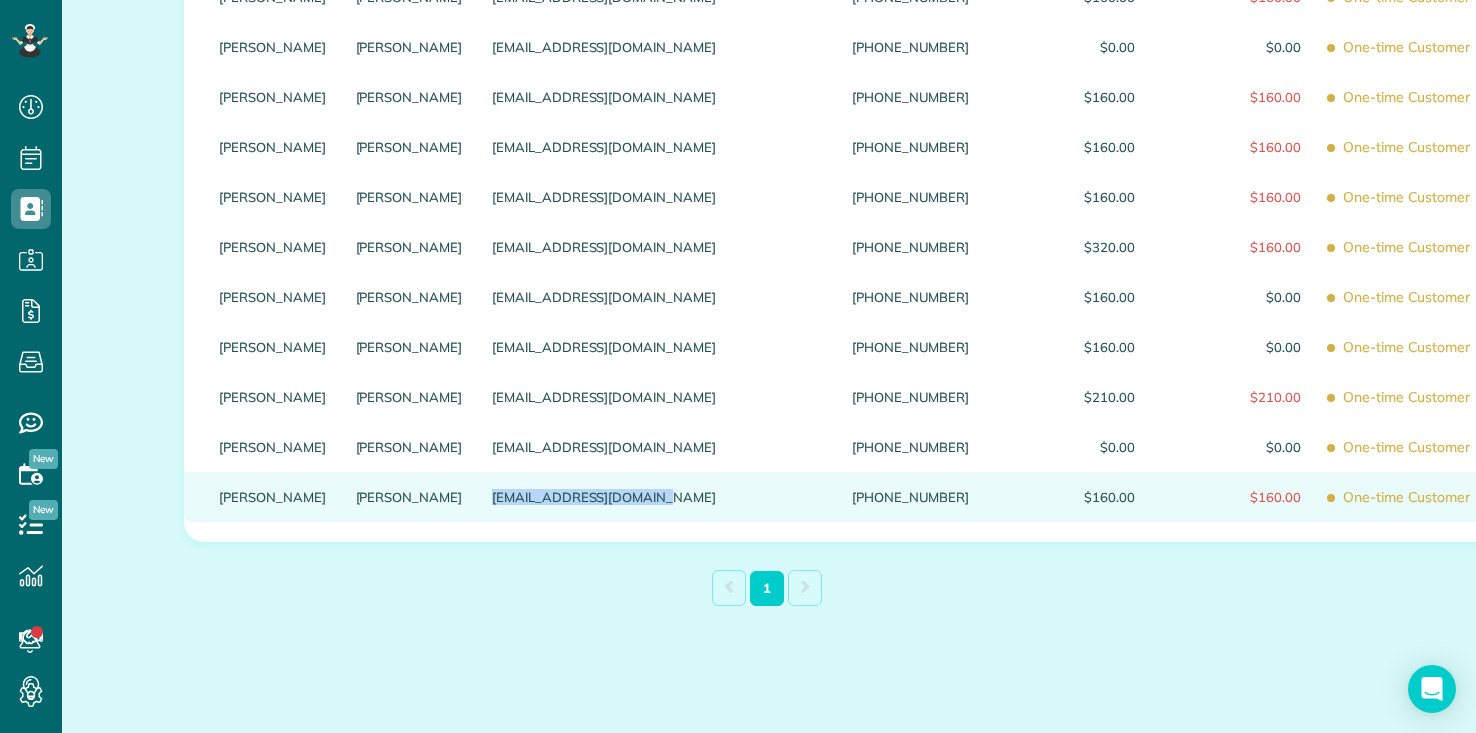 copy on "[EMAIL_ADDRESS][DOMAIN_NAME]" 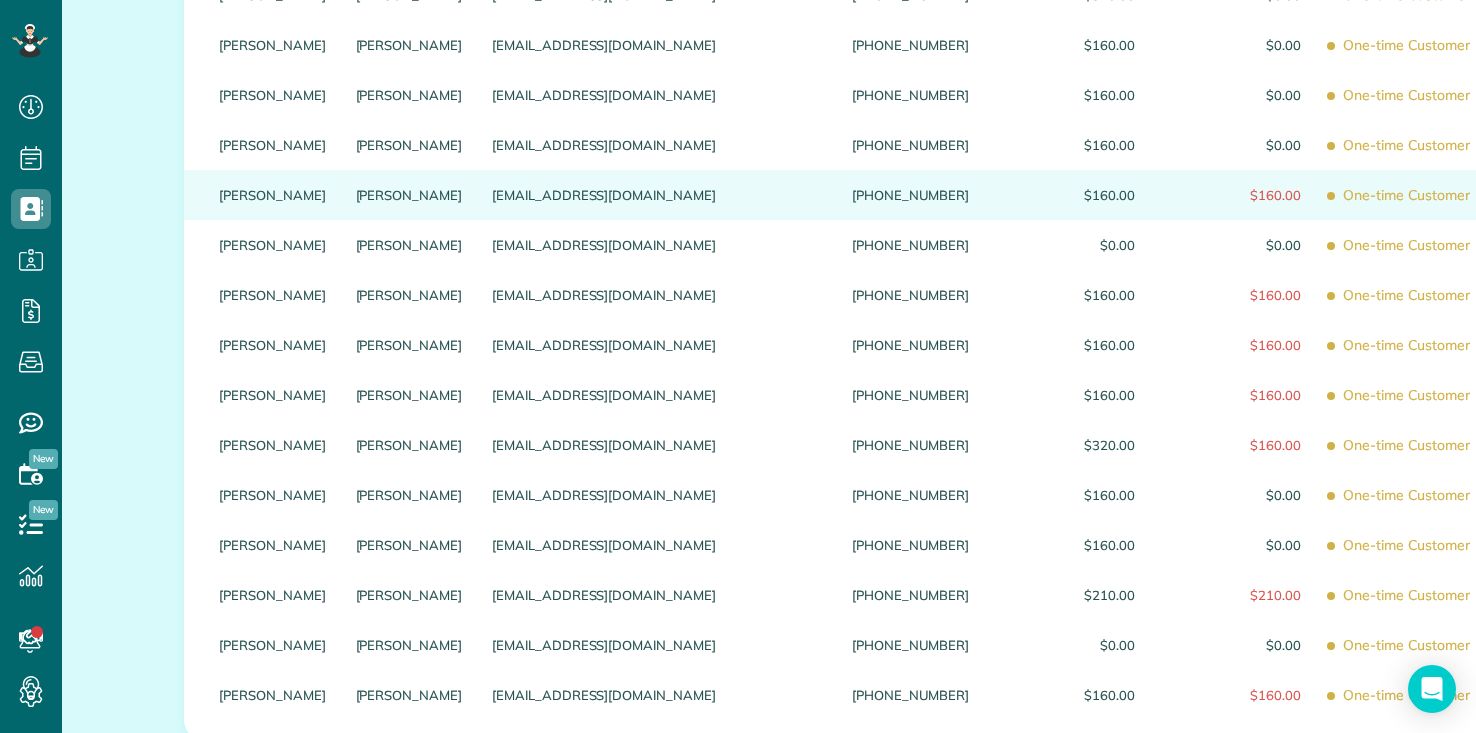 scroll, scrollTop: 1277, scrollLeft: 0, axis: vertical 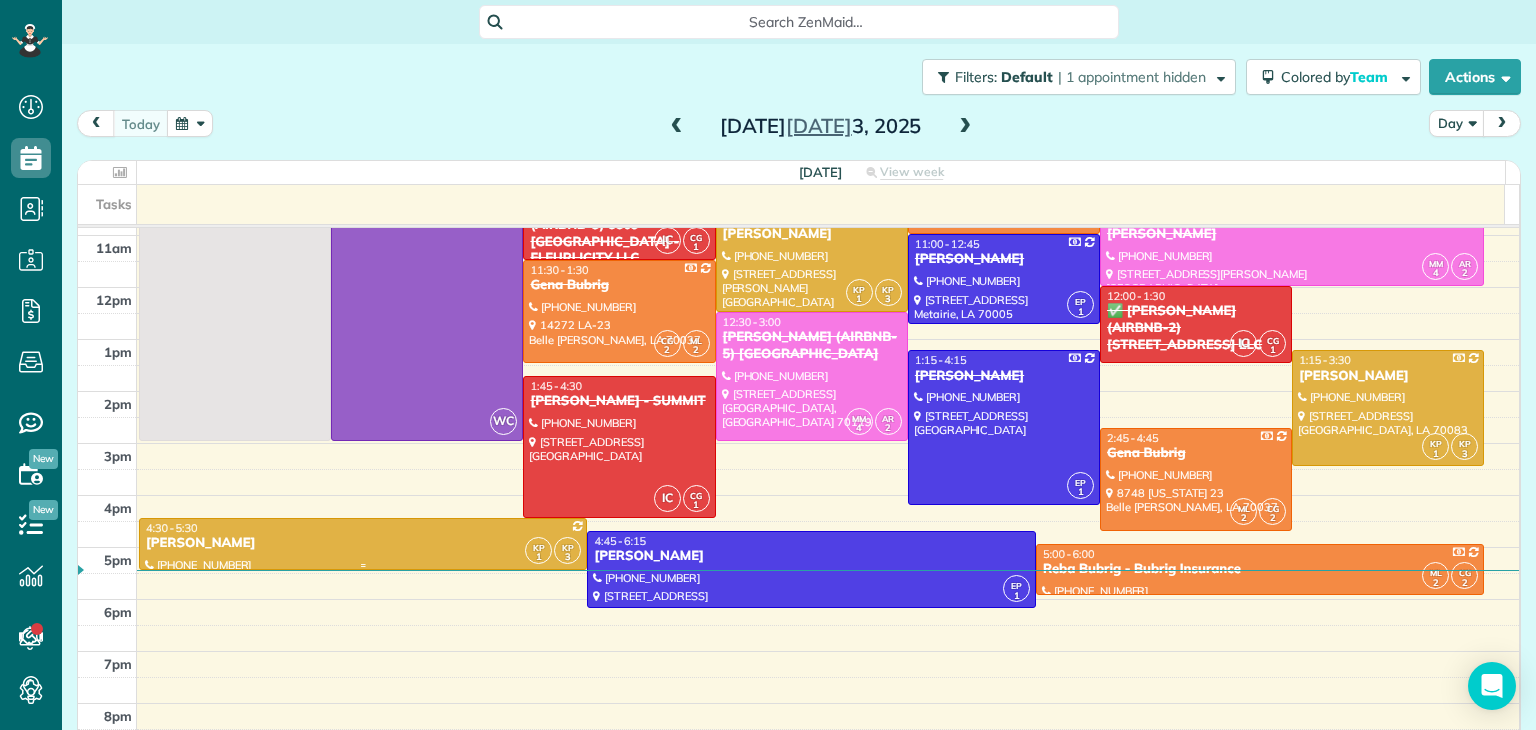 click on "[PERSON_NAME]" at bounding box center (363, 543) 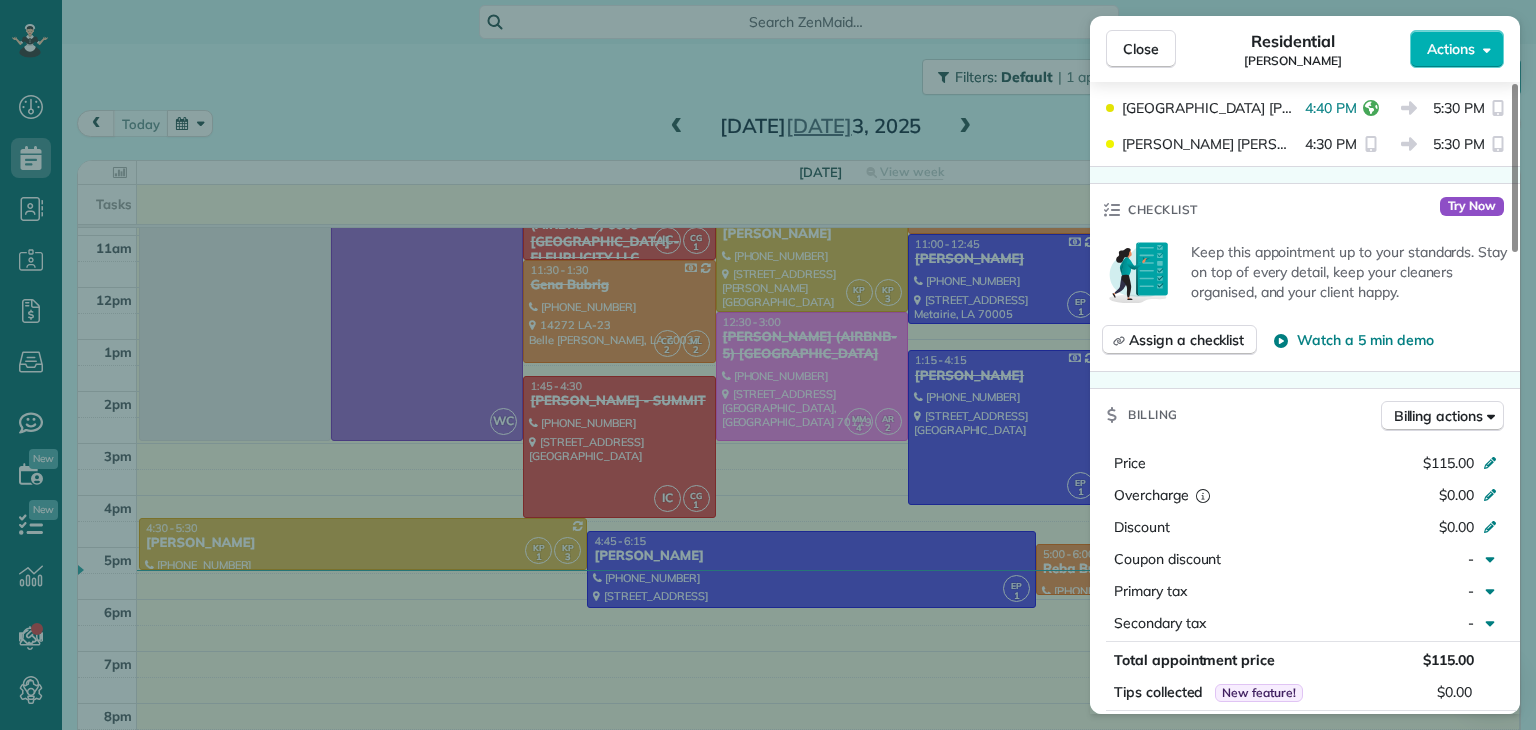 scroll, scrollTop: 0, scrollLeft: 0, axis: both 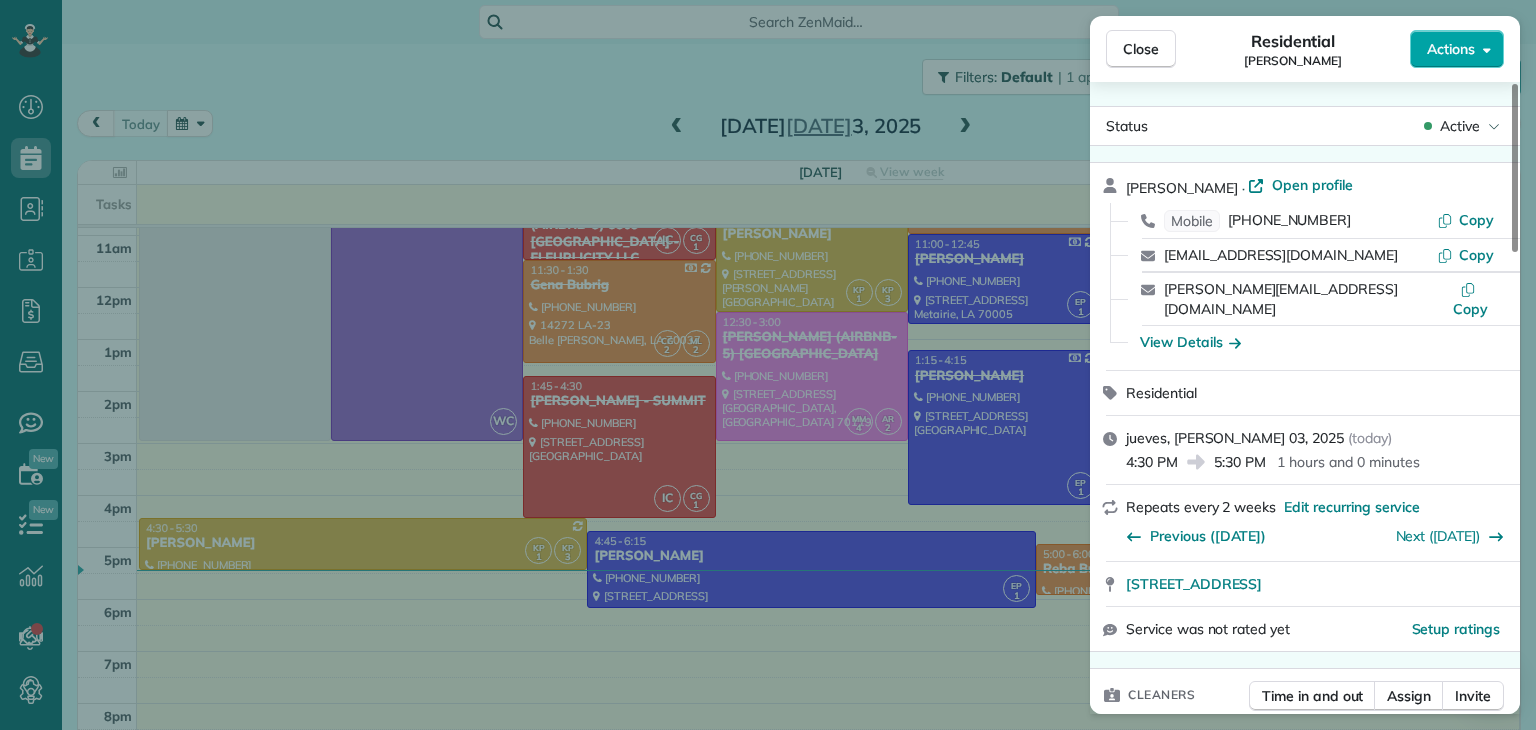 click on "Actions" at bounding box center (1451, 49) 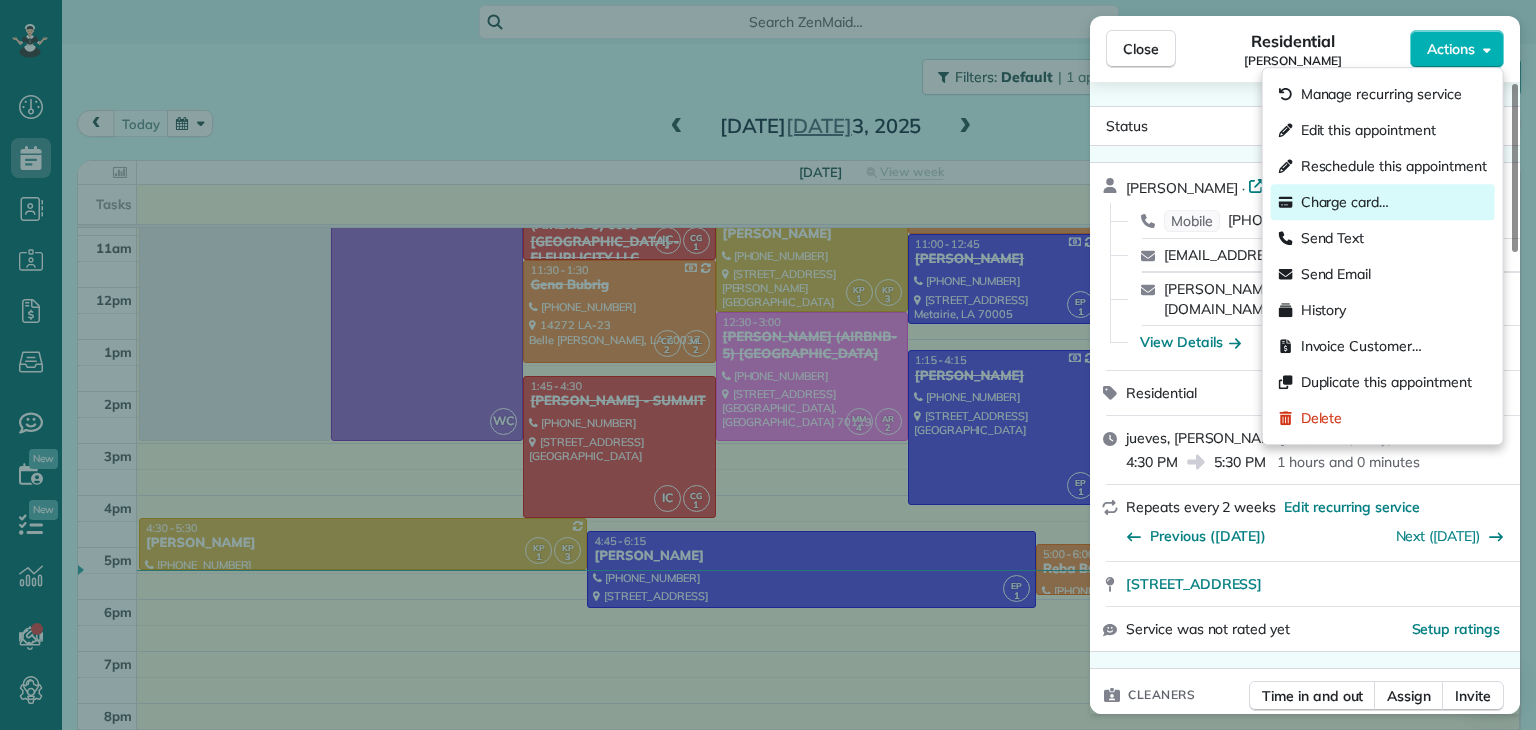 click on "Charge card…" at bounding box center (1345, 202) 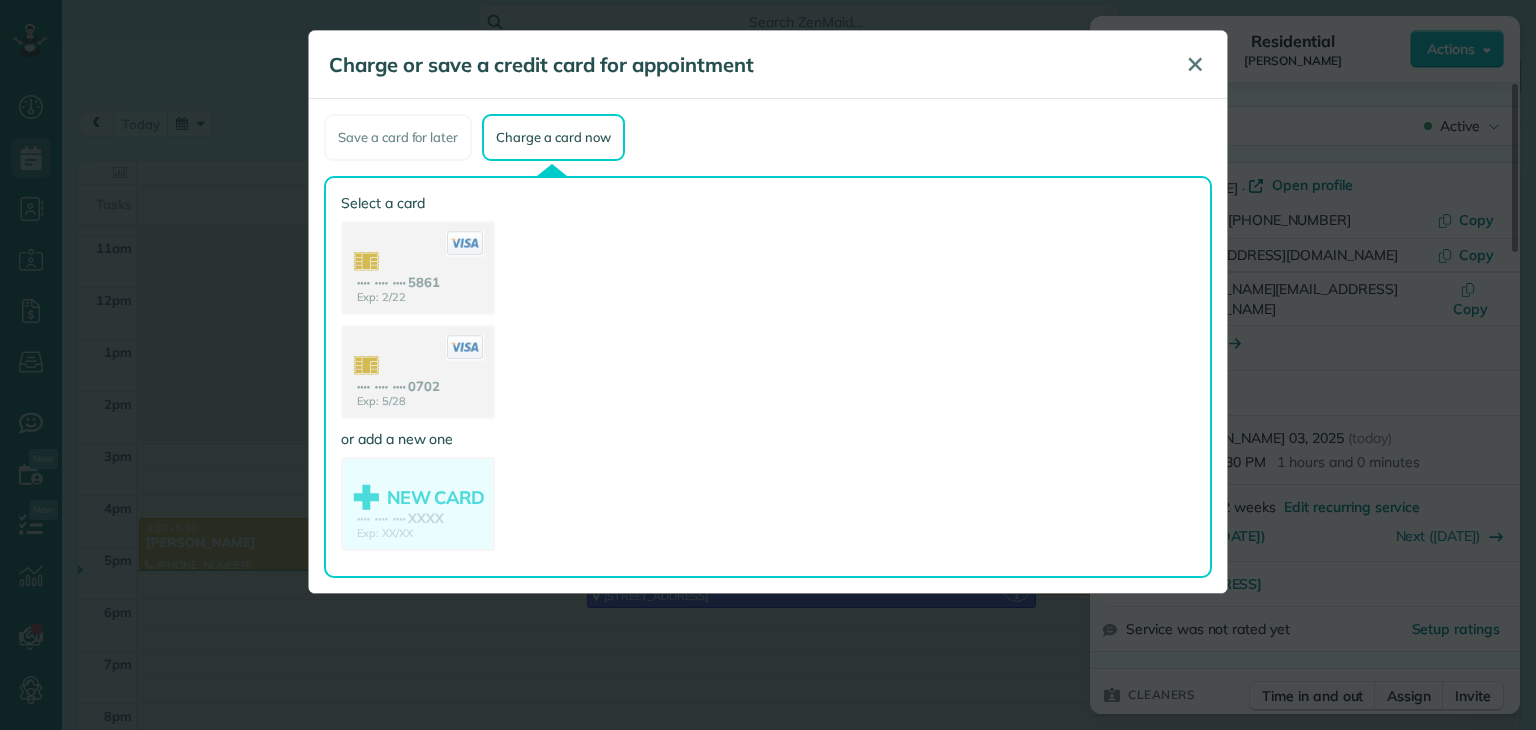 click on "✕" at bounding box center [1195, 64] 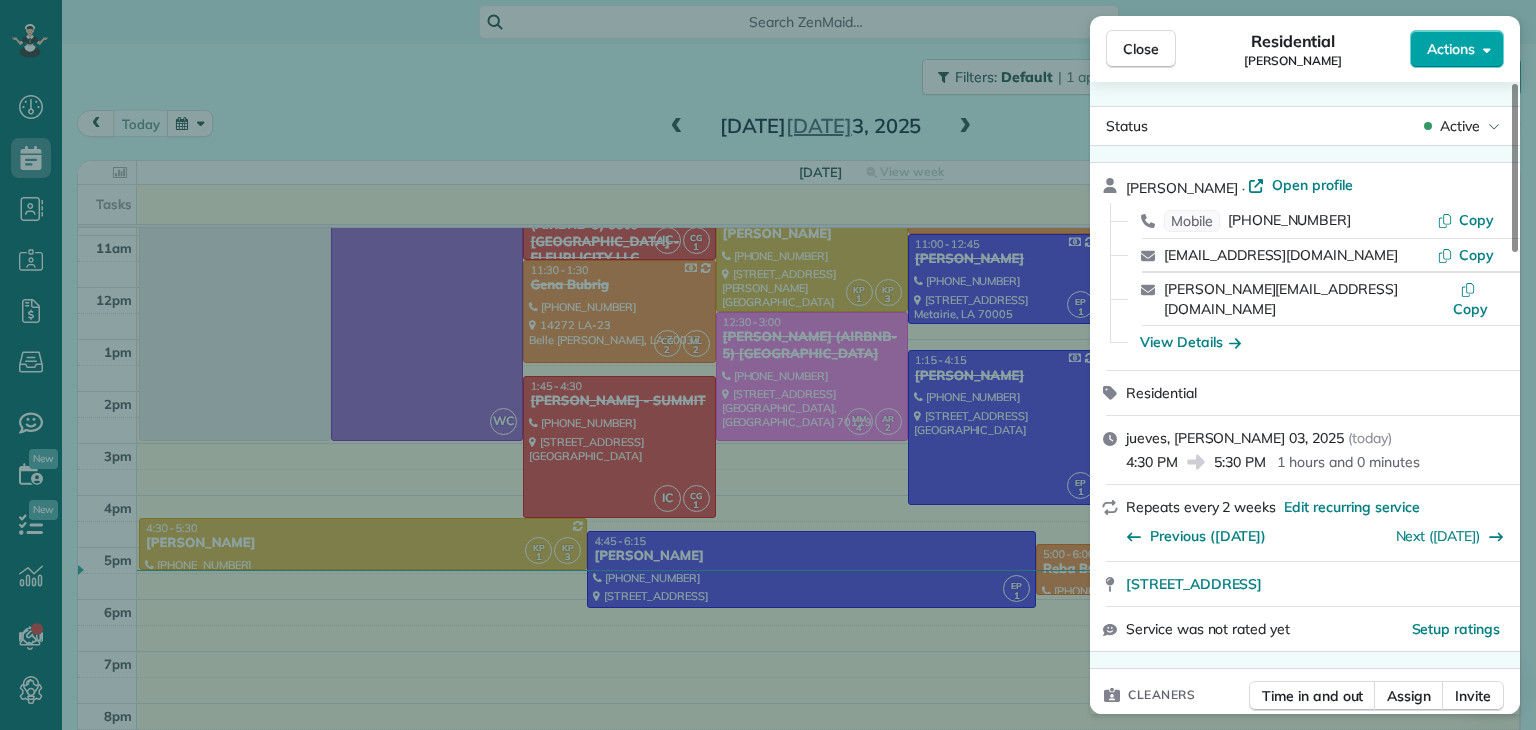 click on "Actions" at bounding box center [1457, 49] 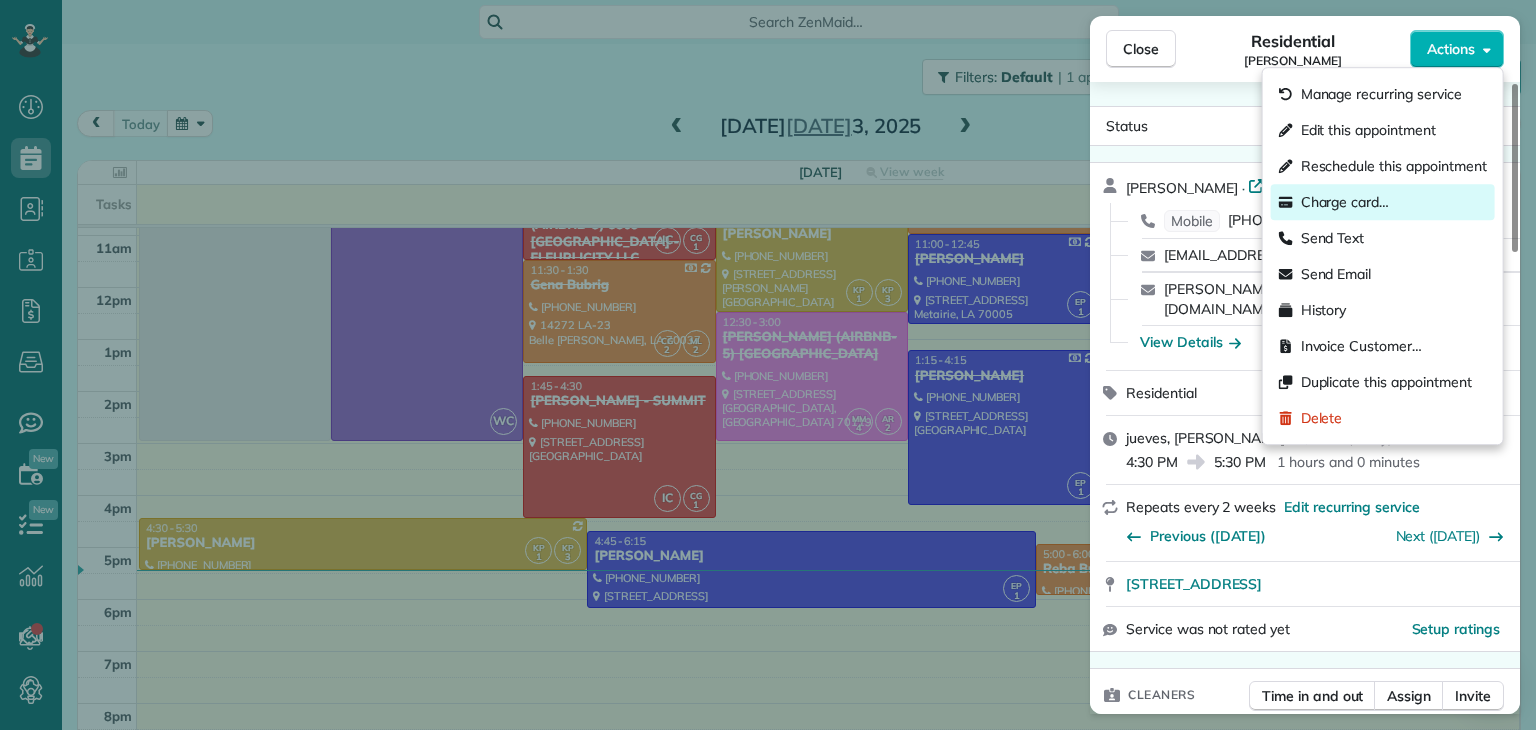 click on "Charge card…" at bounding box center [1345, 202] 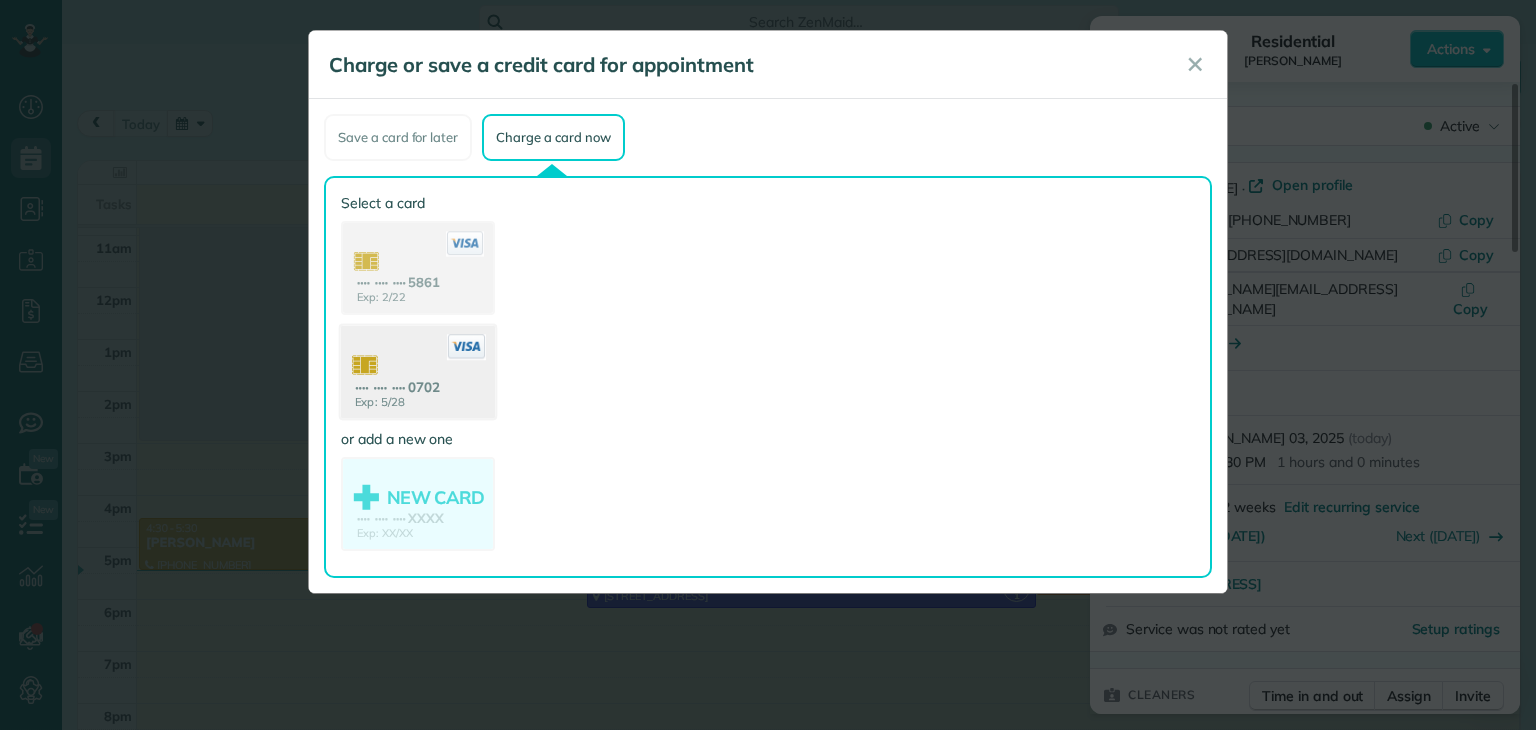 click 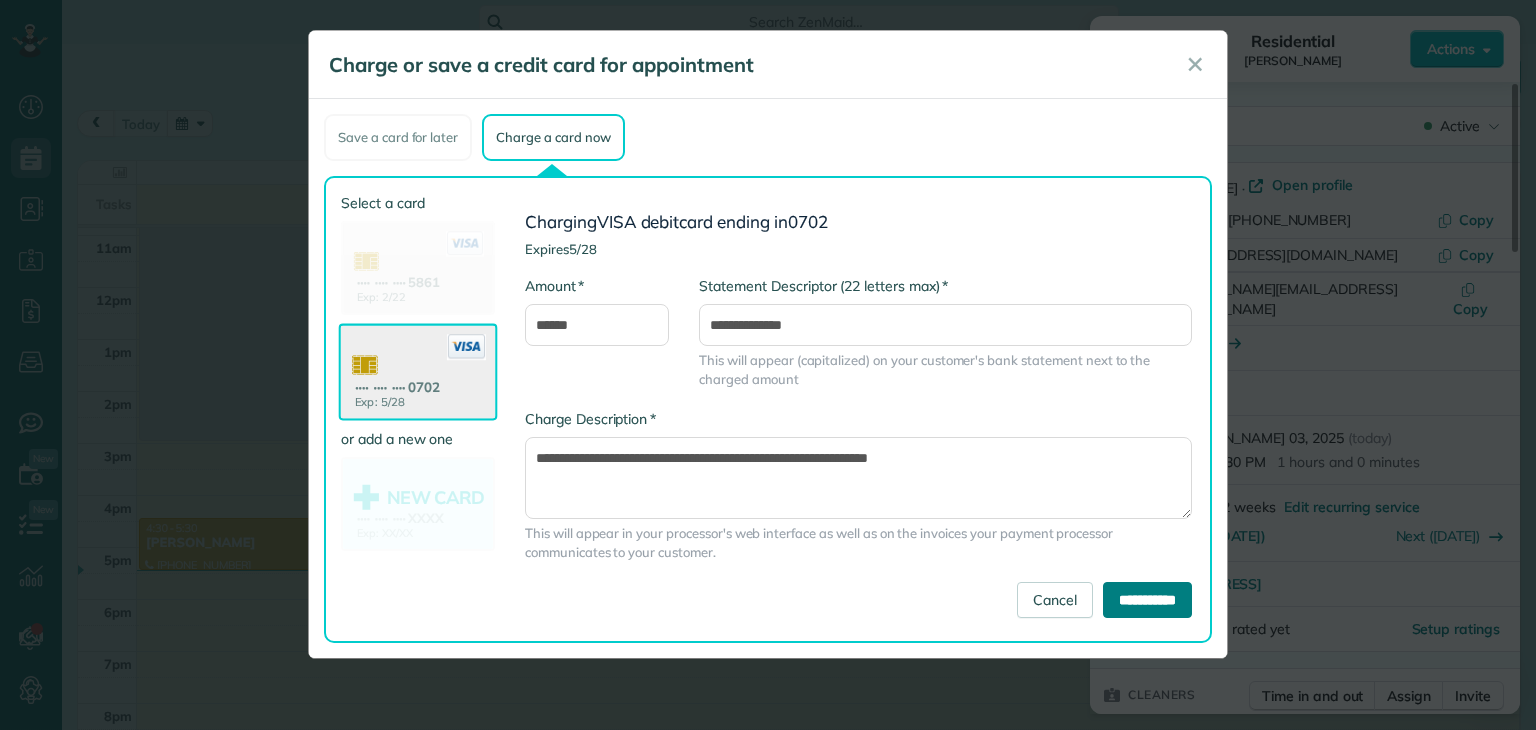 click on "**********" at bounding box center (1147, 600) 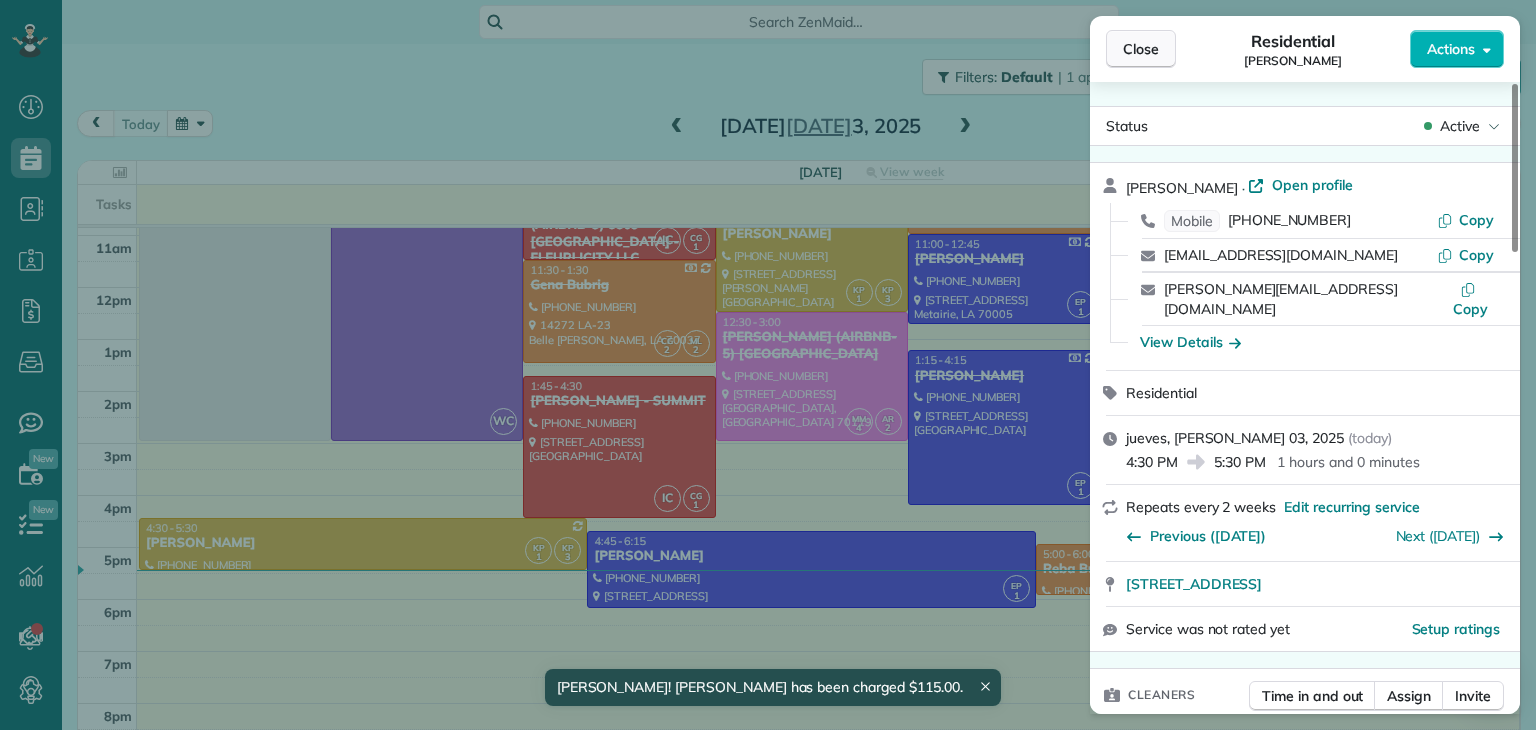 click on "Close" at bounding box center [1141, 49] 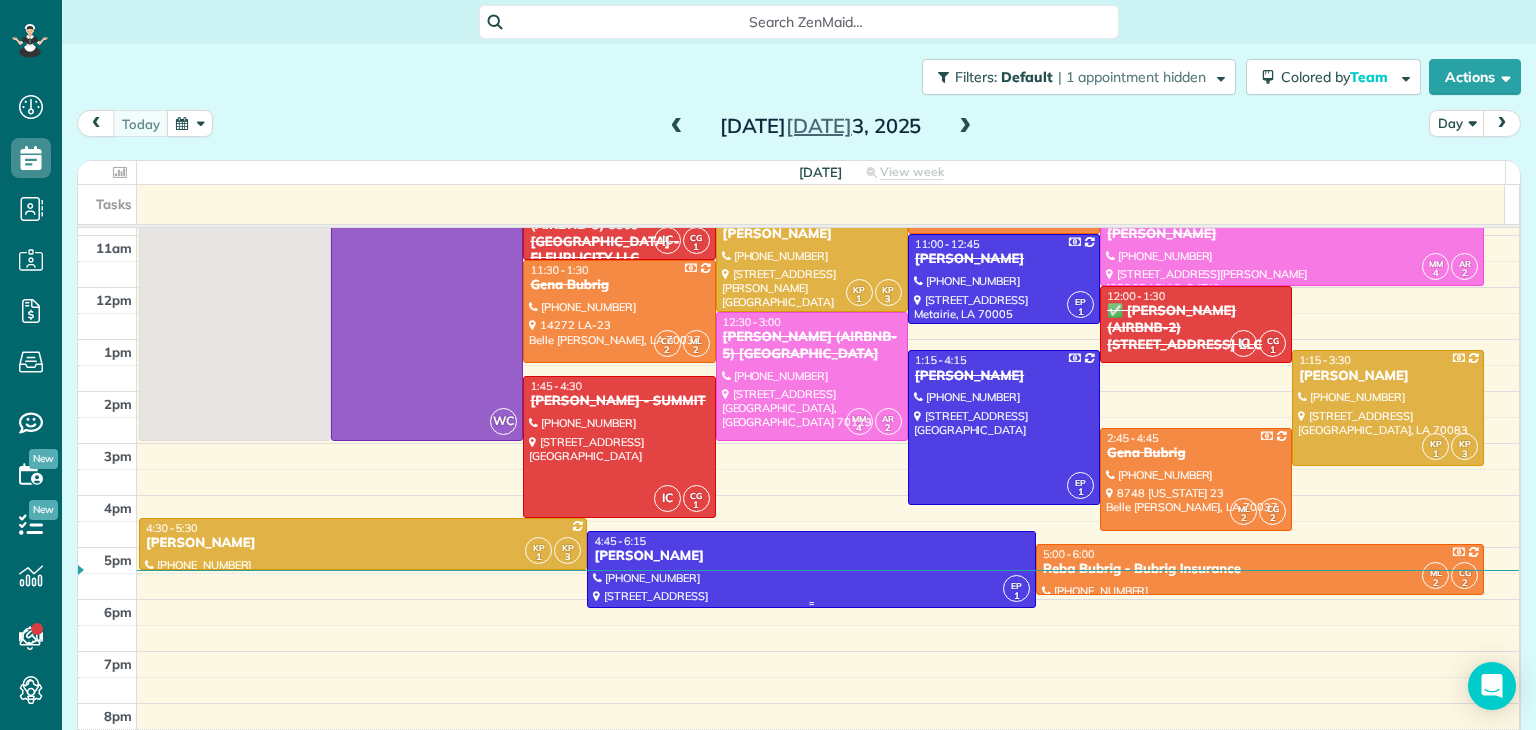 click at bounding box center (811, 569) 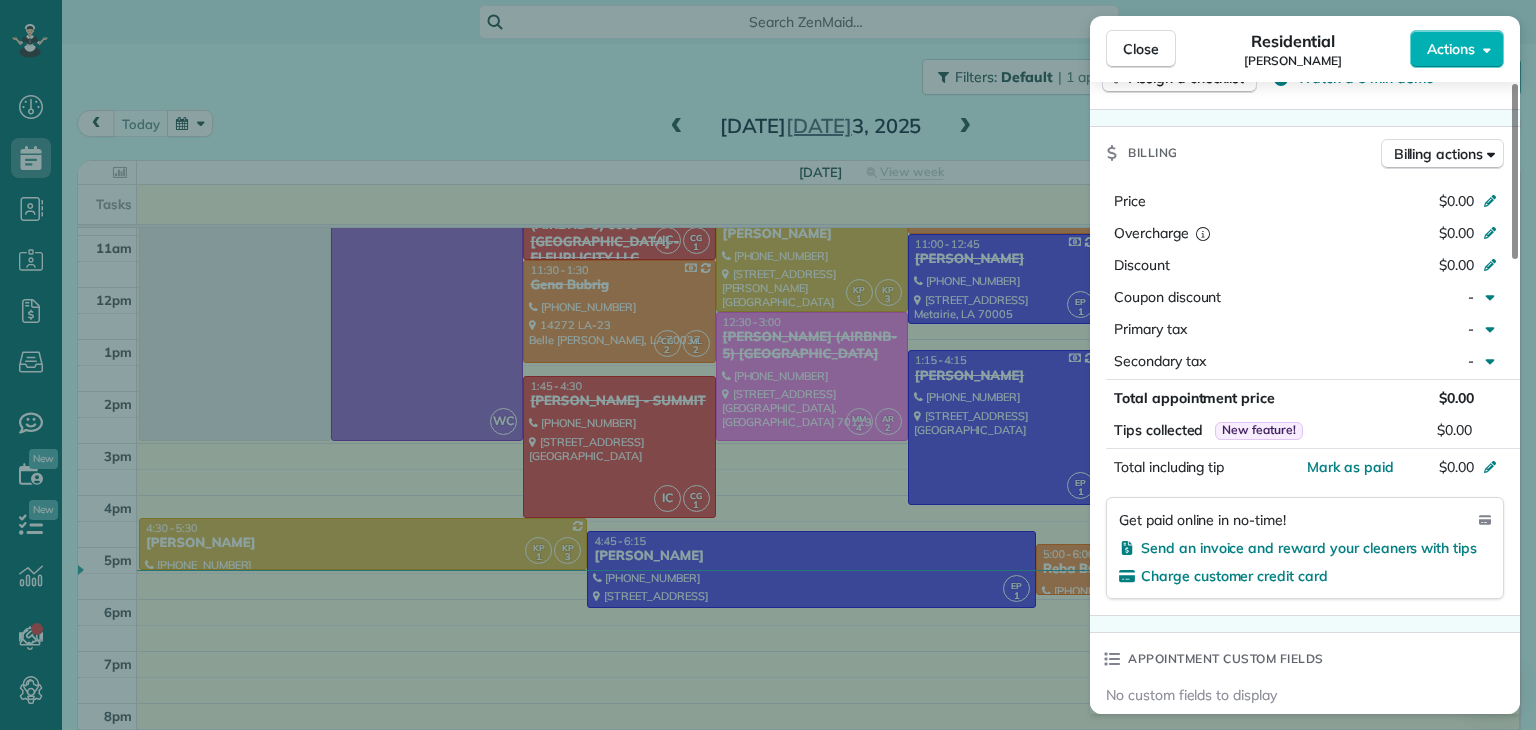 scroll, scrollTop: 1000, scrollLeft: 0, axis: vertical 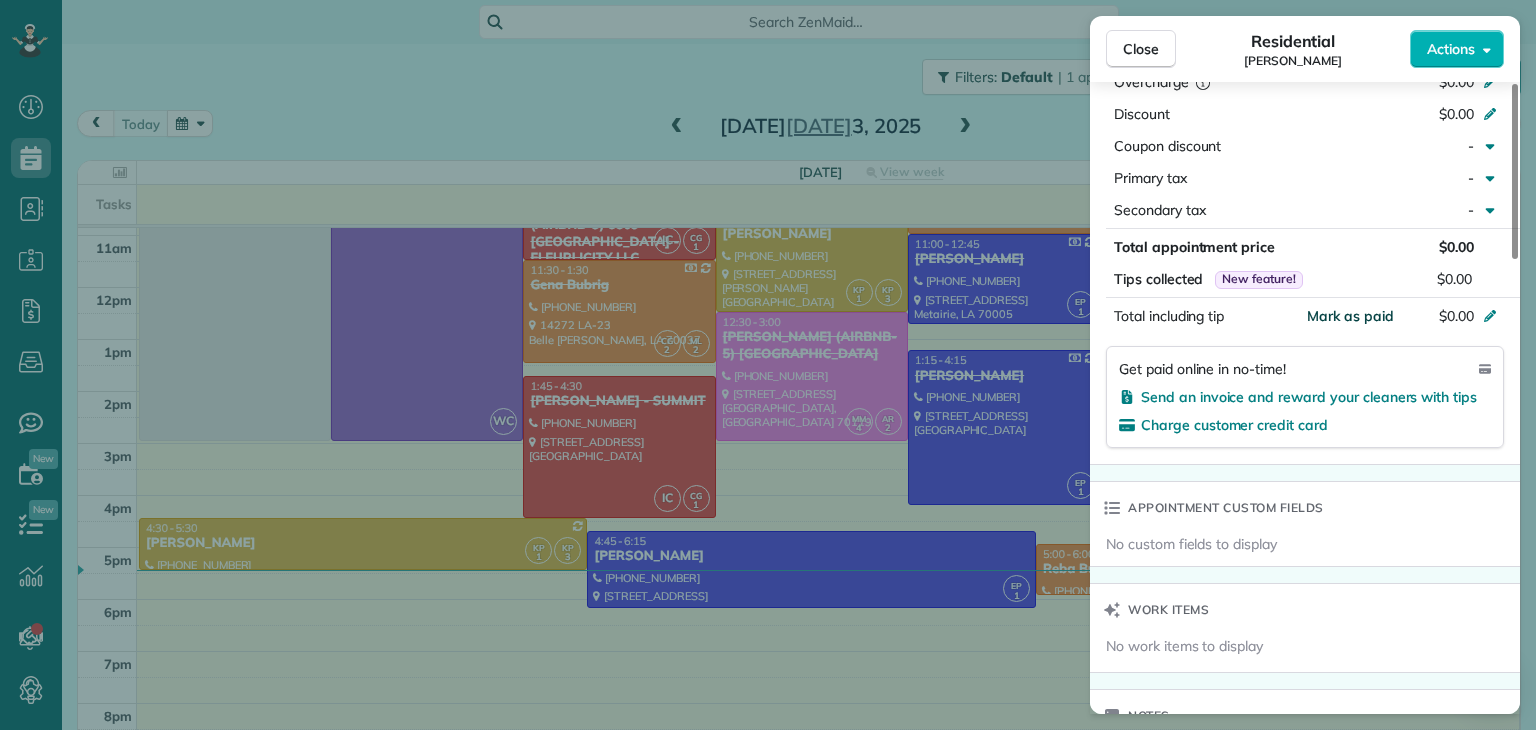 click on "Mark as paid" at bounding box center (1350, 316) 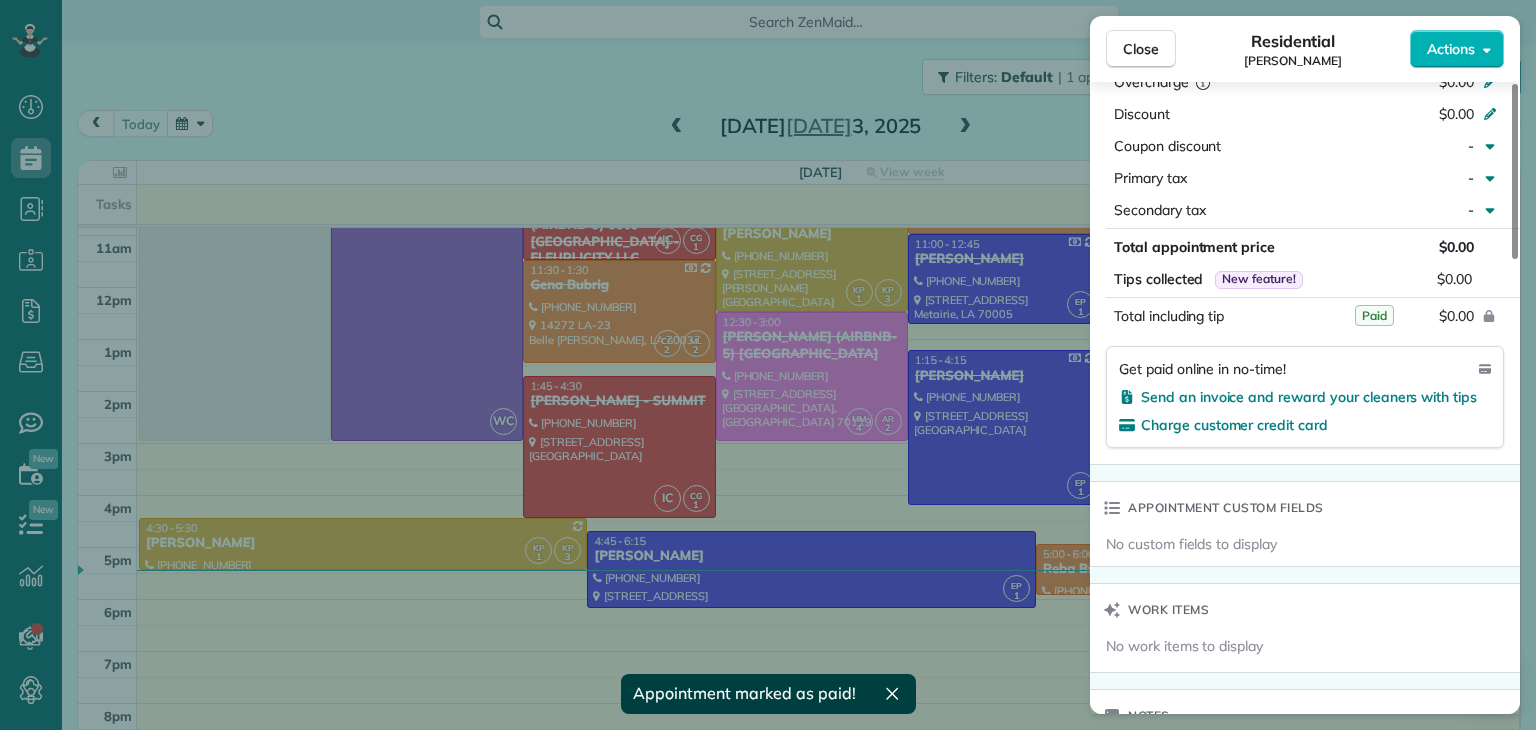 click on "Close Residential BRYCE CRIER Actions Status Active BRYCE CRIER · Open profile Mobile (504) 331-4203 Copy iwdlandscape@gmail.com Copy View Details Residential jueves, julio 03, 2025 ( today ) 4:45 PM 6:15 PM 1 hours and 30 minutes One time 2130 Annunciation Street New Orleans LA 70130 Service was not rated yet Setup ratings Cleaners Time in and out Assign Invite Team BLUE Cleaners EUNICE   PALMA 4:30 PM 6:15 PM Checklist Try Now Keep this appointment up to your standards. Stay on top of every detail, keep your cleaners organised, and your client happy. Assign a checklist Watch a 5 min demo Billing Billing actions Price $0.00 Overcharge $0.00 Discount $0.00 Coupon discount - Primary tax - Secondary tax - Total appointment price $0.00 Tips collected New feature! $0.00 Paid Total including tip $0.00 Get paid online in no-time! Send an invoice and reward your cleaners with tips Charge customer credit card Appointment custom fields No custom fields to display Work items No work items to display Notes Appointment" at bounding box center [768, 365] 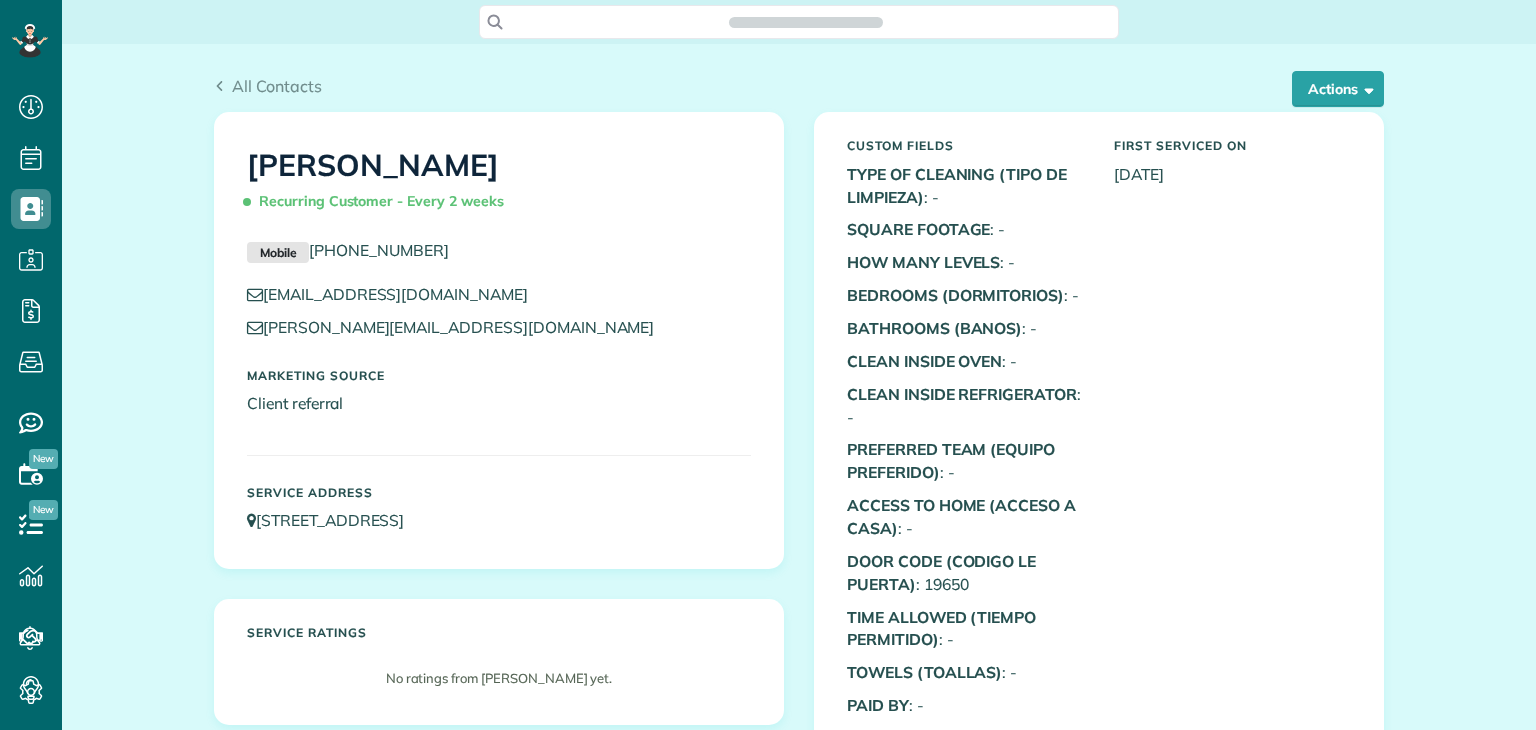 scroll, scrollTop: 0, scrollLeft: 0, axis: both 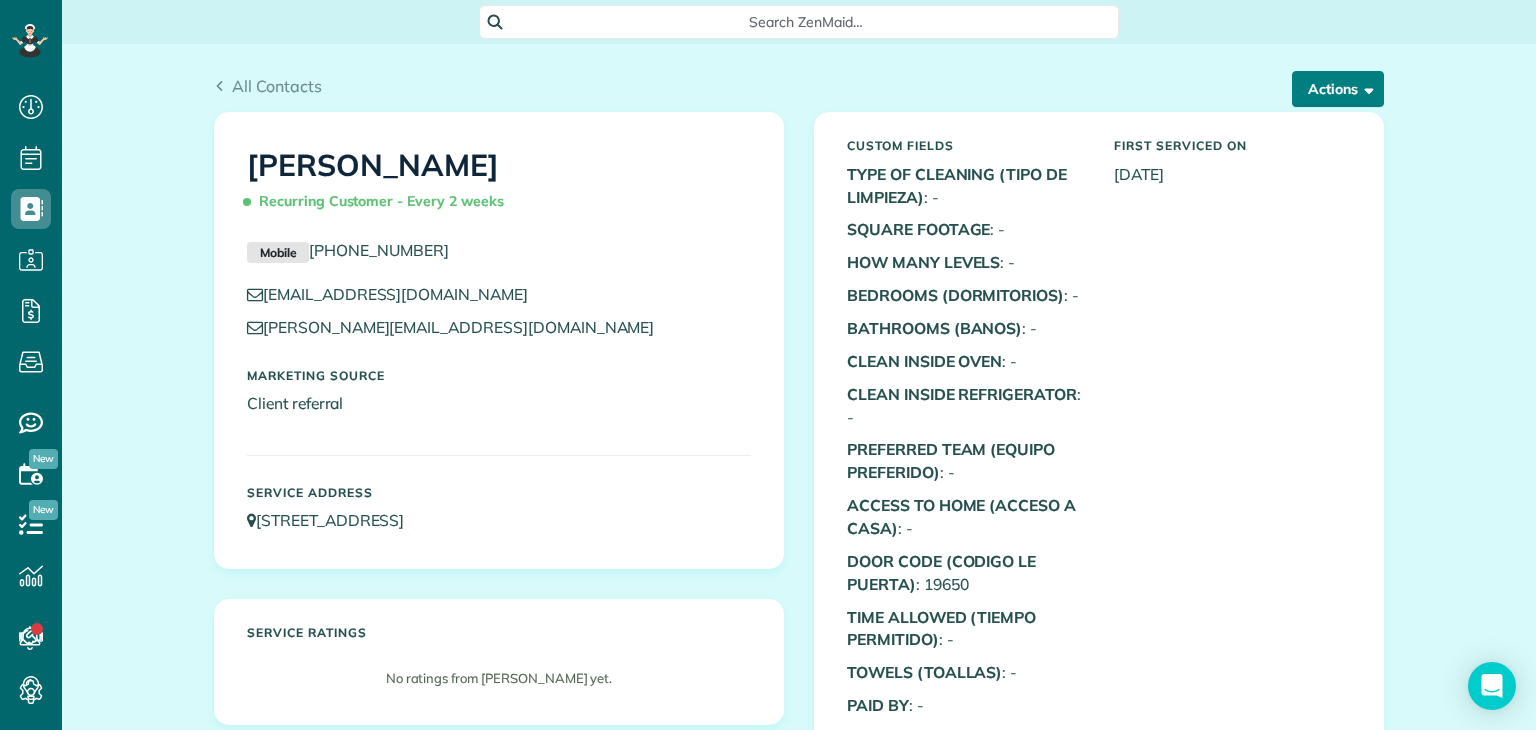 click on "Actions" at bounding box center [1338, 89] 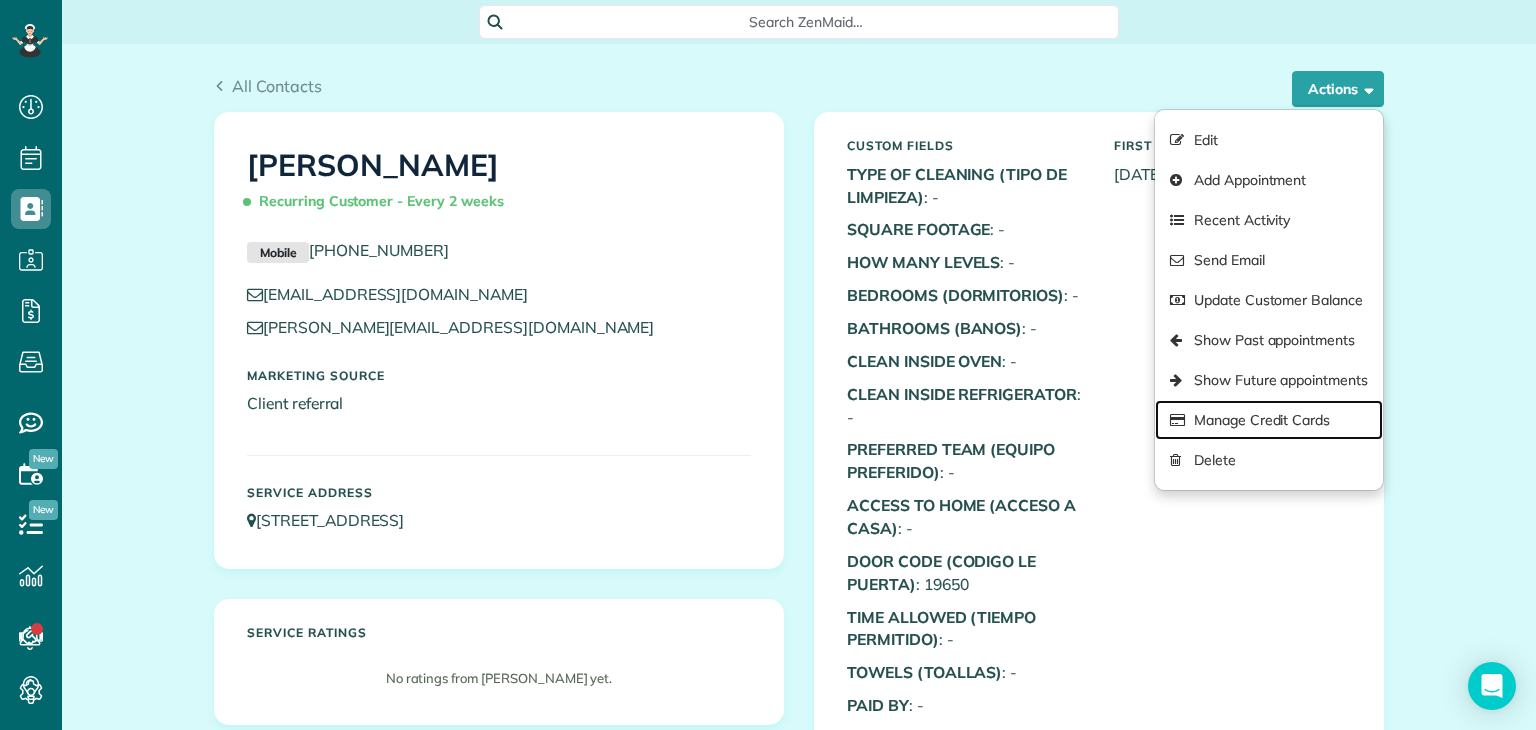 click on "Manage Credit Cards" at bounding box center (1269, 420) 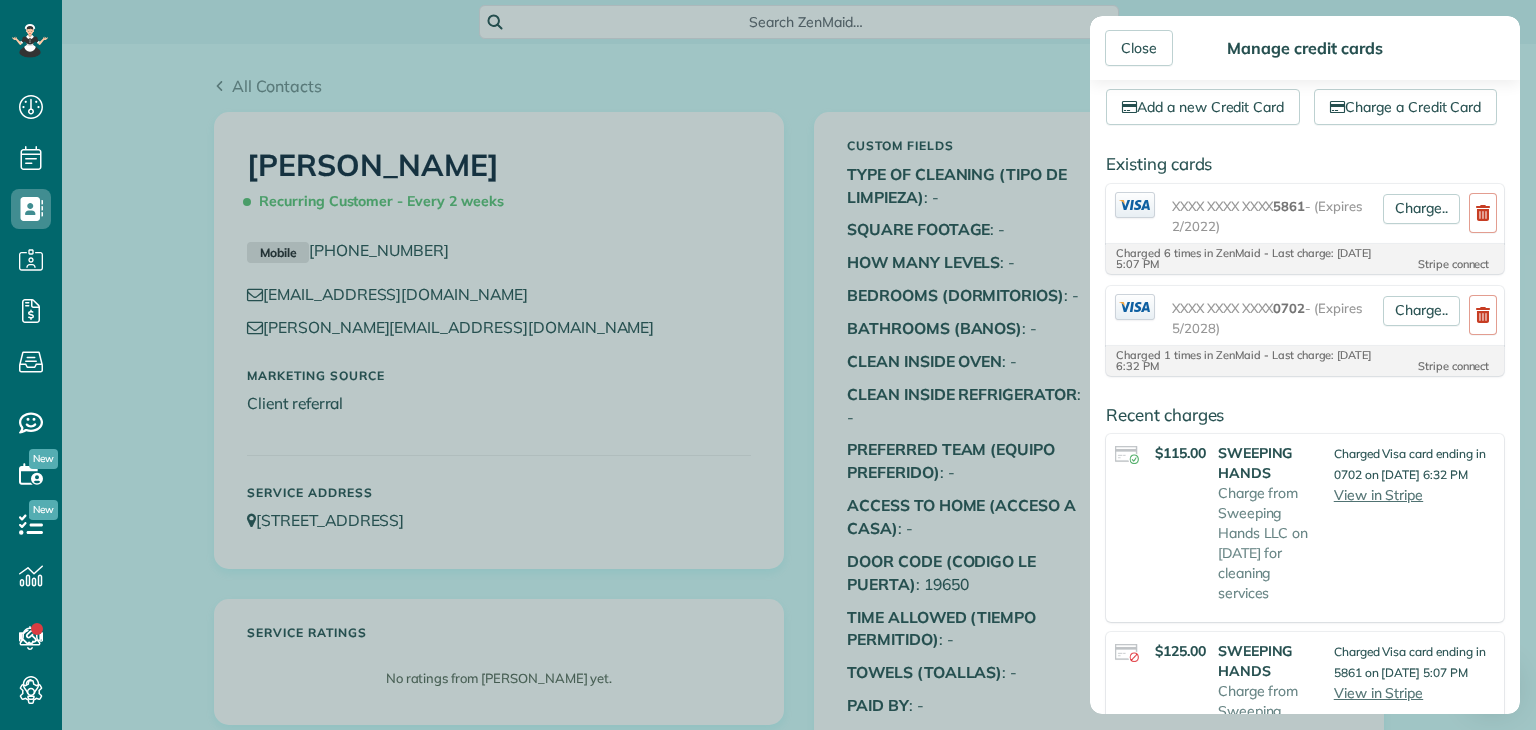 scroll, scrollTop: 300, scrollLeft: 0, axis: vertical 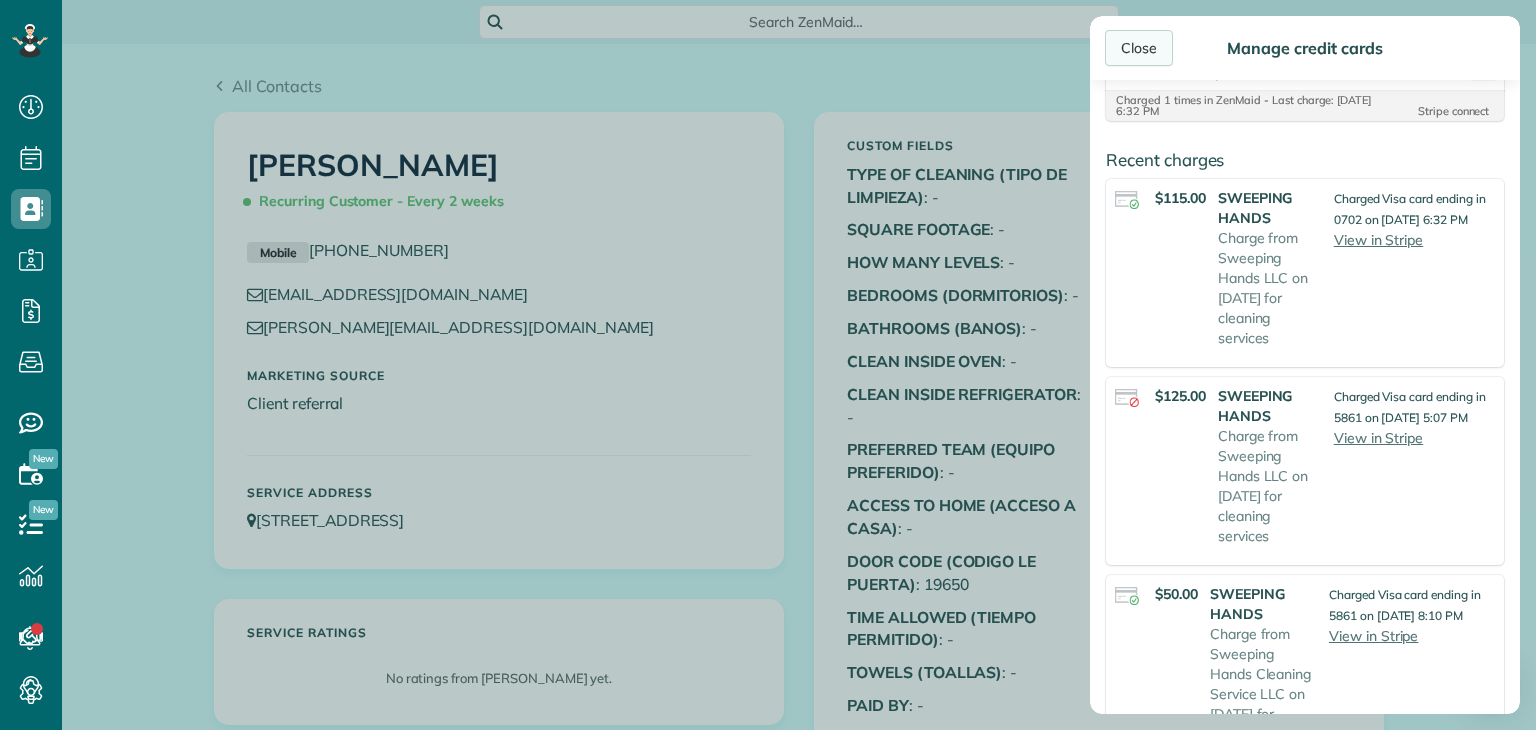 click on "Close" at bounding box center [1139, 48] 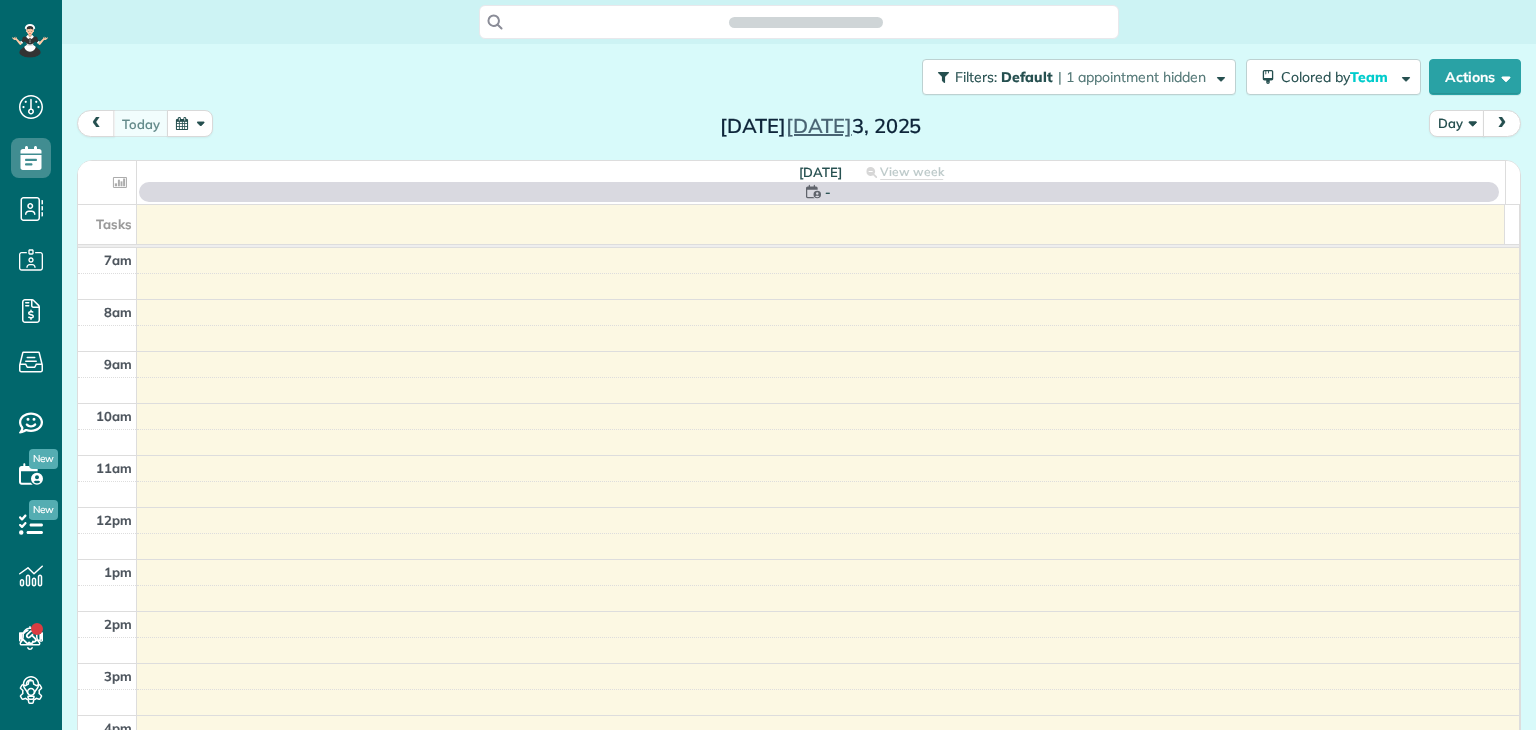 scroll, scrollTop: 0, scrollLeft: 0, axis: both 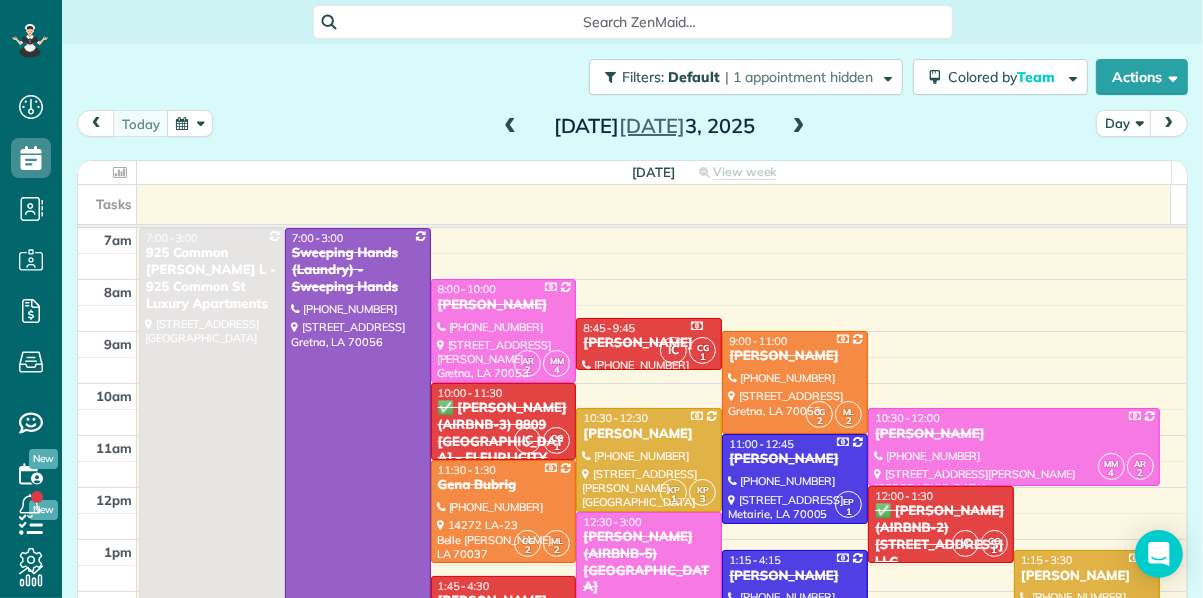 click on "Filters:   Default
|  1 appointment hidden
Colored by  Team
Color by Cleaner
Color by Team
Color by Status
Color by Recurrence
Color by Paid/Unpaid
Filters  Default
Schedule Changes
Actions
Create Appointment
Create Task
Clock In/Out
Send Work Orders
Print Route Sheets
[DATE] Emails/Texts
View Metrics" at bounding box center [632, 301] 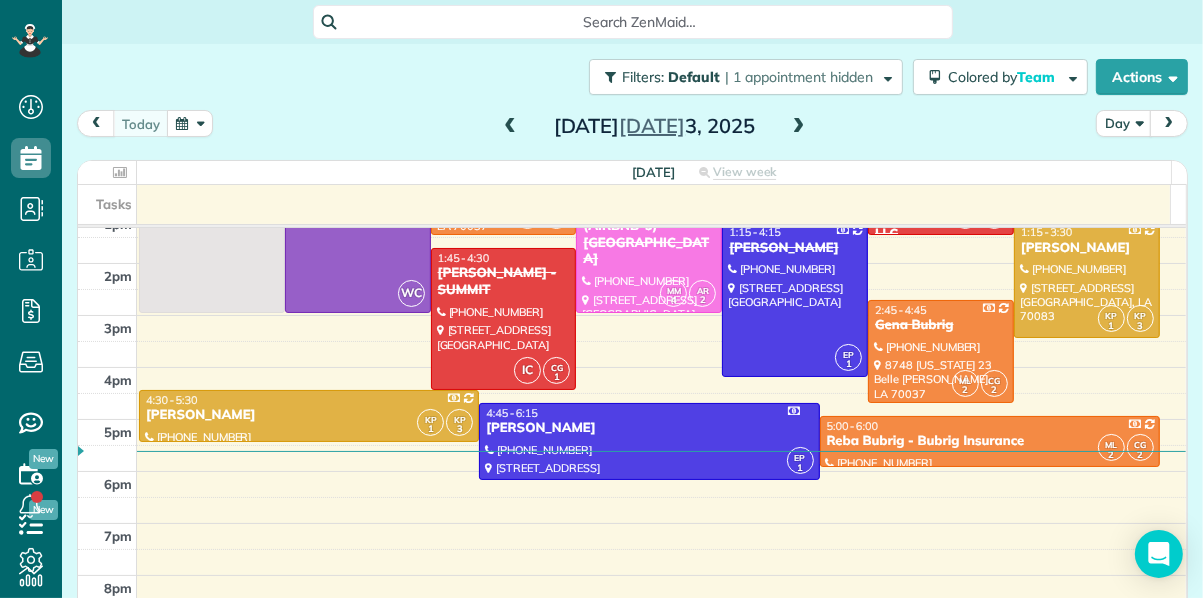 scroll, scrollTop: 300, scrollLeft: 0, axis: vertical 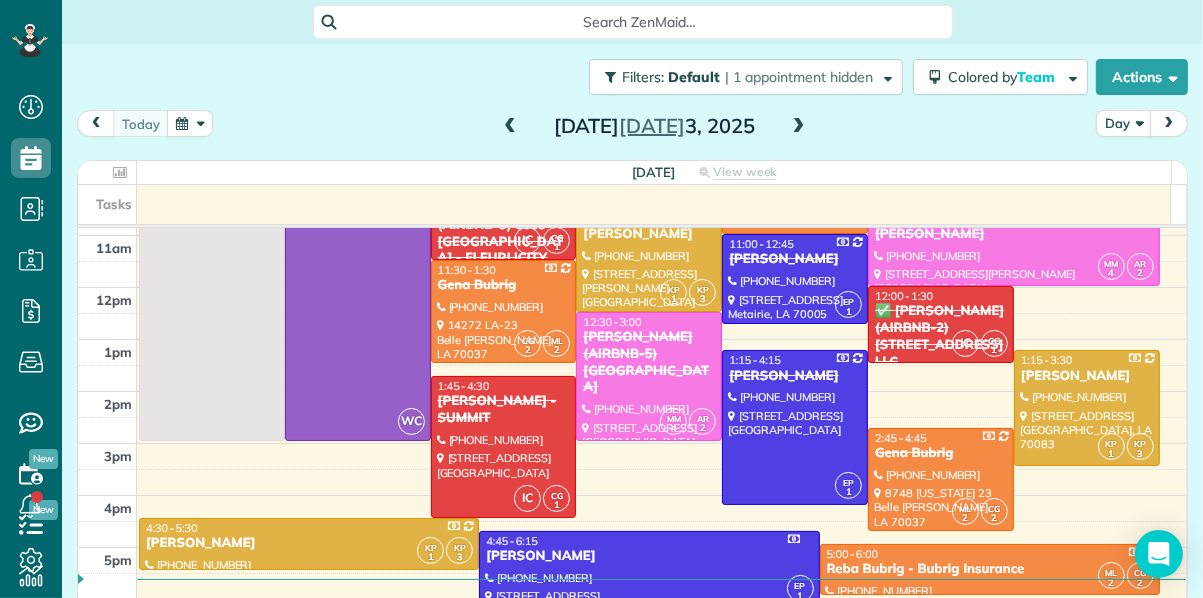 click on "Filters:   Default
|  1 appointment hidden
Colored by  Team
Color by Cleaner
Color by Team
Color by Status
Color by Recurrence
Color by Paid/Unpaid
Filters  Default
Schedule Changes
Actions
Create Appointment
Create Task
Clock In/Out
Send Work Orders
Print Route Sheets
[DATE] Emails/Texts
View Metrics" at bounding box center [632, 301] 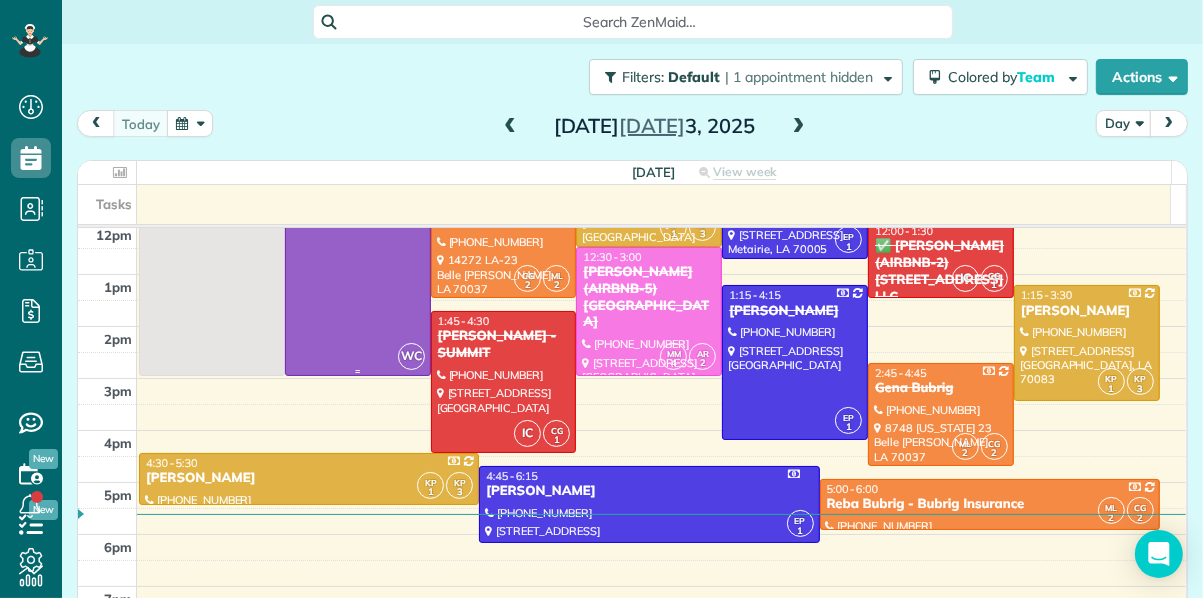 scroll, scrollTop: 300, scrollLeft: 0, axis: vertical 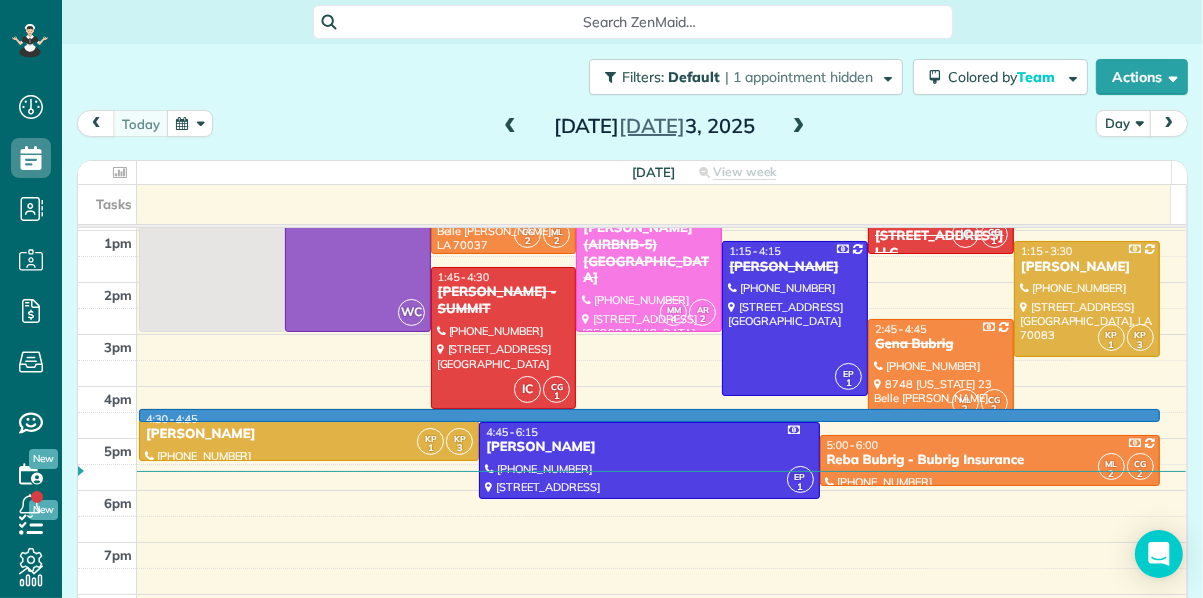 click at bounding box center [662, 426] 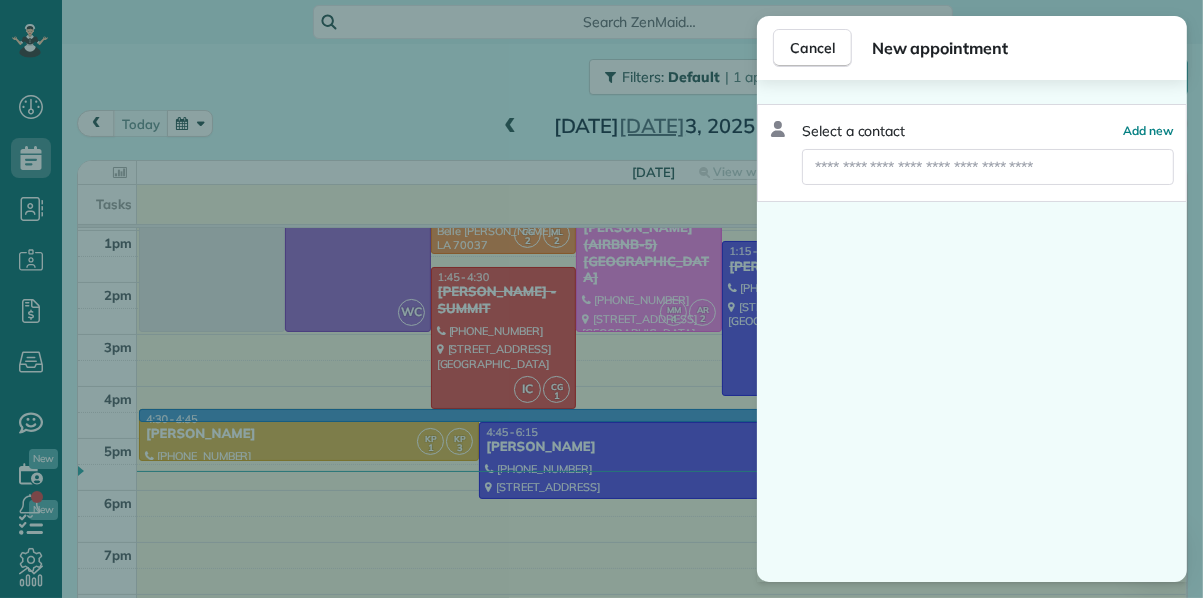 click on "Cancel New appointment Select a contact Add new" at bounding box center (601, 299) 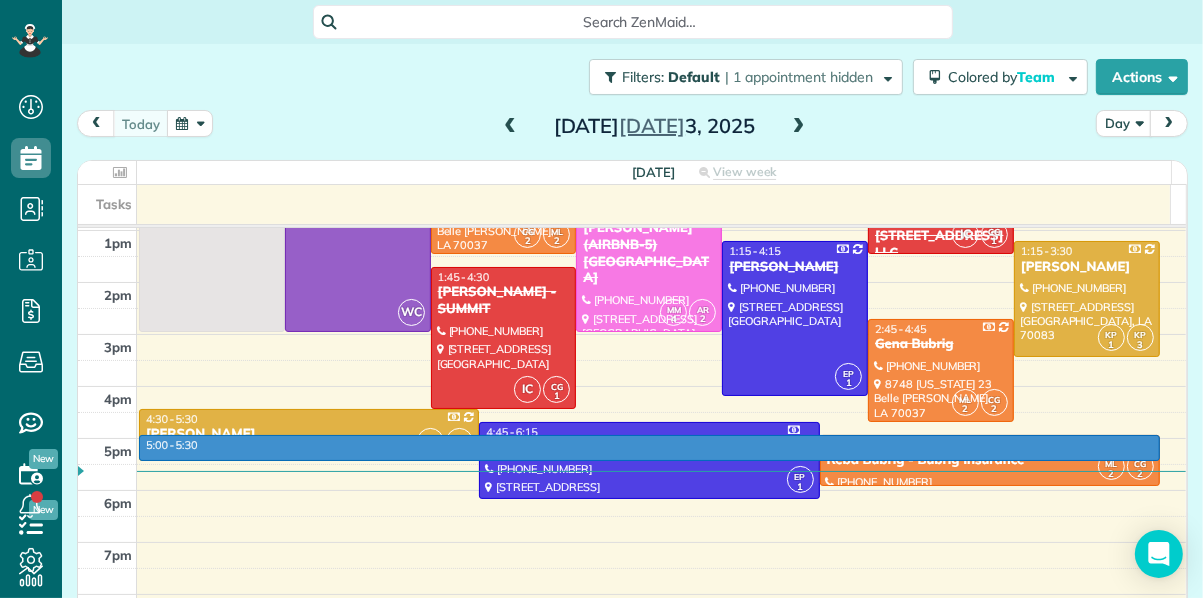 click at bounding box center (662, 452) 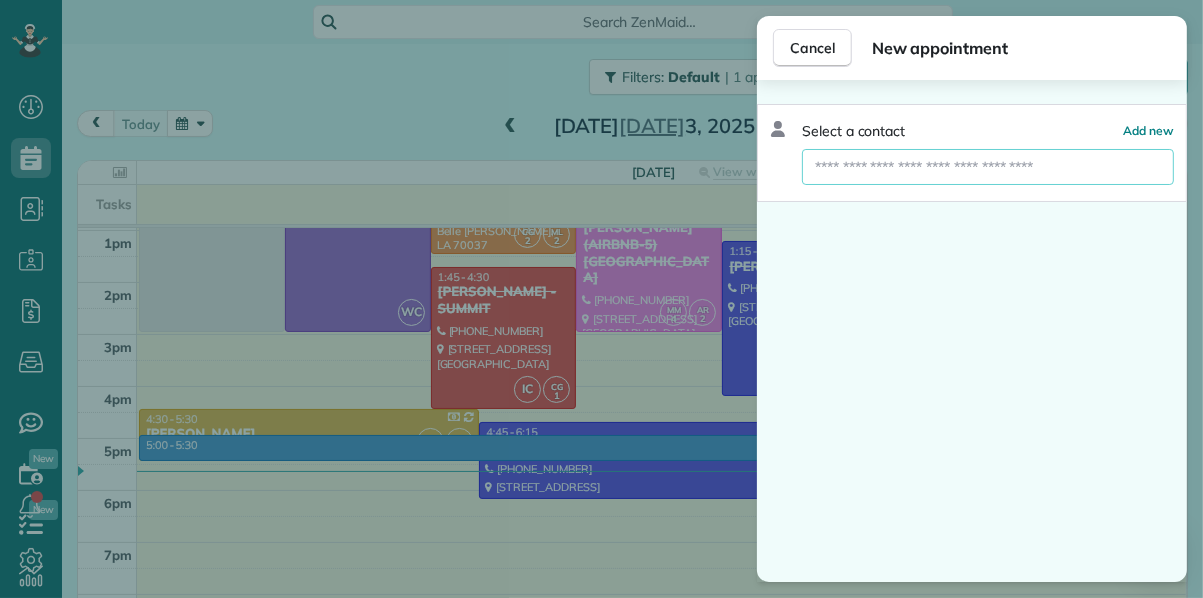 click at bounding box center [988, 167] 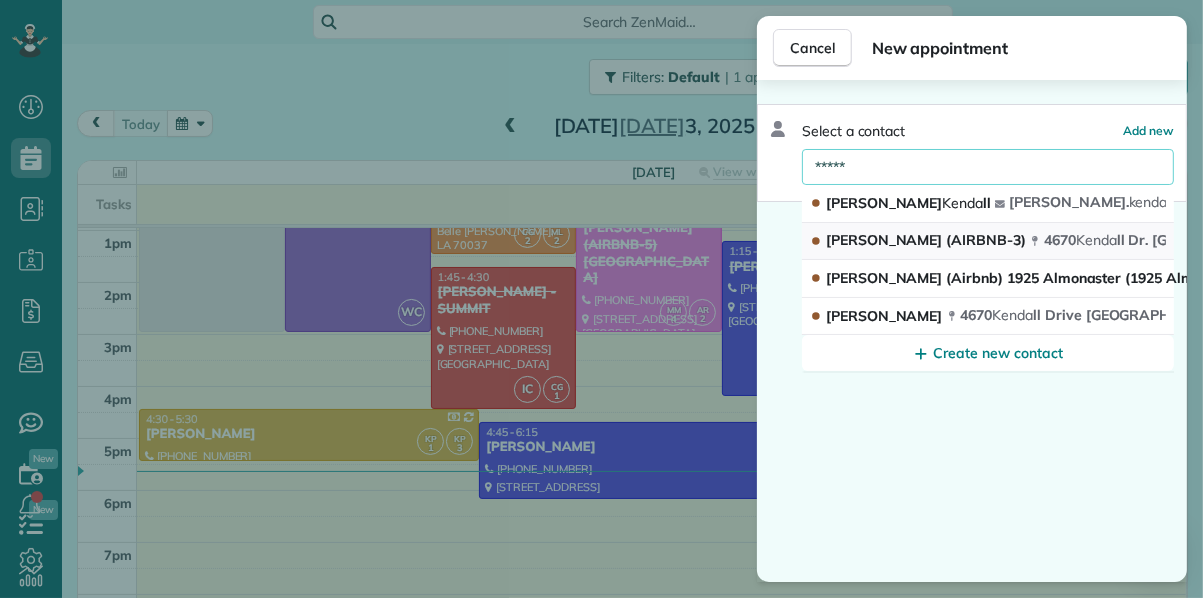 type on "*****" 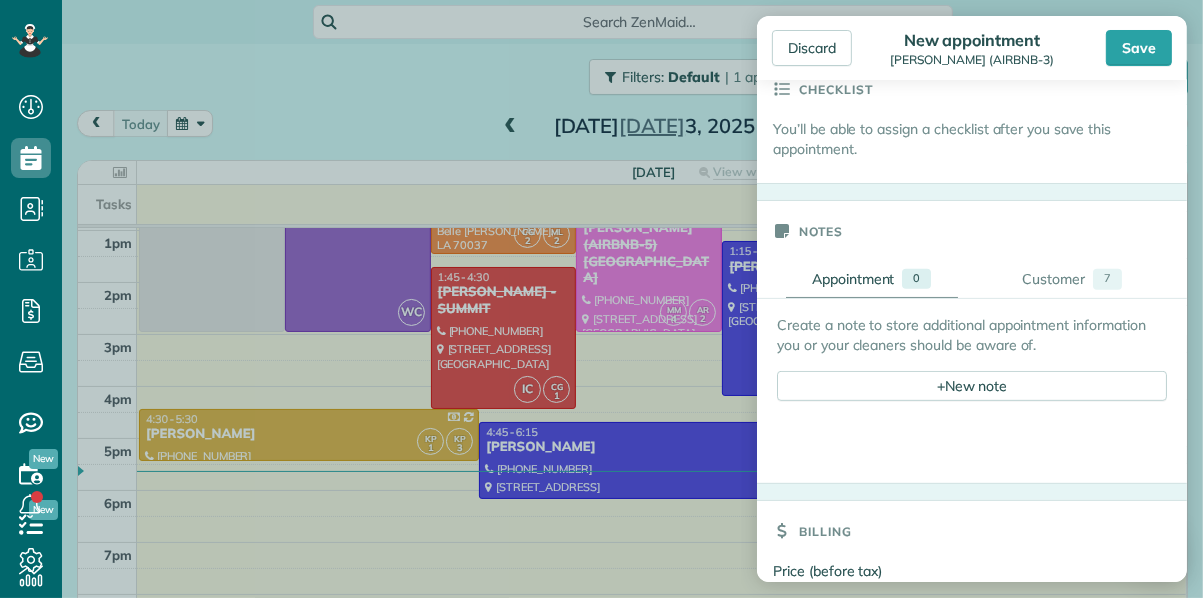 scroll, scrollTop: 700, scrollLeft: 0, axis: vertical 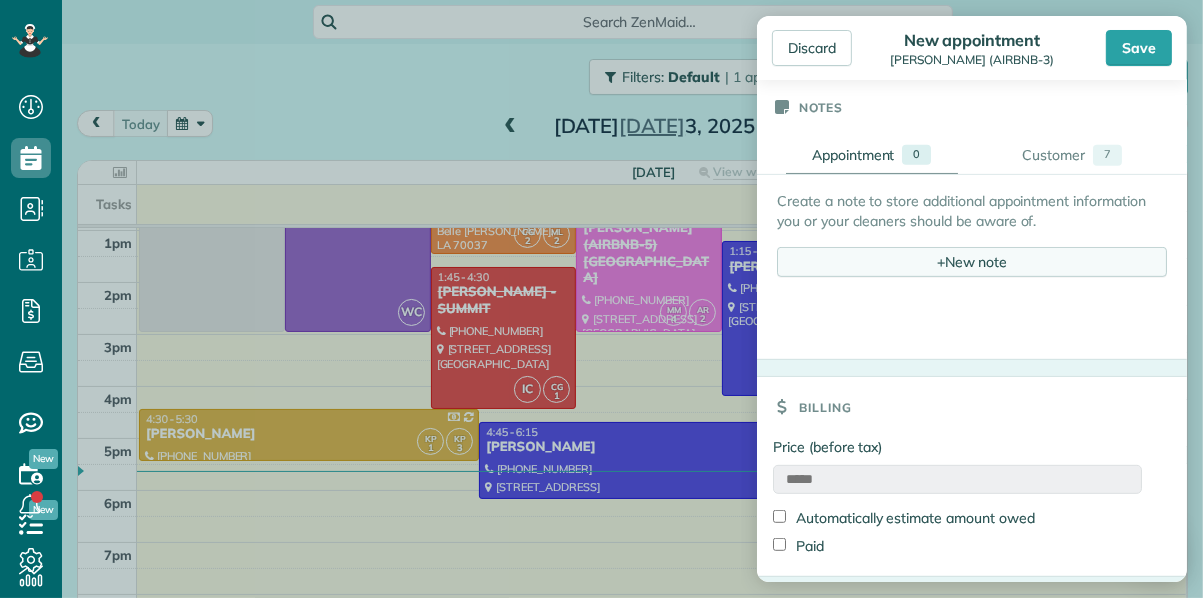 click on "+ New note" at bounding box center [972, 262] 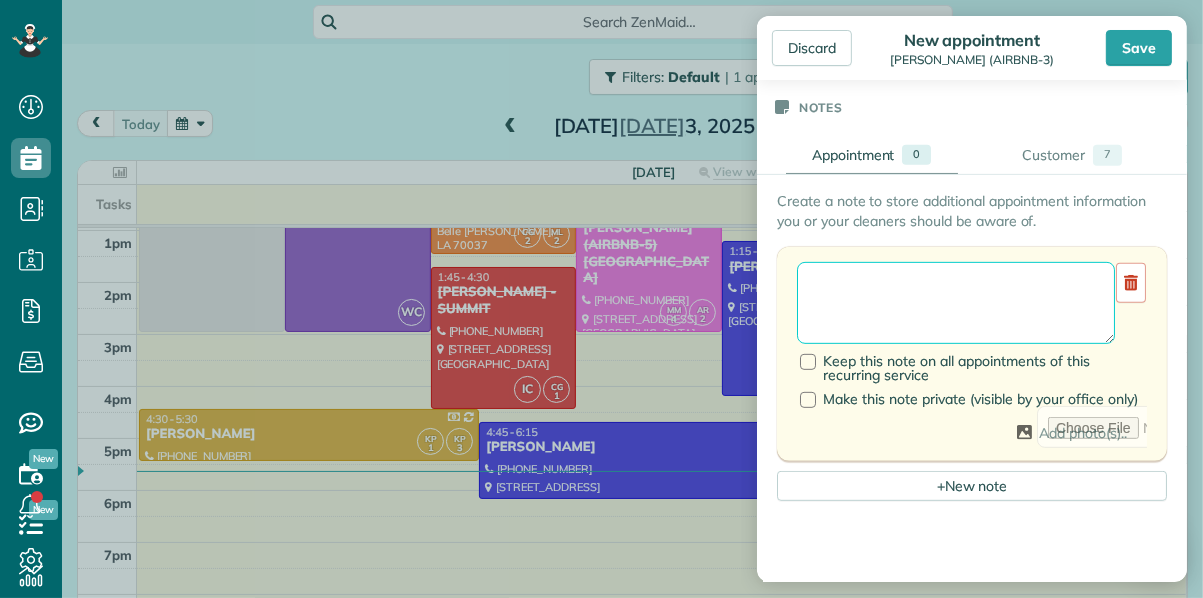 click at bounding box center (956, 303) 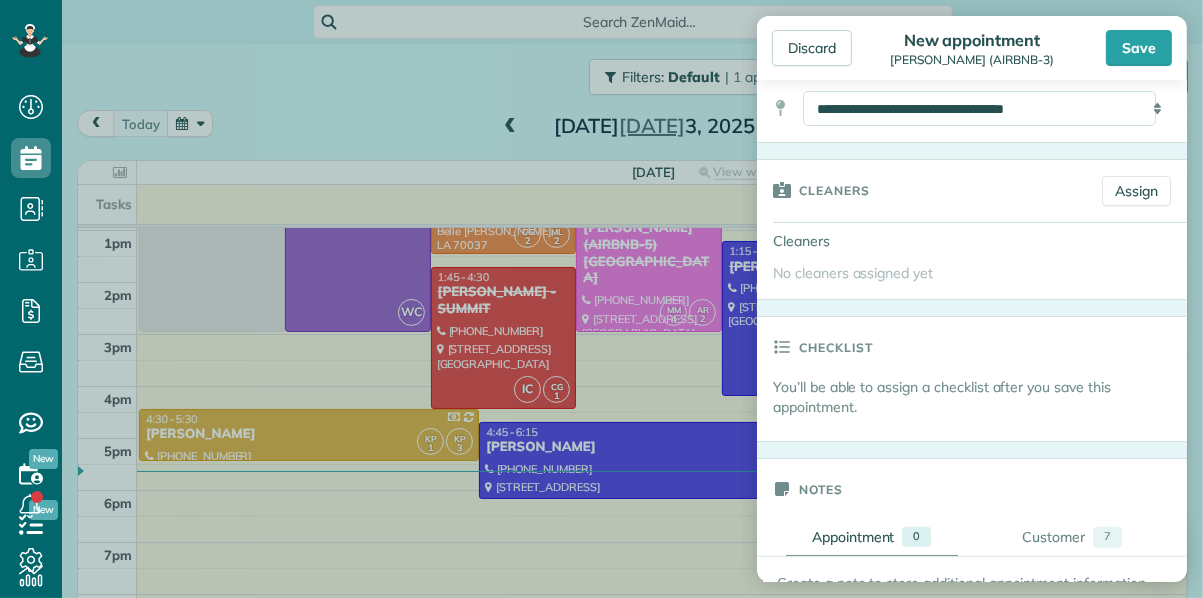 scroll, scrollTop: 200, scrollLeft: 0, axis: vertical 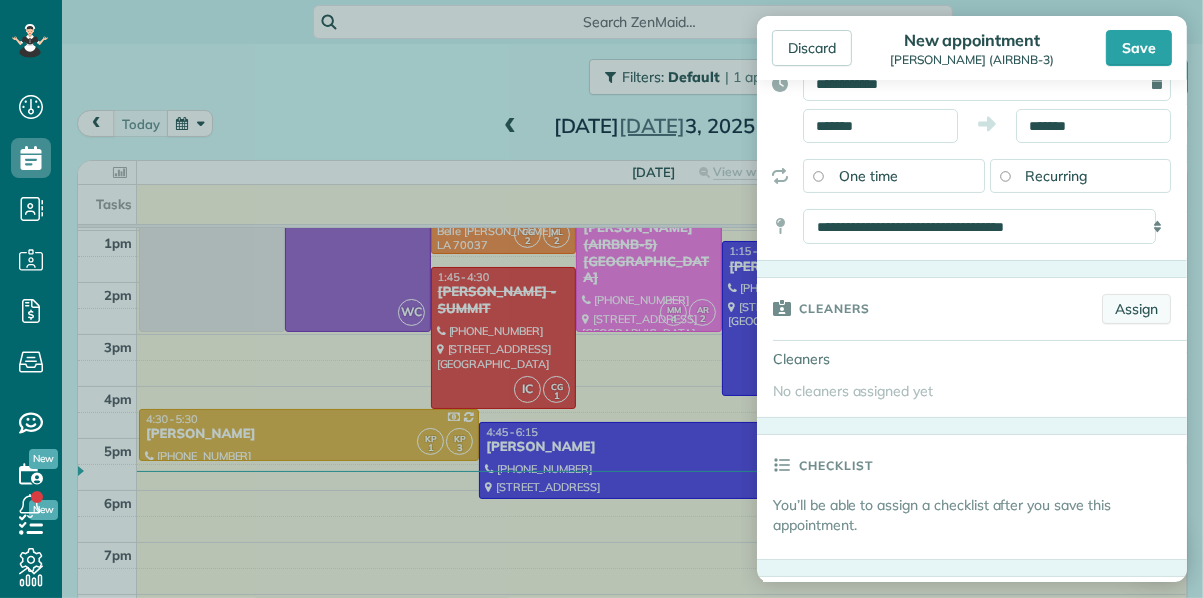 type on "**********" 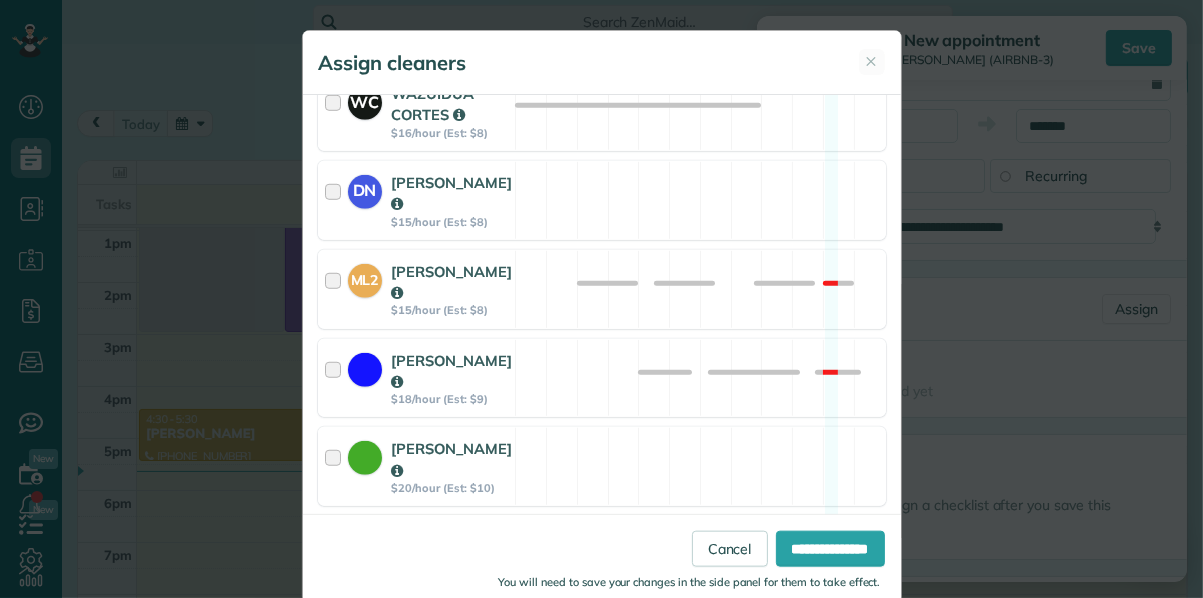 scroll, scrollTop: 1229, scrollLeft: 0, axis: vertical 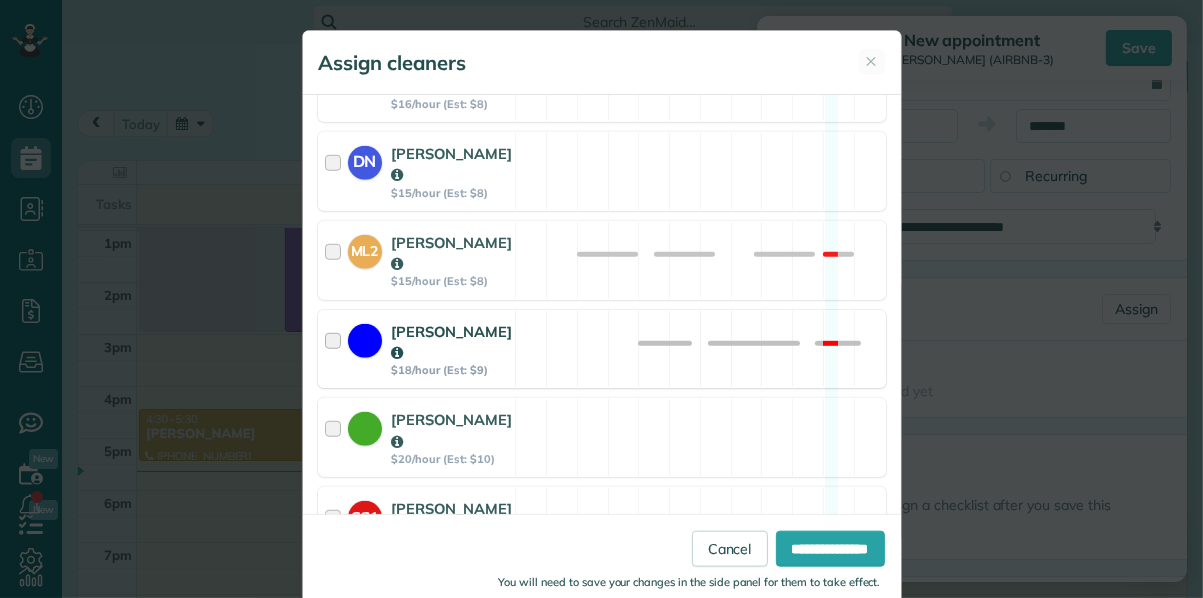 click at bounding box center (336, 349) 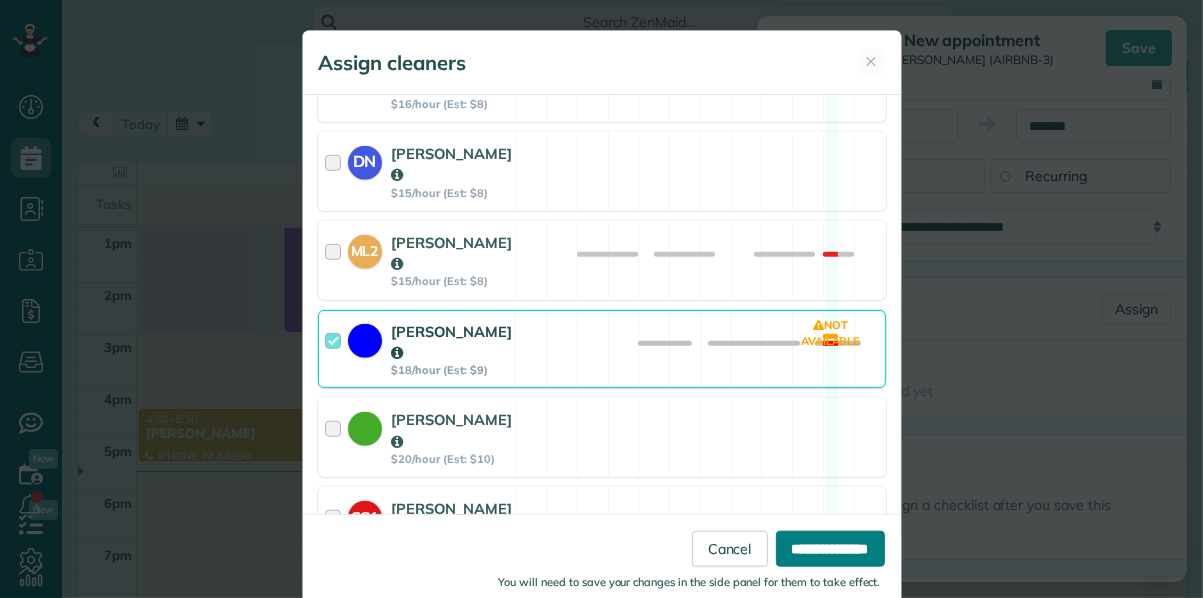 click on "**********" at bounding box center [830, 548] 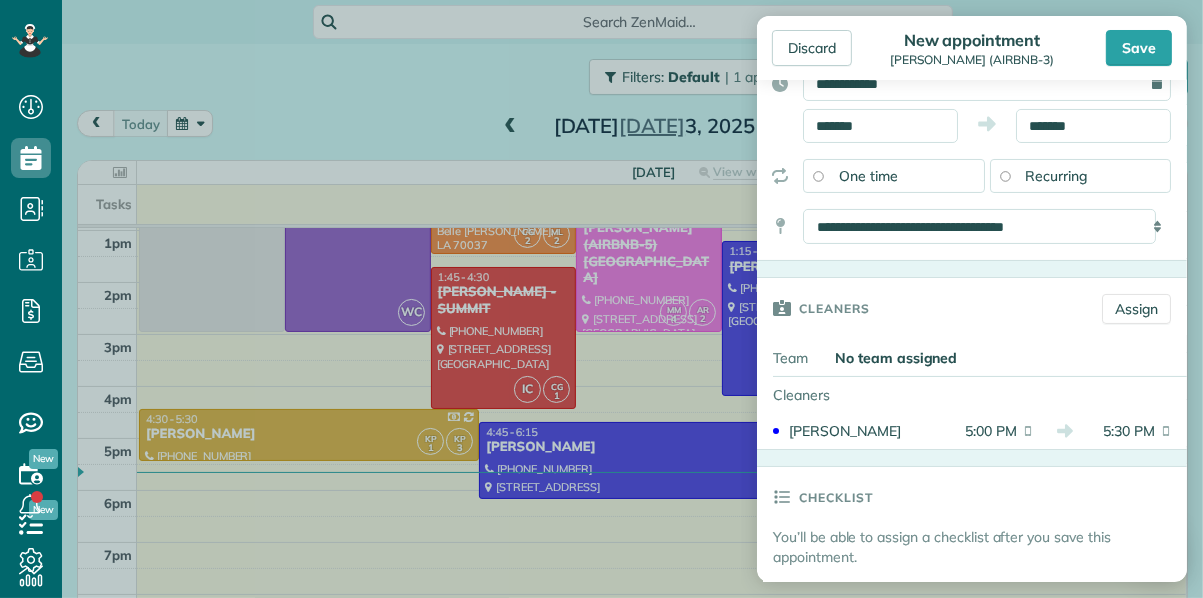 click on "Checklist" at bounding box center [972, 497] 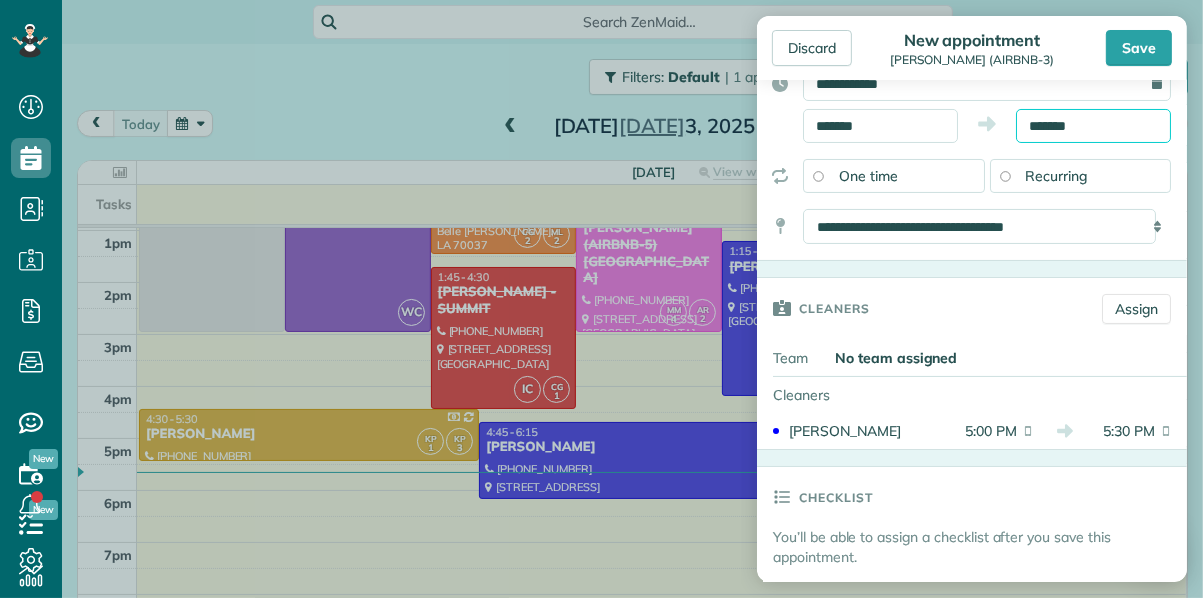 click on "*******" at bounding box center (1093, 126) 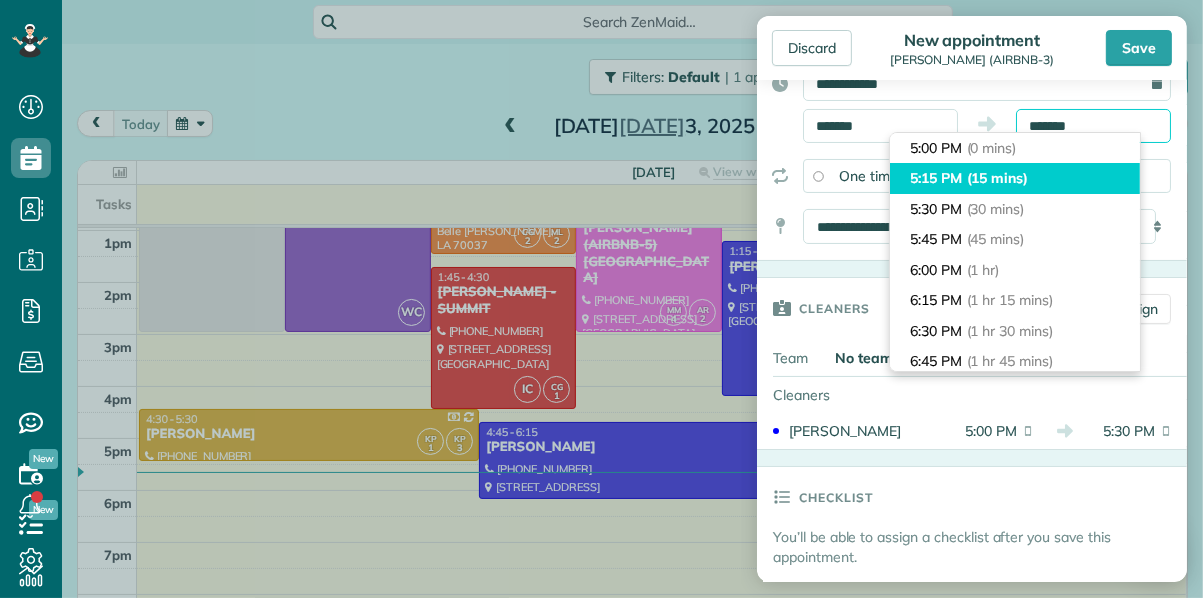 scroll, scrollTop: 30, scrollLeft: 0, axis: vertical 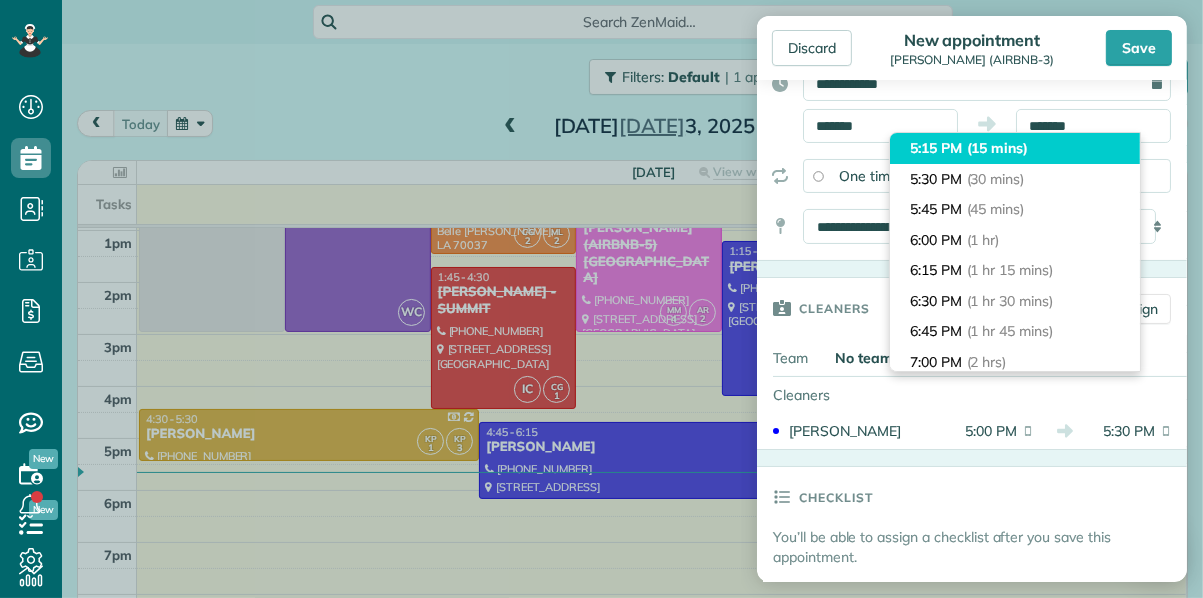 type on "*******" 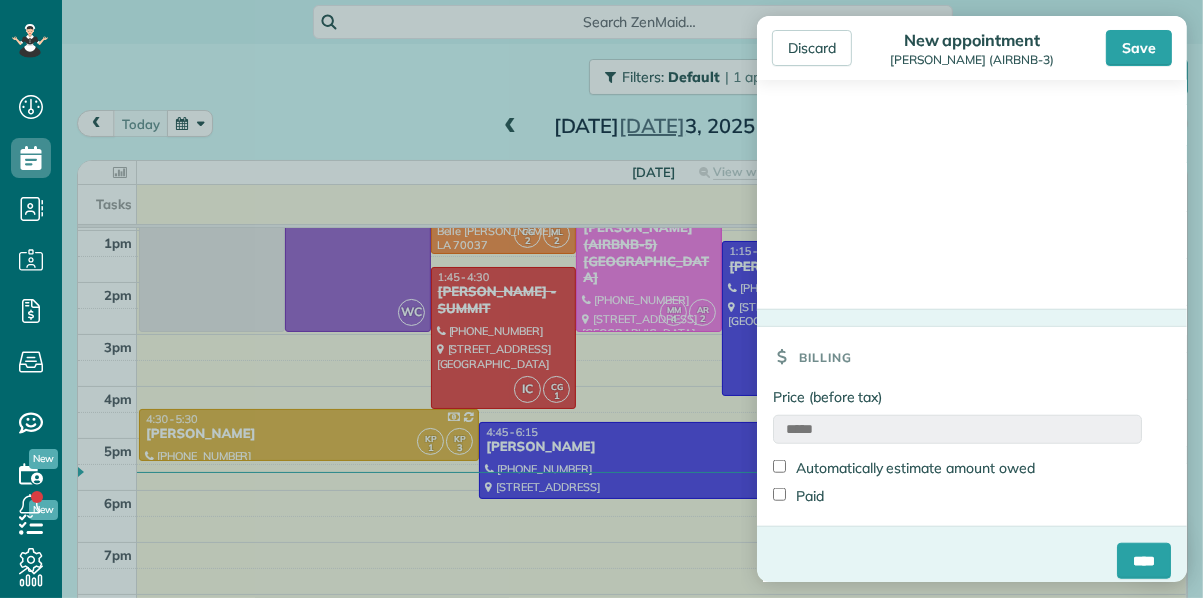 scroll, scrollTop: 1328, scrollLeft: 0, axis: vertical 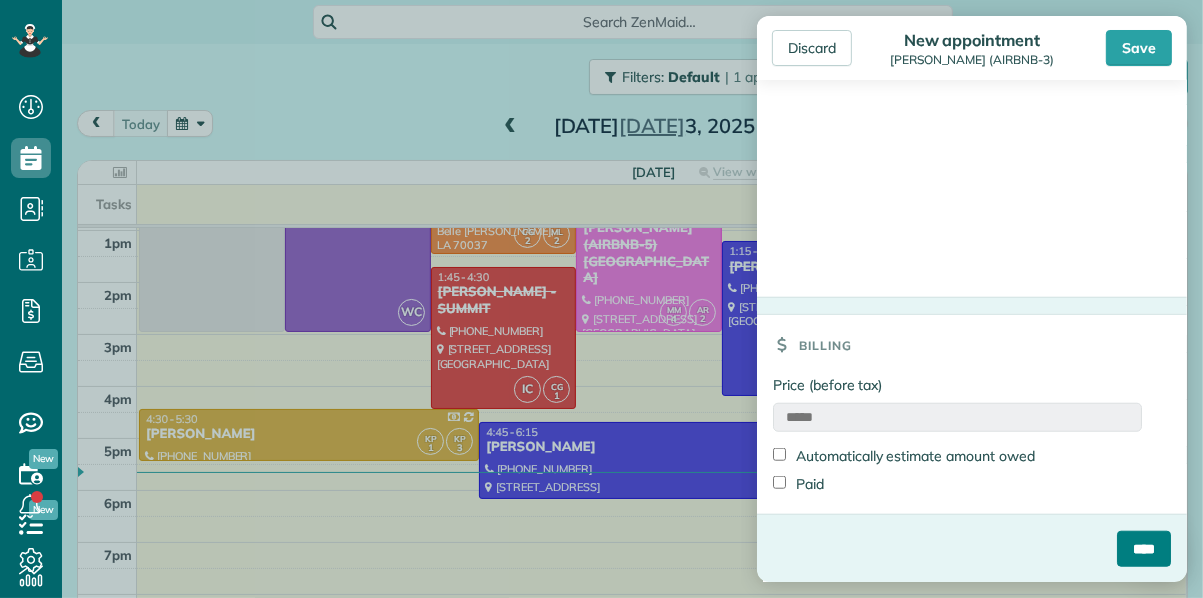 click on "****" at bounding box center [1144, 549] 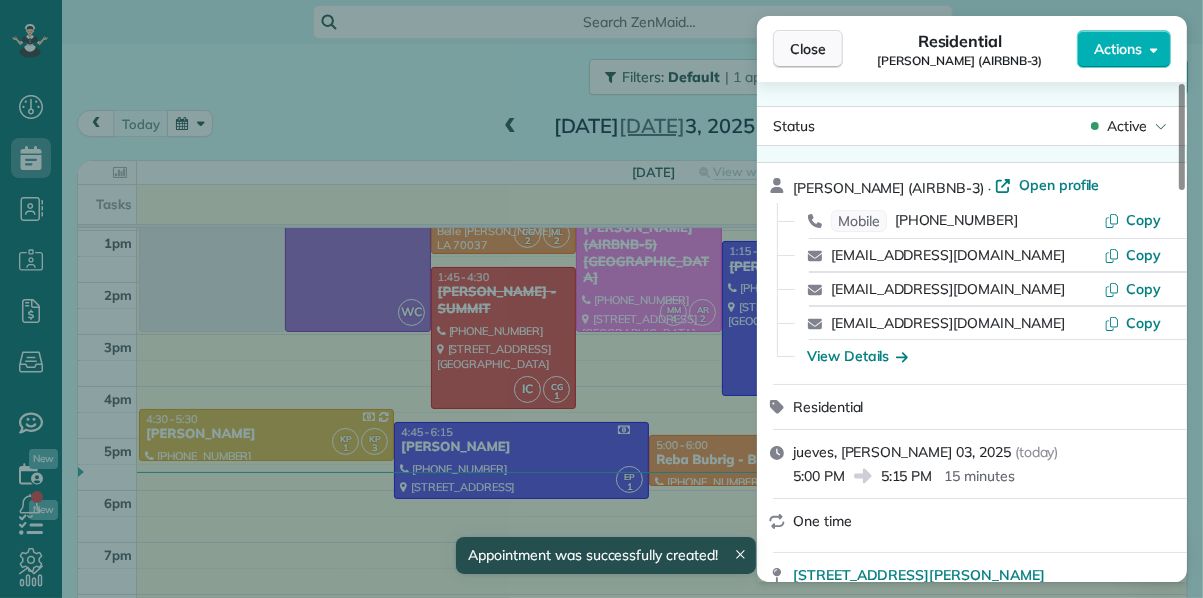 click on "Close" at bounding box center [808, 49] 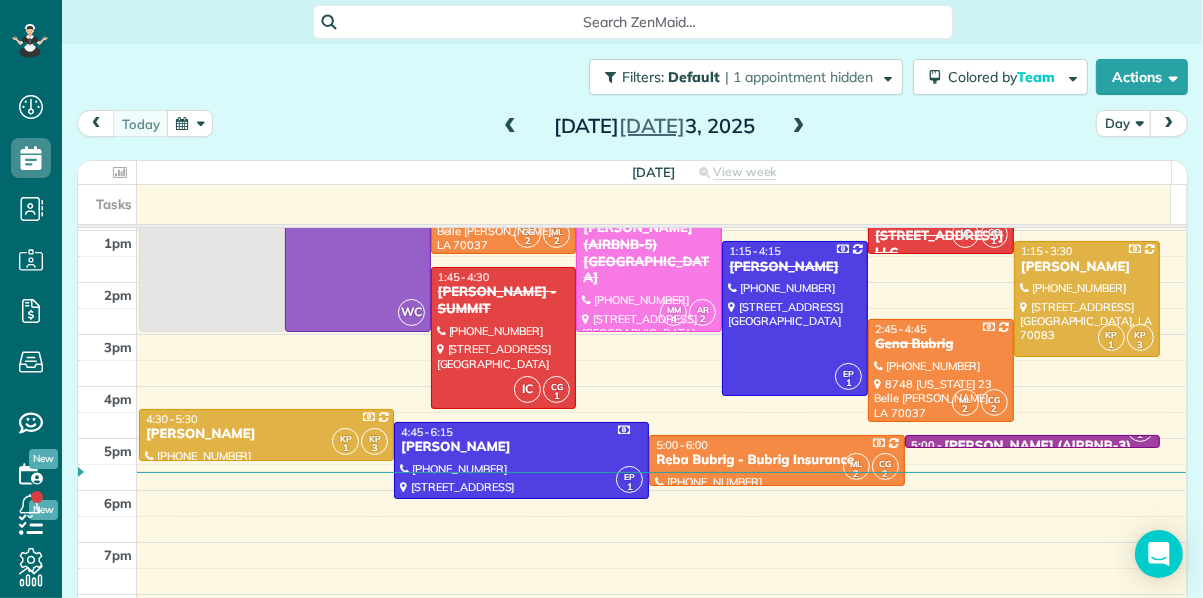 click on "EP 1 5:00 - 5:15 [PERSON_NAME] (AIRBNB-3) [PHONE_NUMBER] [STREET_ADDRESS][PERSON_NAME]" at bounding box center [1032, 441] 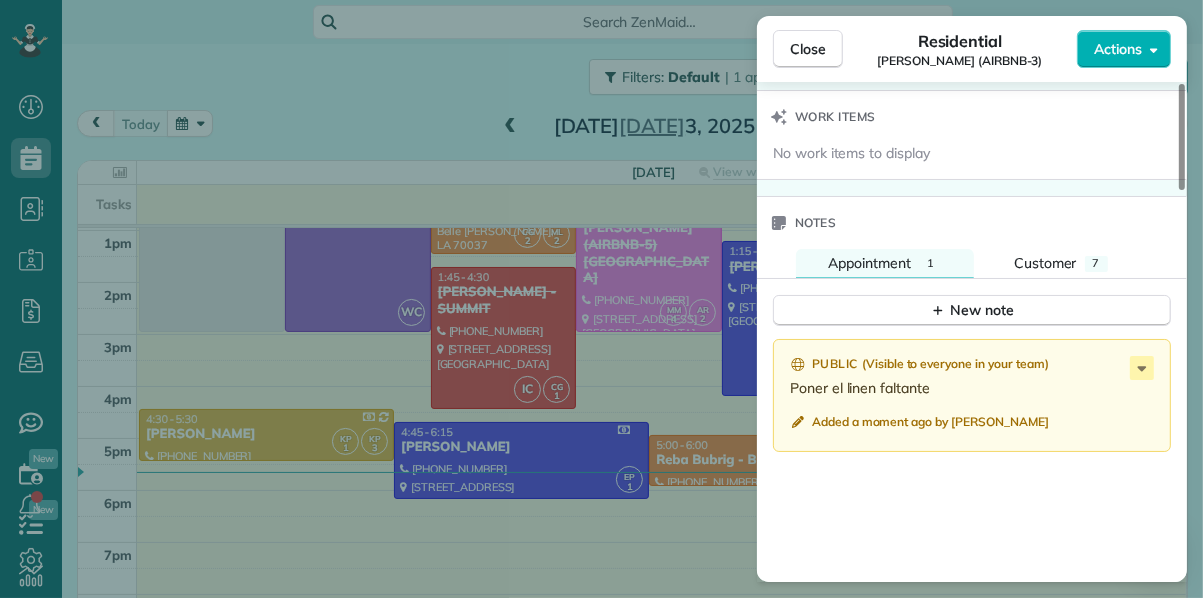 scroll, scrollTop: 1531, scrollLeft: 0, axis: vertical 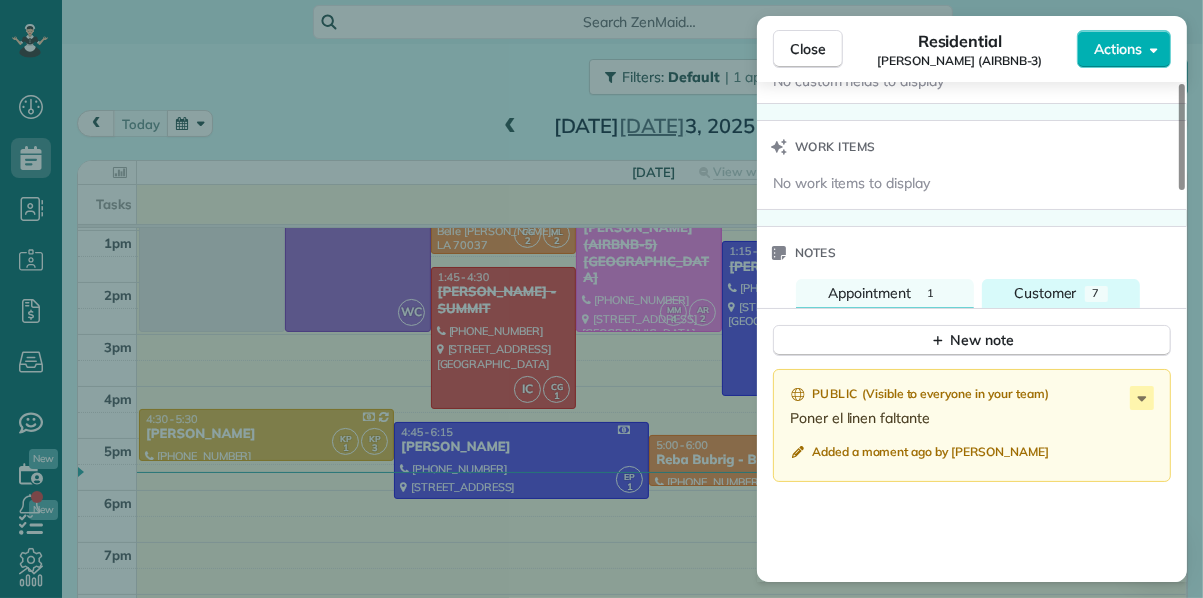 click on "Notes Appointment 1 Customer 7 New note Public ( Visible to everyone in your team ) Poner el linen faltante  Added a moment ago by [PERSON_NAME] New note Public ( Visible to everyone in your team ) Hay una LLAVE para el closet en la propiedad.
Está dentro de una [PERSON_NAME], en la repisa de la cocina (en lo más alto).  Added last year by [PERSON_NAME] Public ( Visible to everyone in your team ) Code to enter: 3893 Added last year by [PERSON_NAME] Public ( Visible to everyone in your team ) Report:
● Missing items
● Broken items
● Stained or dirty items including rugs, furniture and curtains
● Low inventory
● Any home damage
● Any beeping
● Any malfunctioning doors/handles Added last year by [PERSON_NAME] Public ( Visible to everyone in your team ) Added last year by [PERSON_NAME] Public ( Visible to everyone in your team ) Added last year by [PERSON_NAME] ( Visible to everyone in your team ) Added last year by [PERSON_NAME] ( Visible to everyone in your team ) Added last year by [PERSON_NAME] Show 3 more" at bounding box center (972, 487) 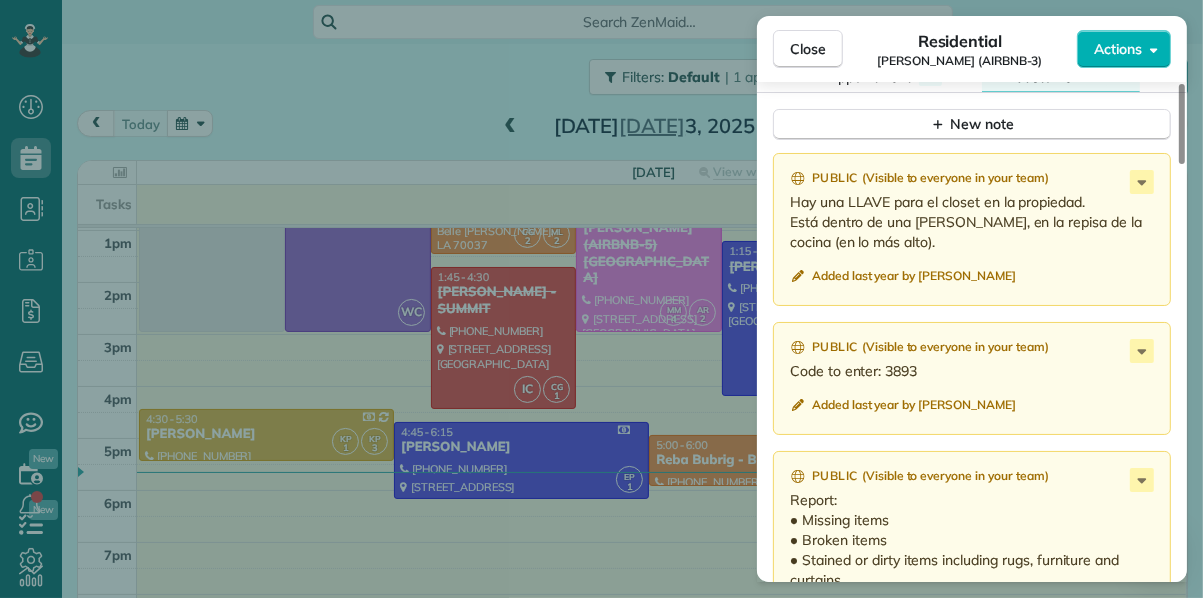 scroll, scrollTop: 1831, scrollLeft: 0, axis: vertical 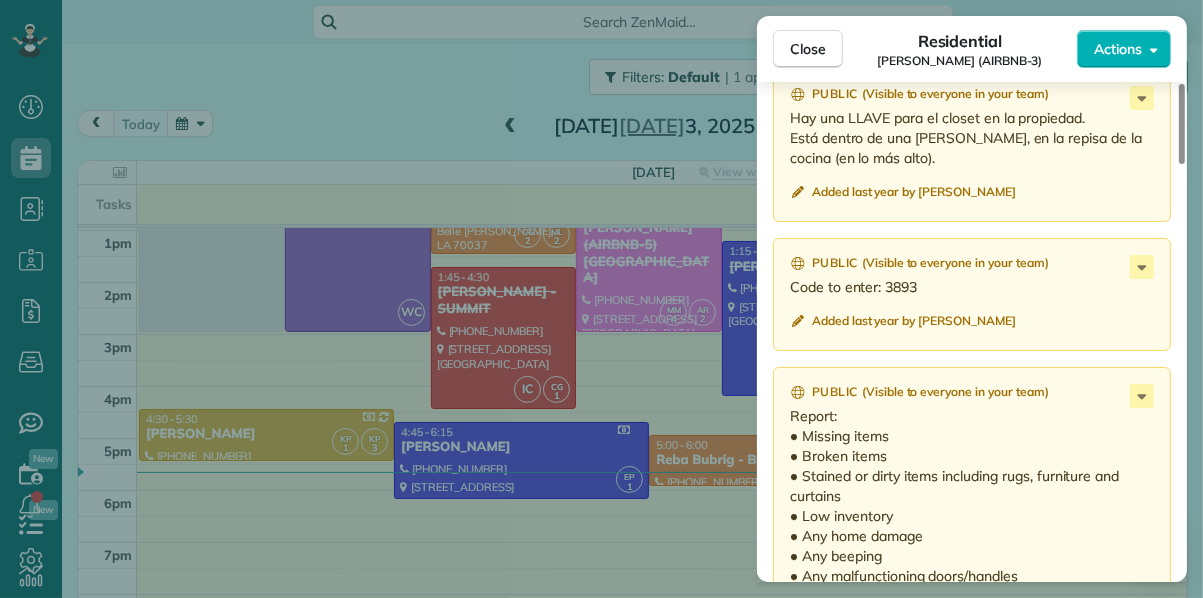 drag, startPoint x: 918, startPoint y: 296, endPoint x: 886, endPoint y: 299, distance: 32.140316 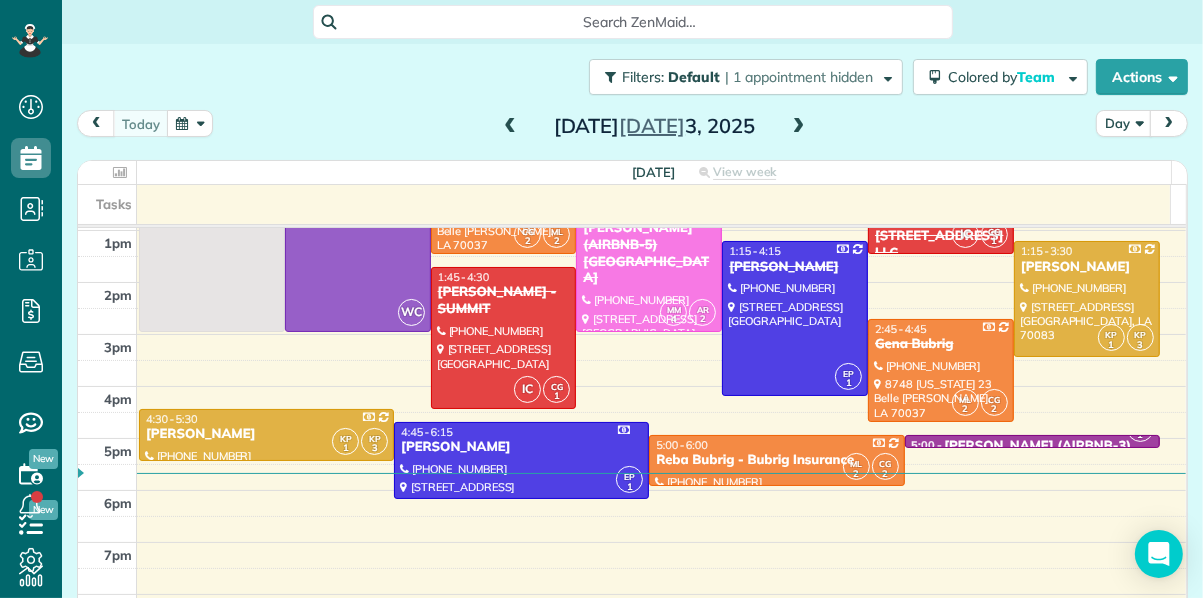 click on "Filters:   Default
|  1 appointment hidden
Colored by  Team
Color by Cleaner
Color by Team
Color by Status
Color by Recurrence
Color by Paid/Unpaid
Filters  Default
Schedule Changes
Actions
Create Appointment
Create Task
Clock In/Out
Send Work Orders
Print Route Sheets
[DATE] Emails/Texts
View Metrics" at bounding box center [632, 301] 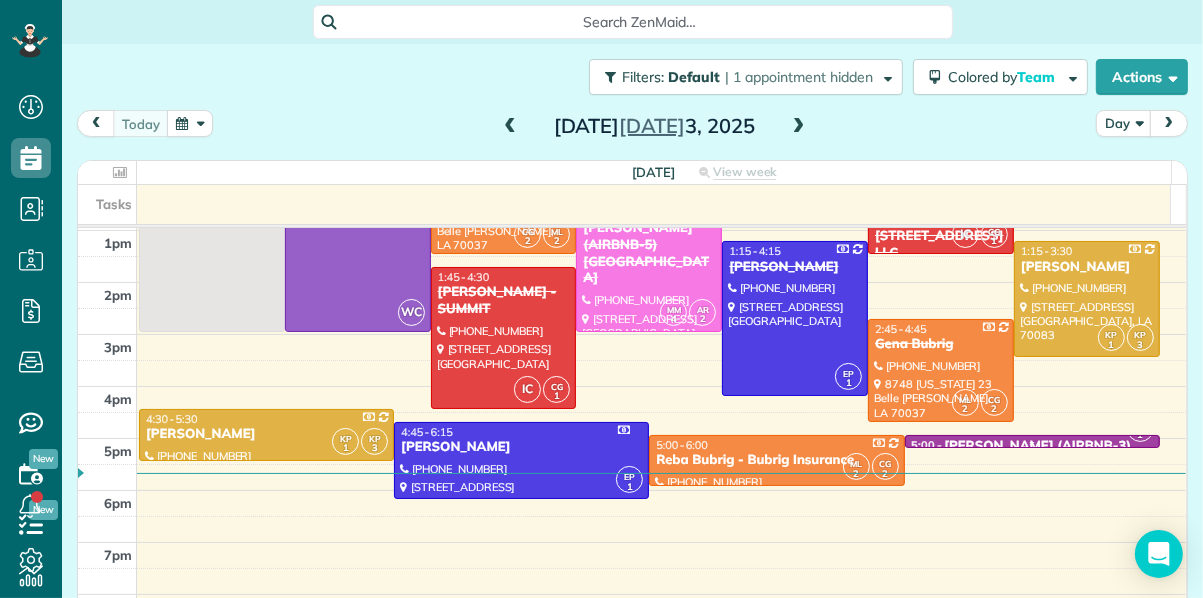 click at bounding box center (1032, 443) 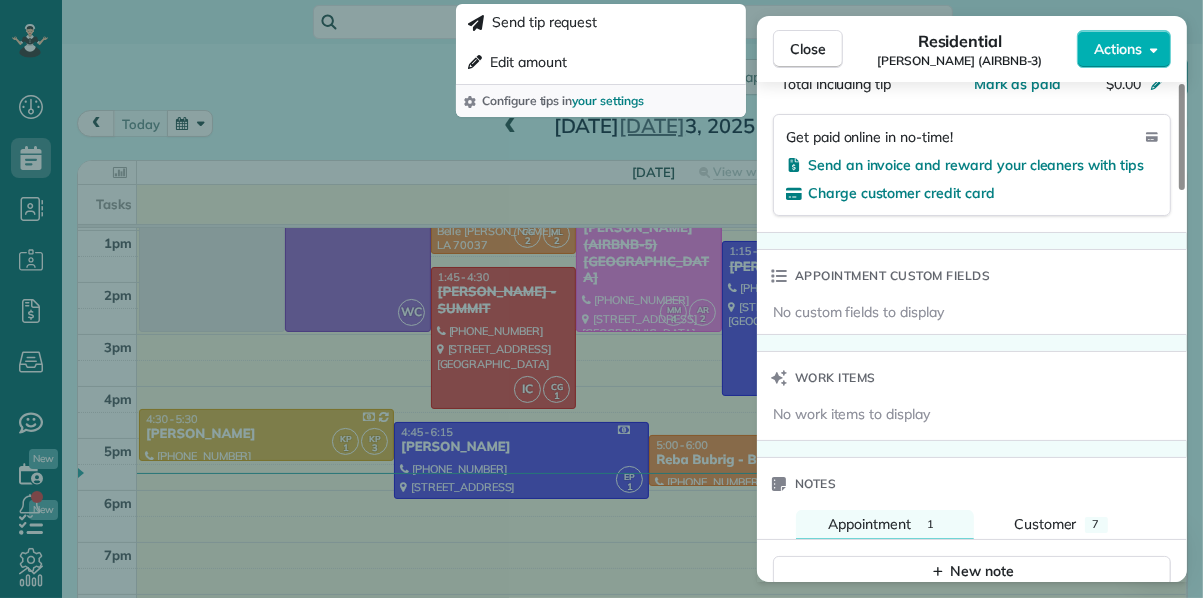 scroll, scrollTop: 1600, scrollLeft: 0, axis: vertical 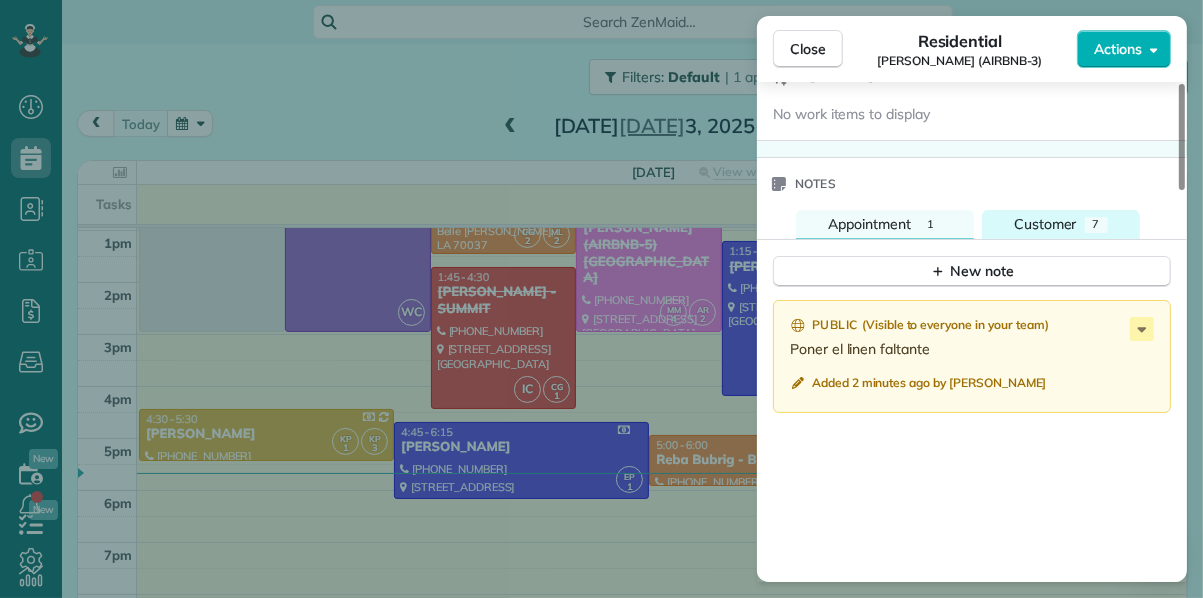 click on "Customer" at bounding box center [1045, 224] 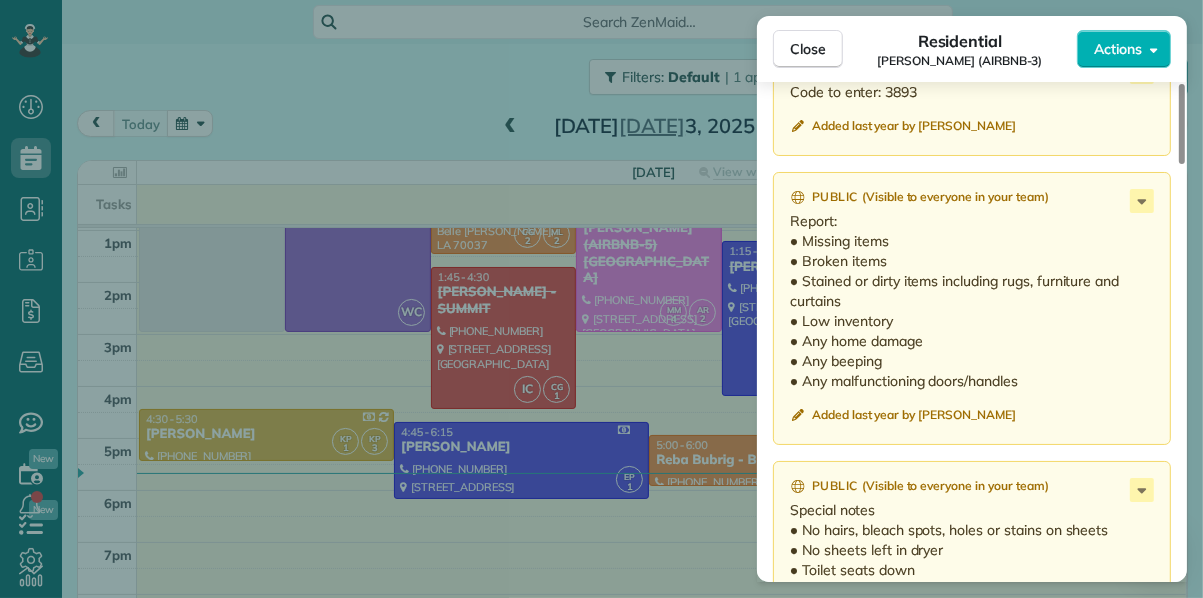 scroll, scrollTop: 1514, scrollLeft: 0, axis: vertical 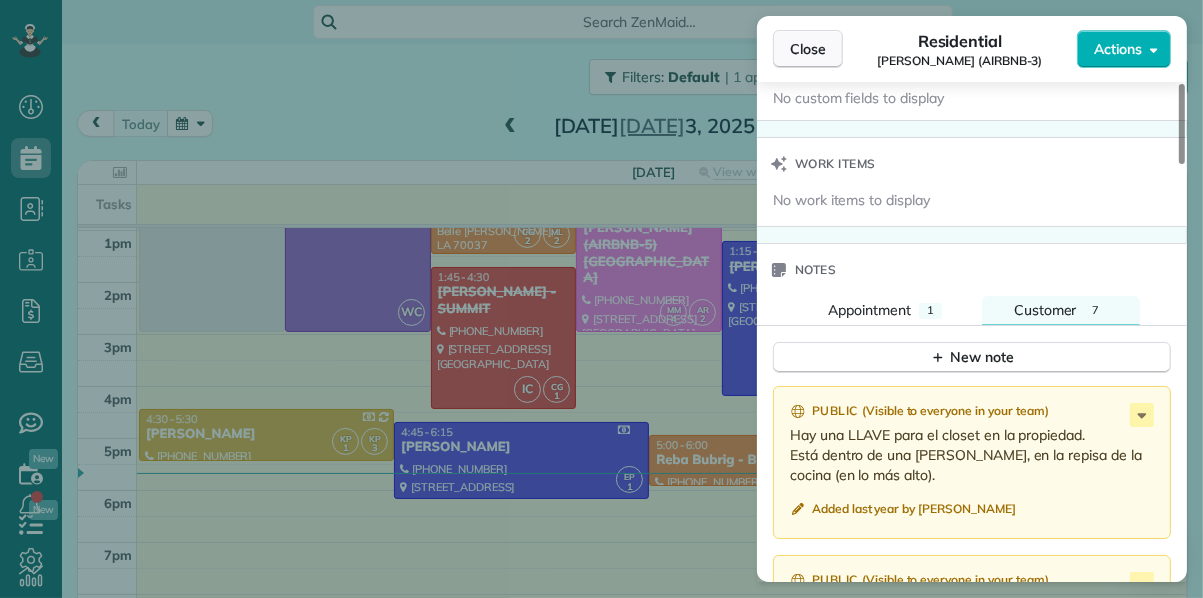 click on "Close" at bounding box center (808, 49) 